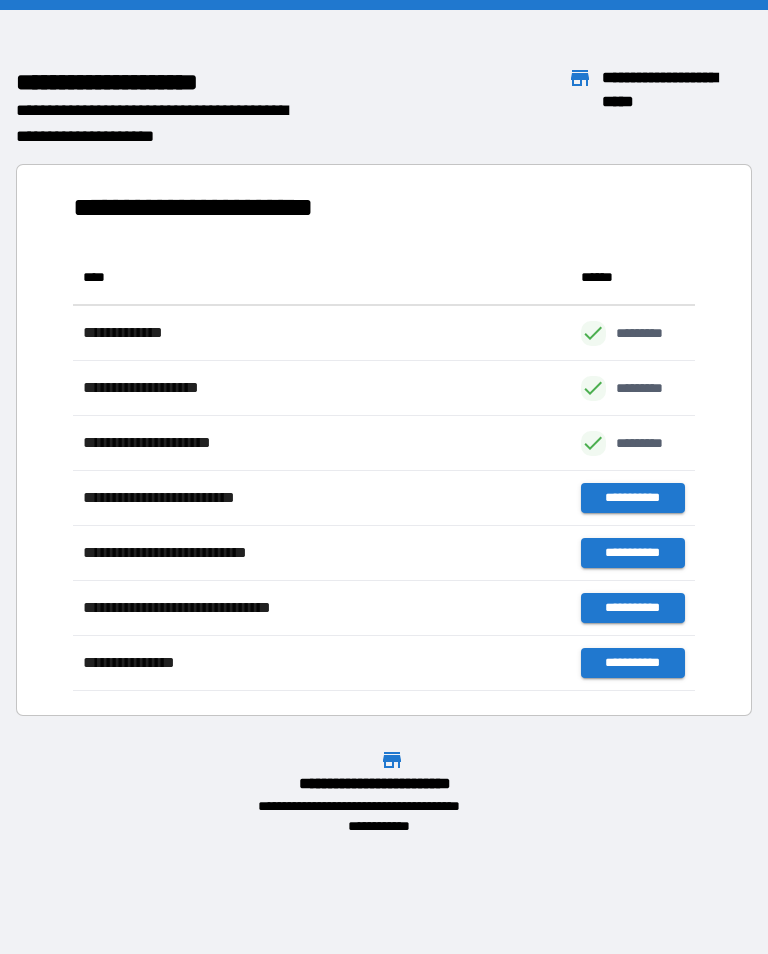 scroll, scrollTop: 0, scrollLeft: 0, axis: both 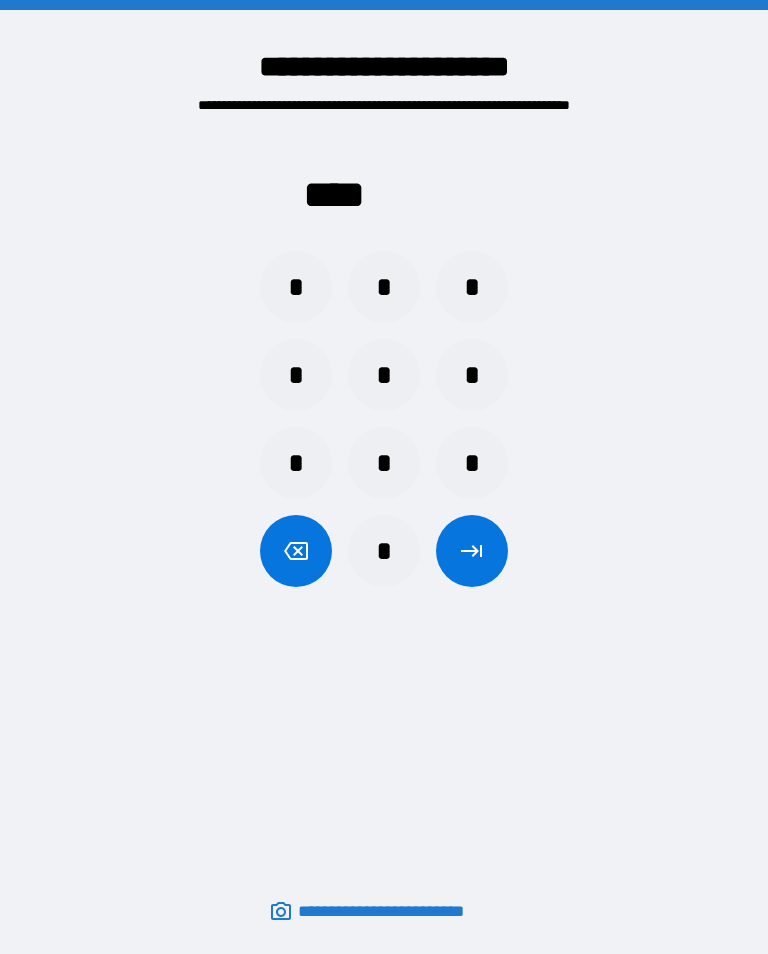 click on "*" at bounding box center [296, 287] 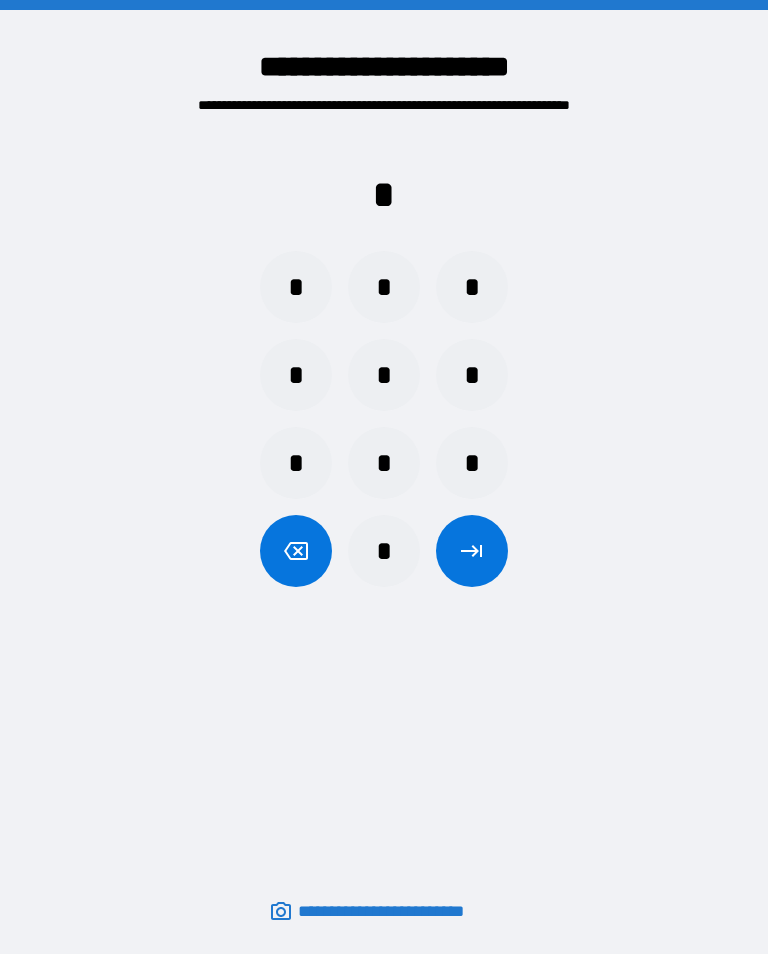 click on "*" at bounding box center (472, 463) 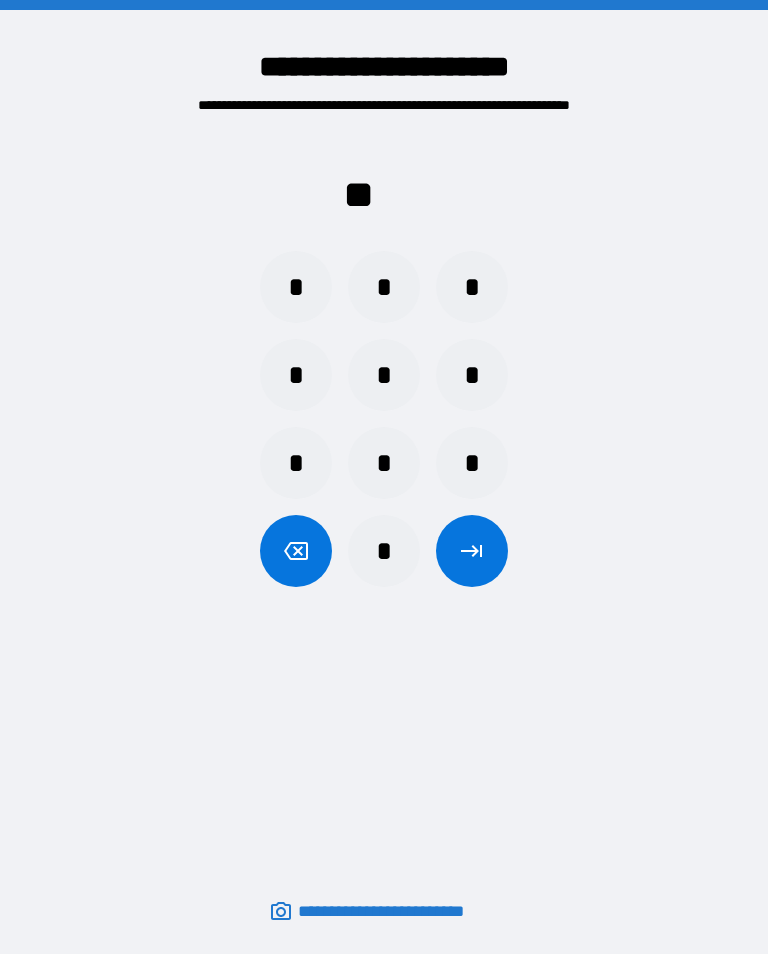 click on "*" at bounding box center [472, 375] 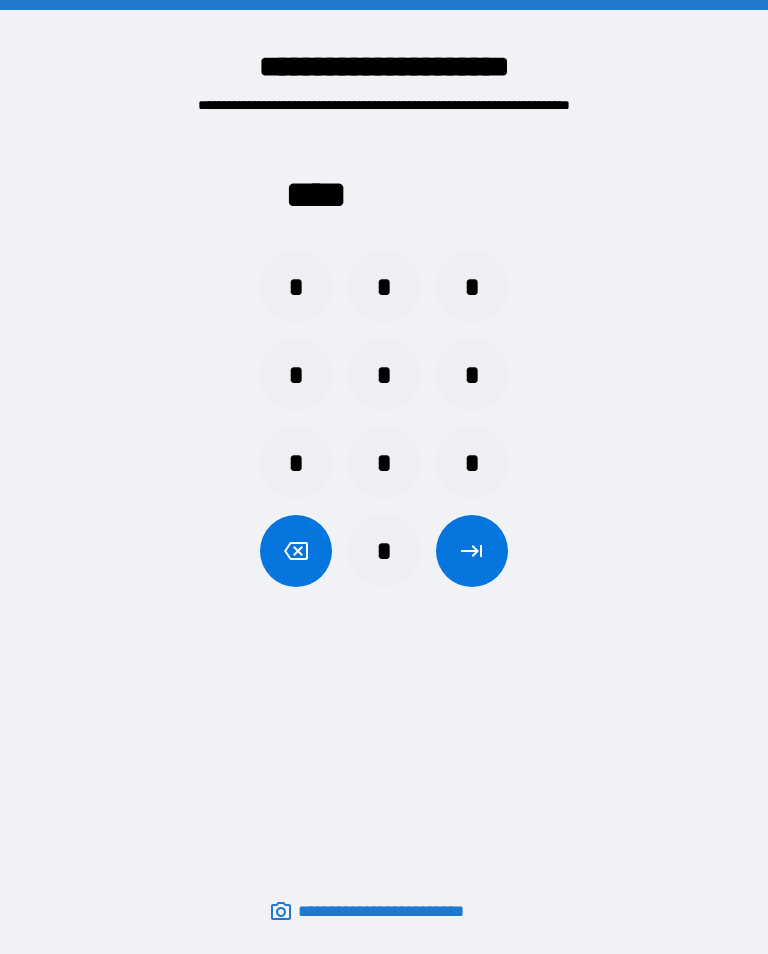 click at bounding box center (472, 551) 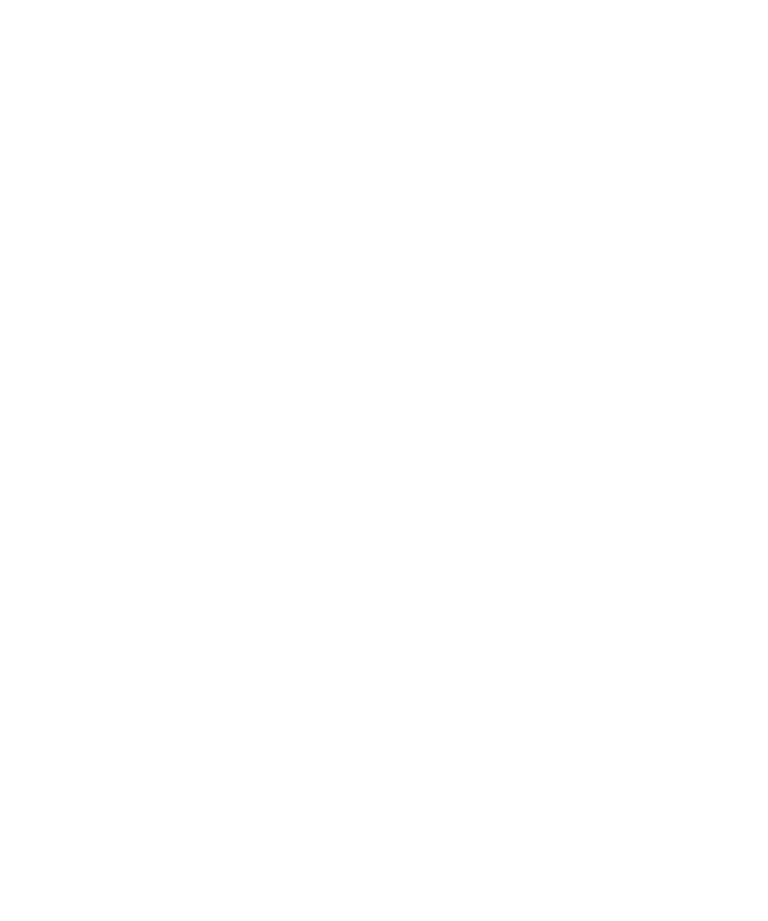 scroll, scrollTop: 0, scrollLeft: 0, axis: both 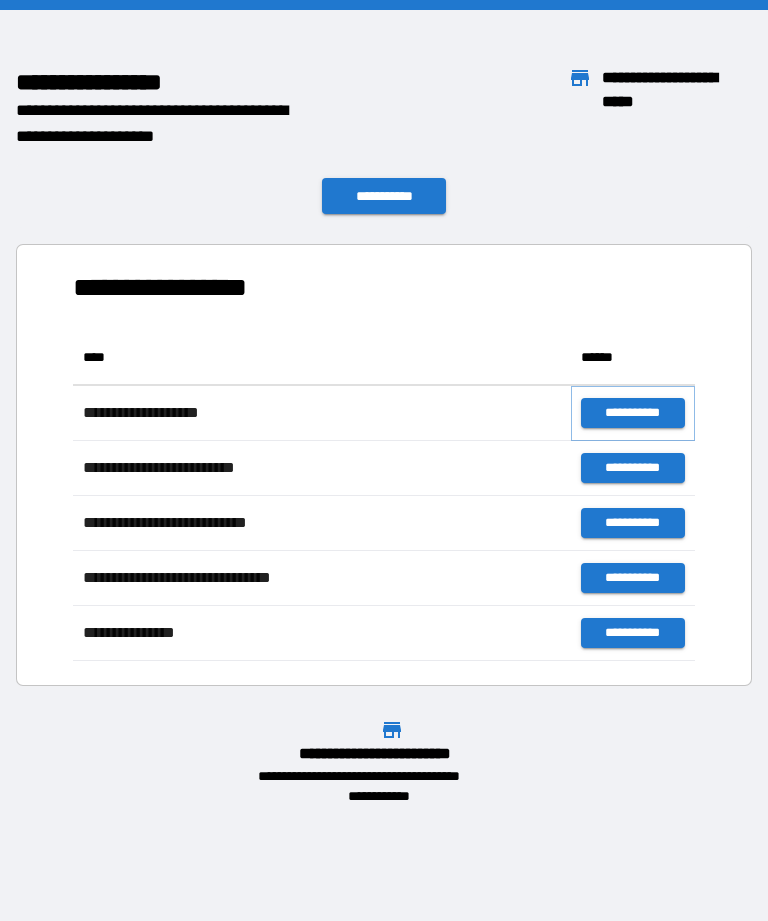 click on "**********" at bounding box center [633, 413] 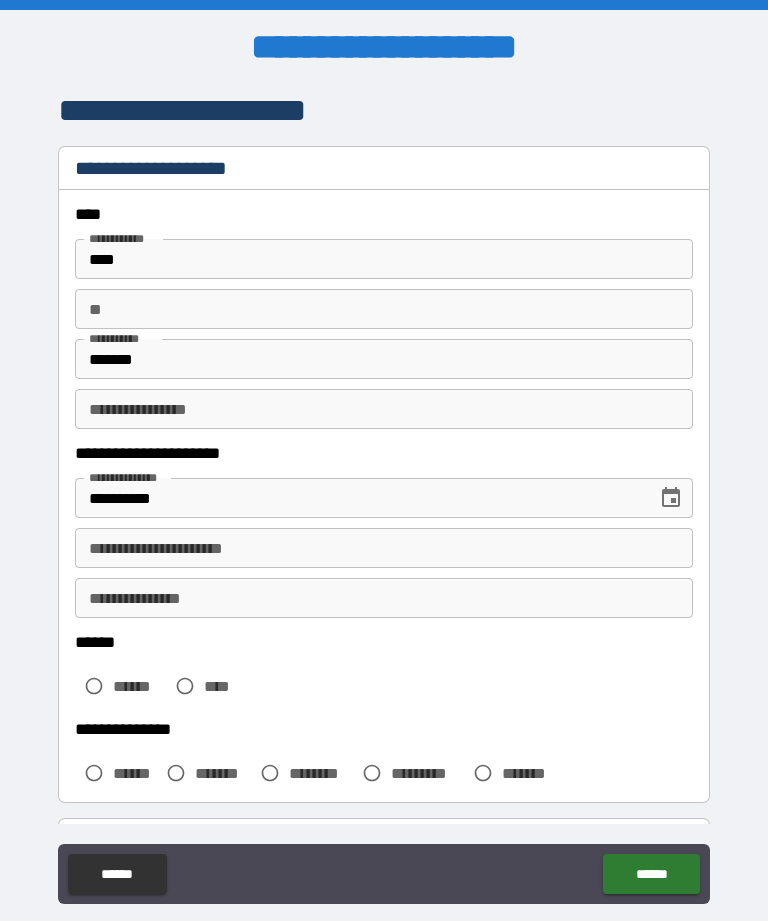 click on "**********" at bounding box center (384, 548) 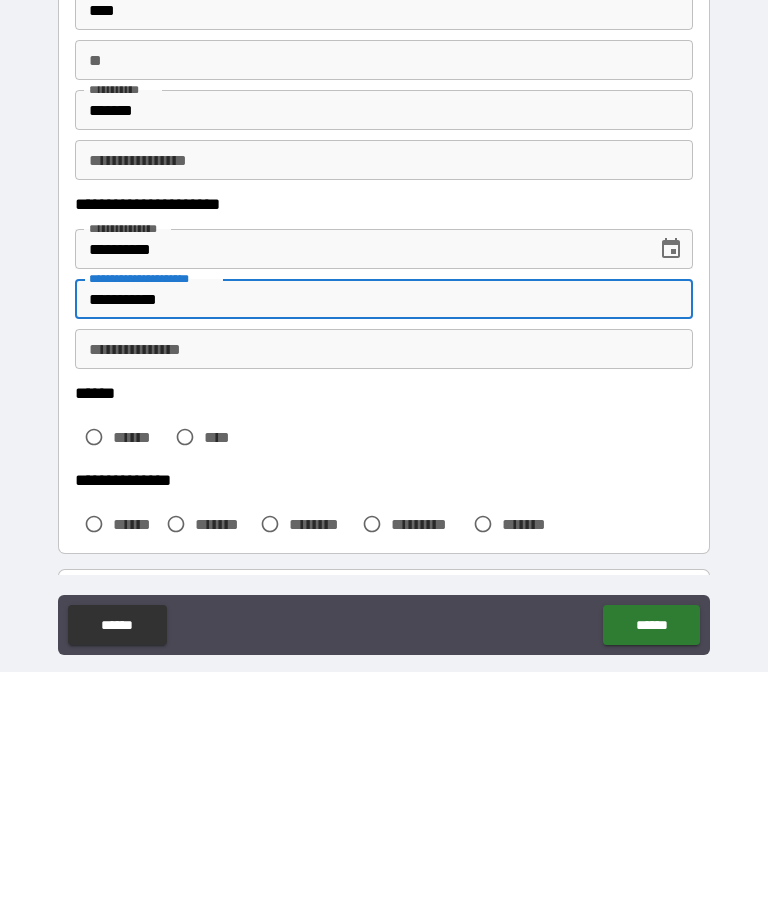 type on "**********" 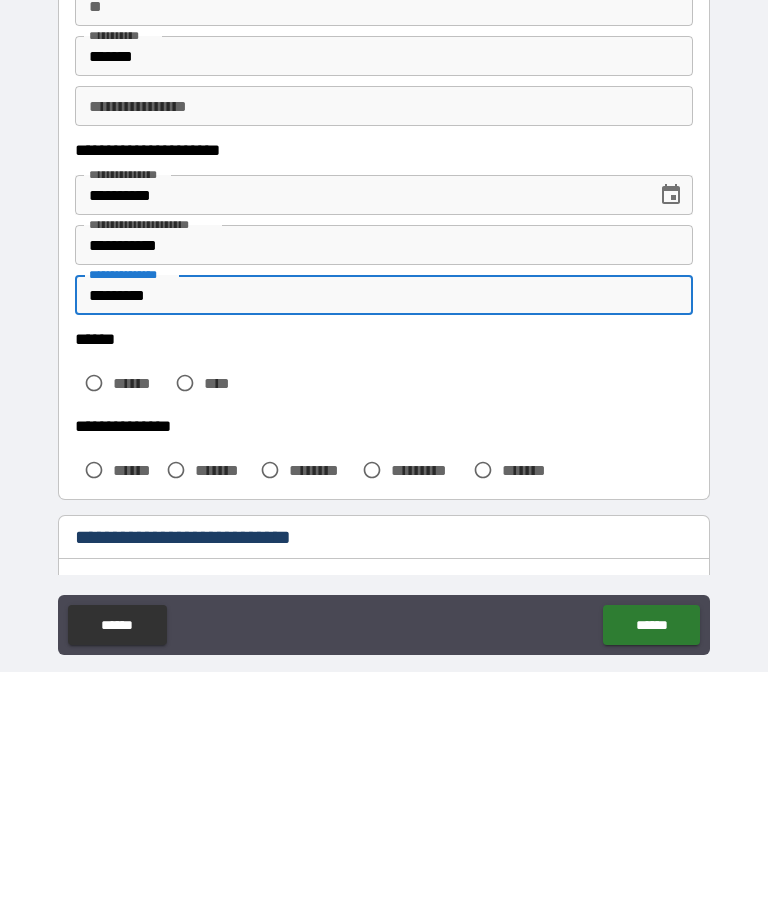 scroll, scrollTop: 78, scrollLeft: 0, axis: vertical 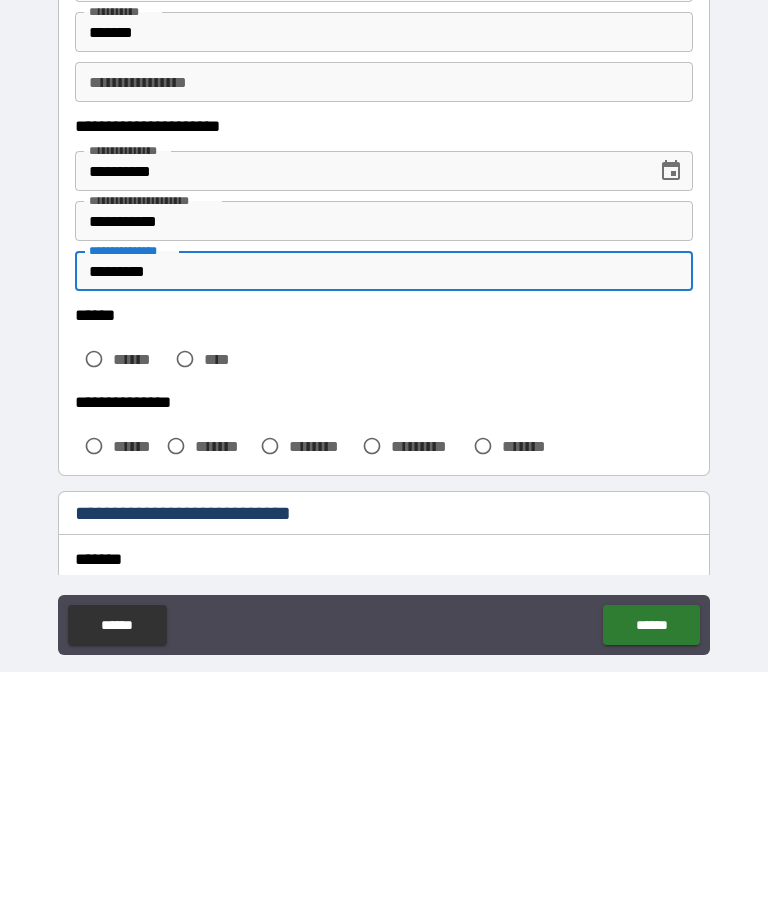 type on "*********" 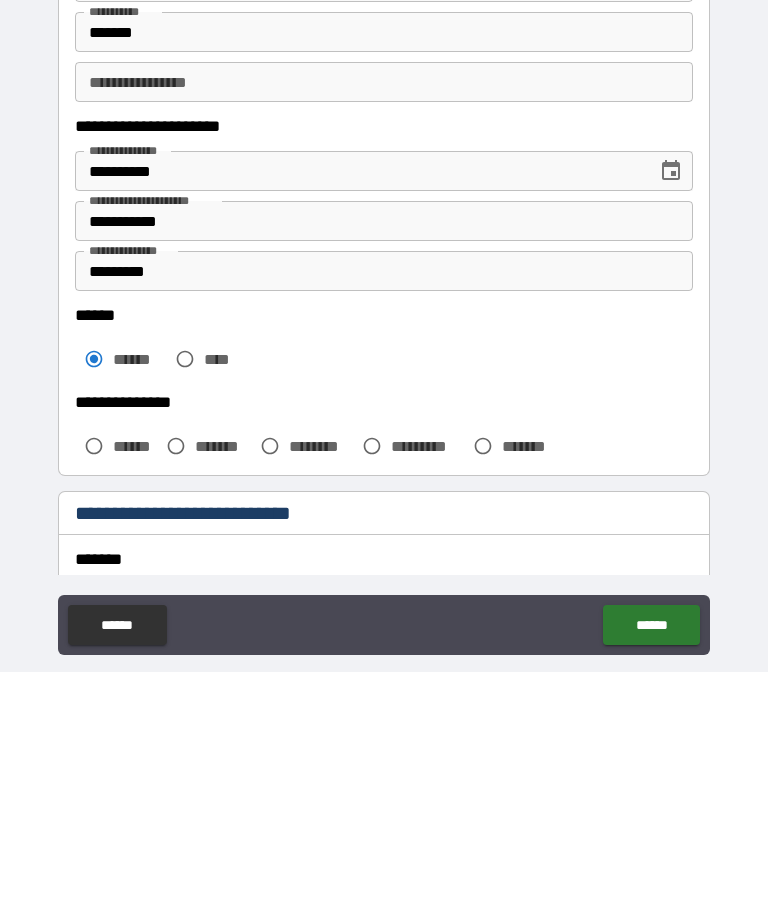 scroll, scrollTop: 64, scrollLeft: 0, axis: vertical 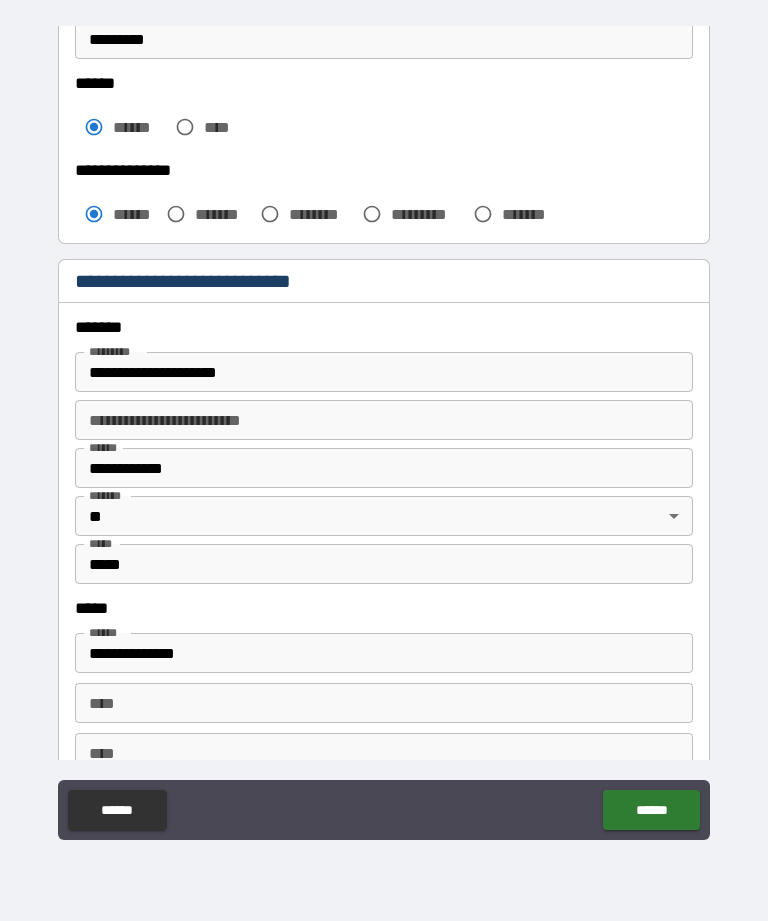 click on "**********" at bounding box center [384, 372] 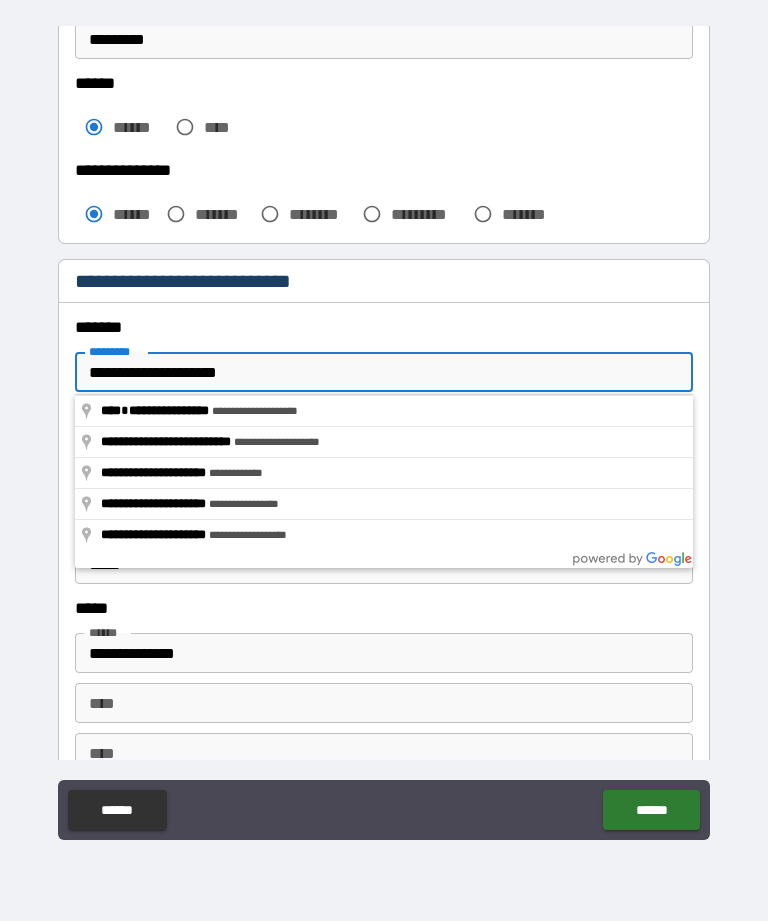click on "**********" at bounding box center [384, 372] 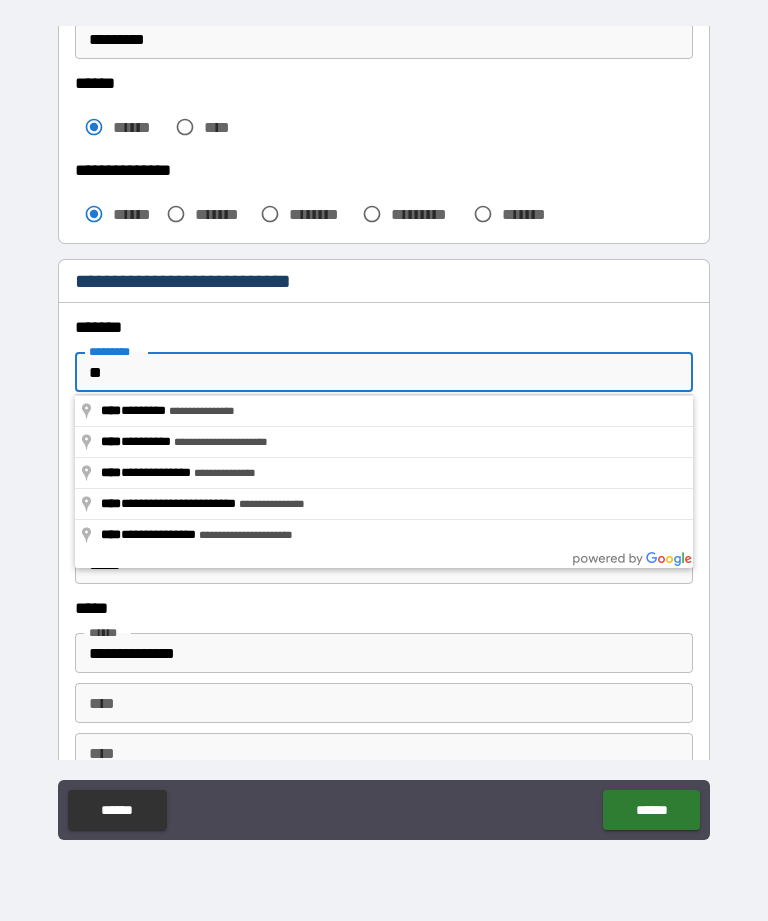 type on "*" 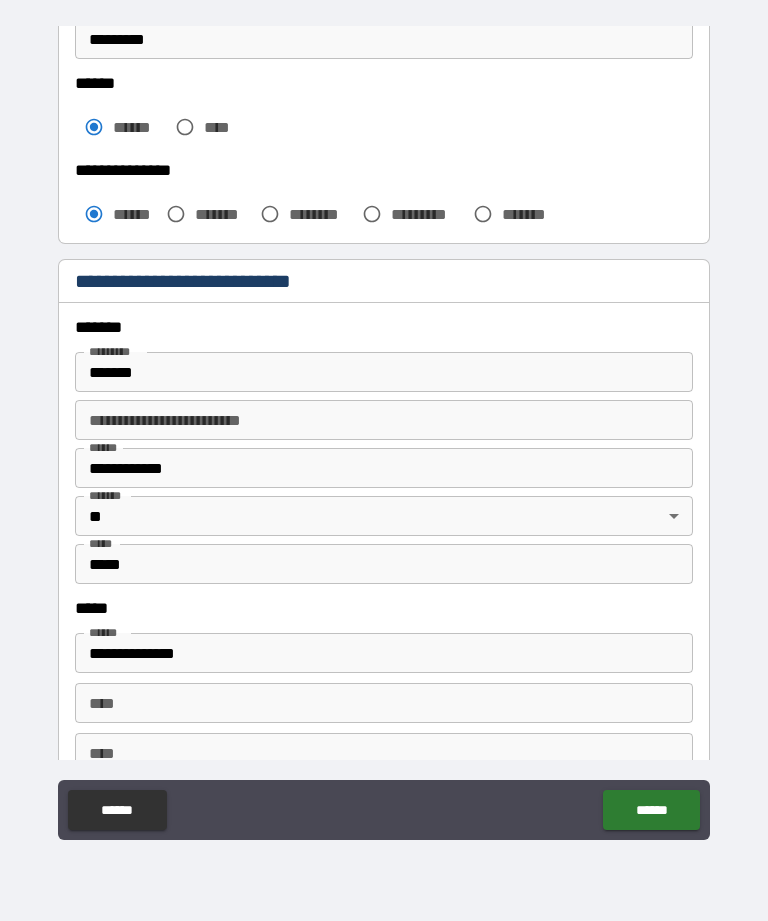 type on "**********" 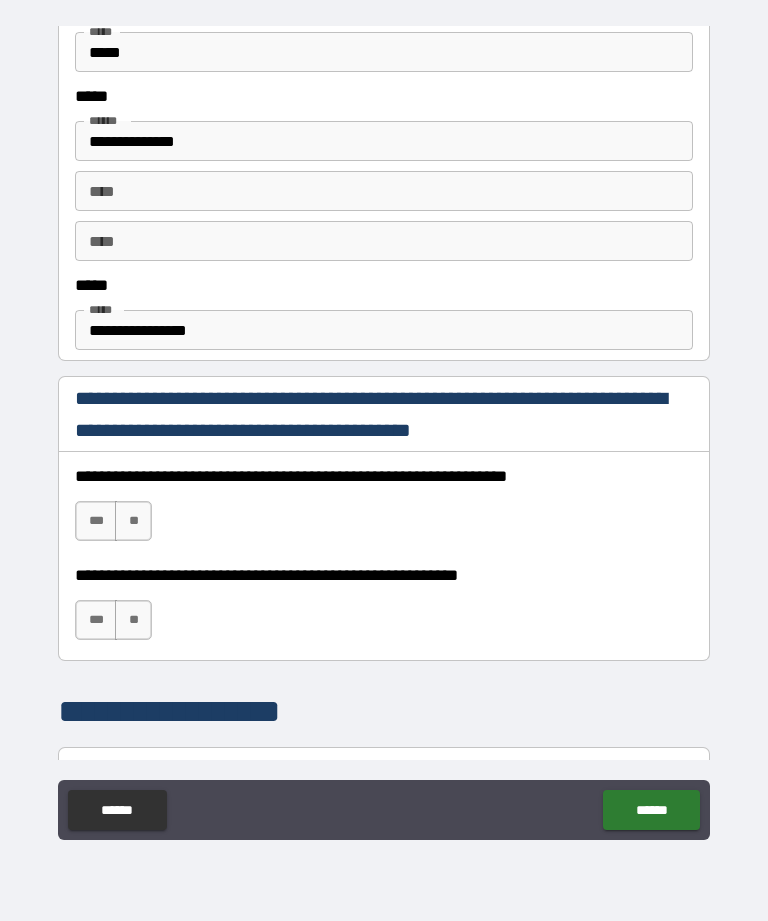 scroll, scrollTop: 1024, scrollLeft: 0, axis: vertical 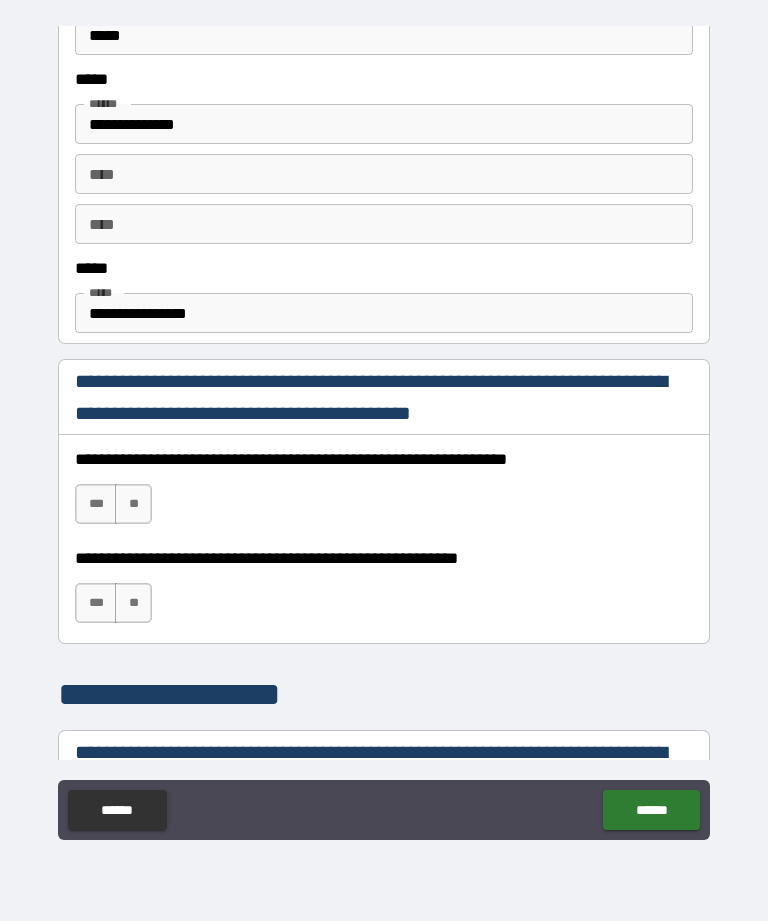 click on "***" at bounding box center [96, 504] 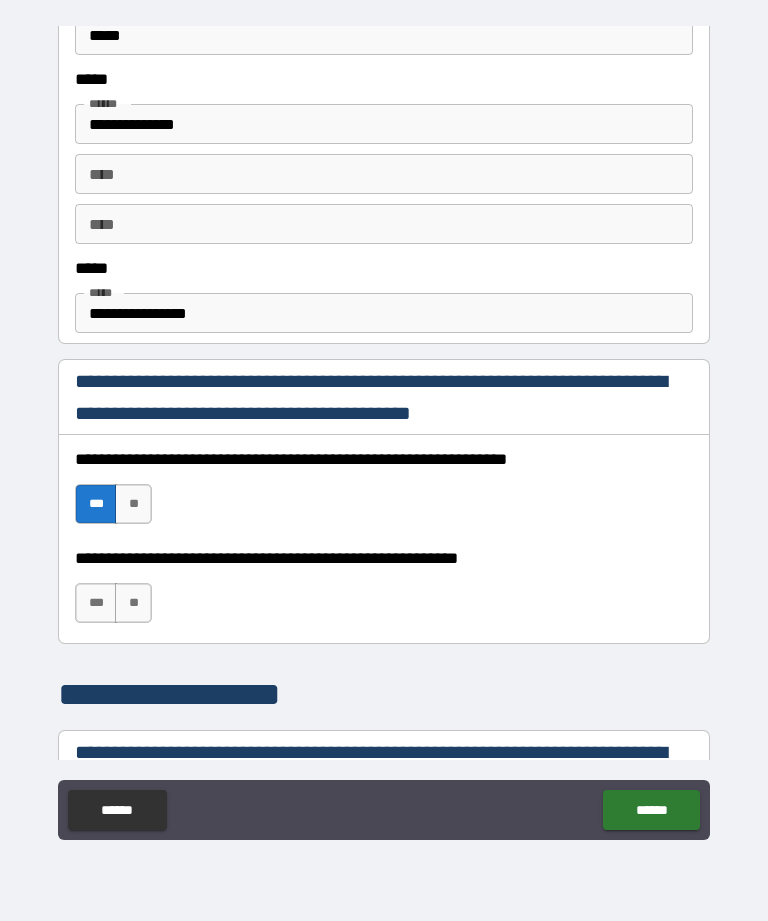 click on "***" at bounding box center (96, 603) 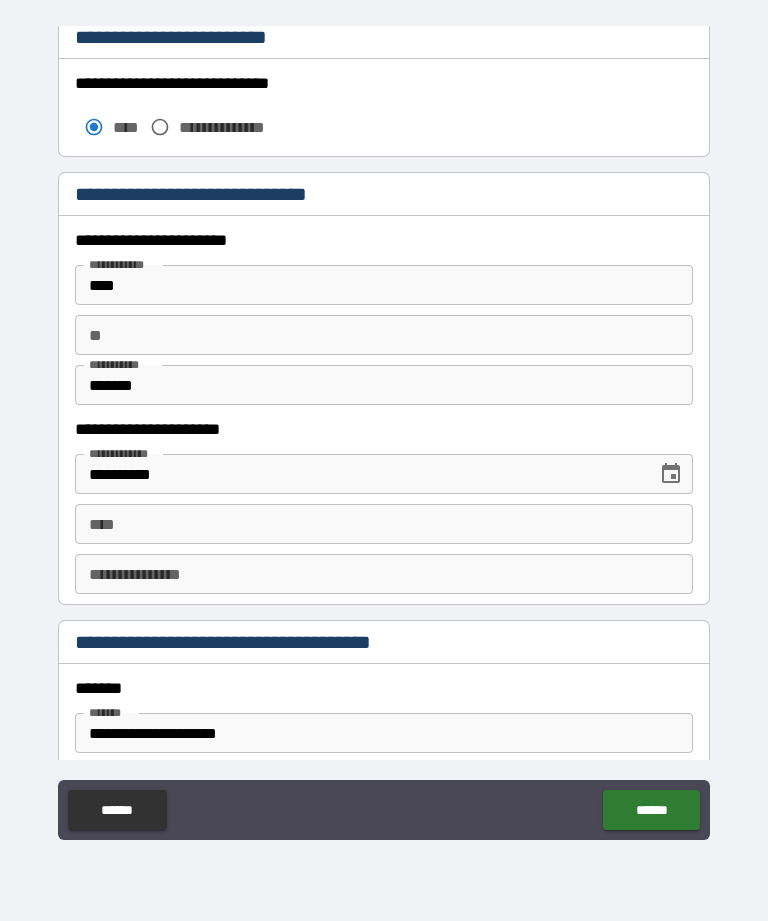 scroll, scrollTop: 1772, scrollLeft: 0, axis: vertical 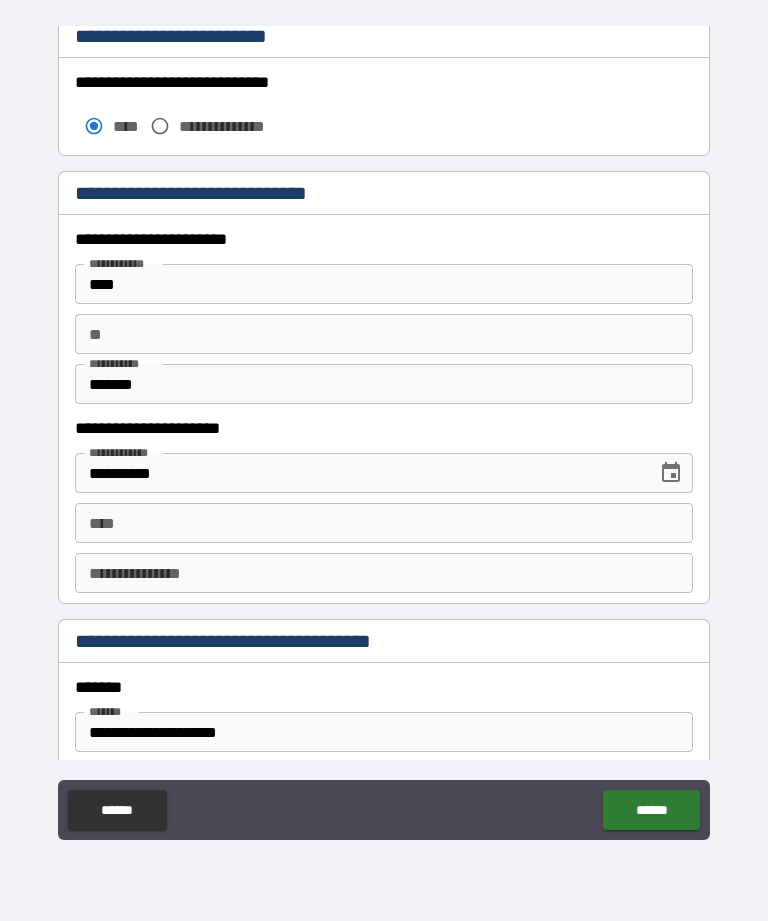 click on "****" at bounding box center [384, 523] 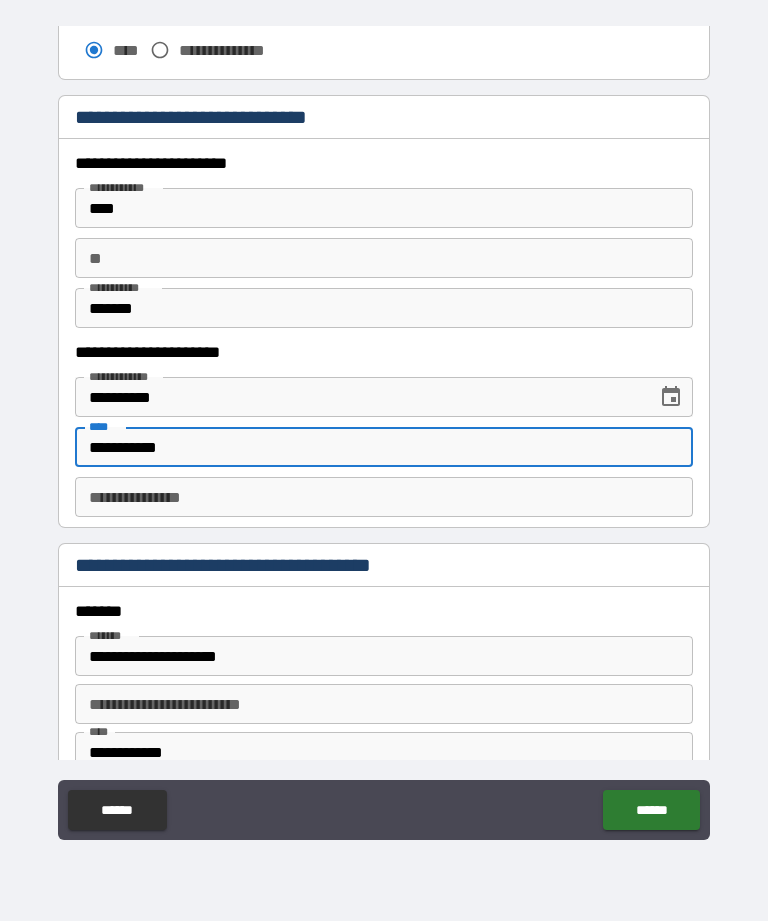 scroll, scrollTop: 1865, scrollLeft: 0, axis: vertical 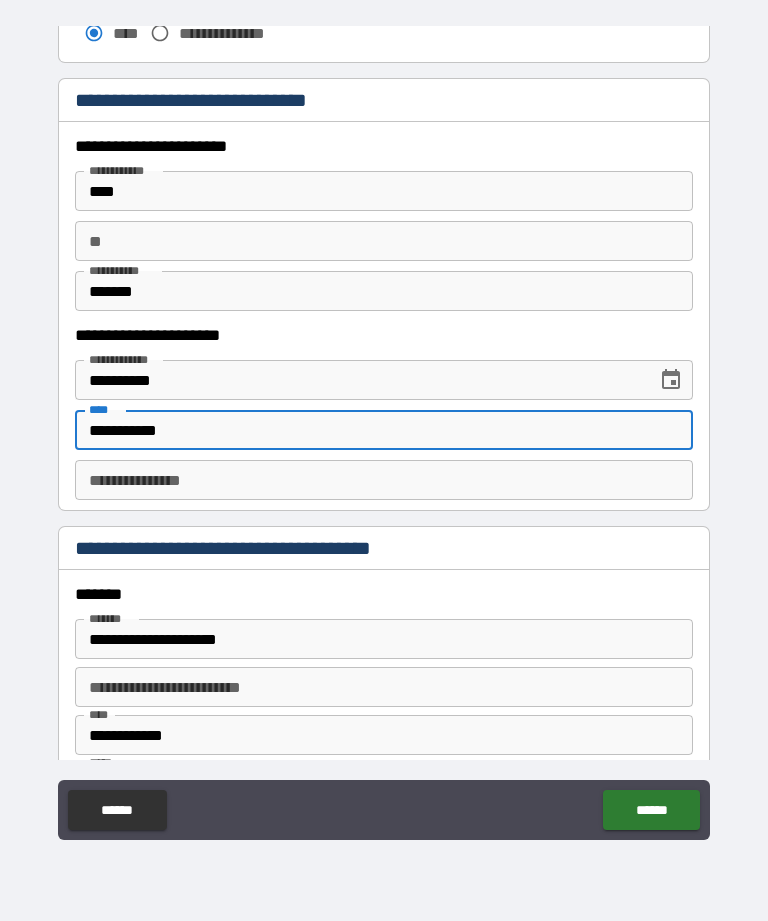 type on "**********" 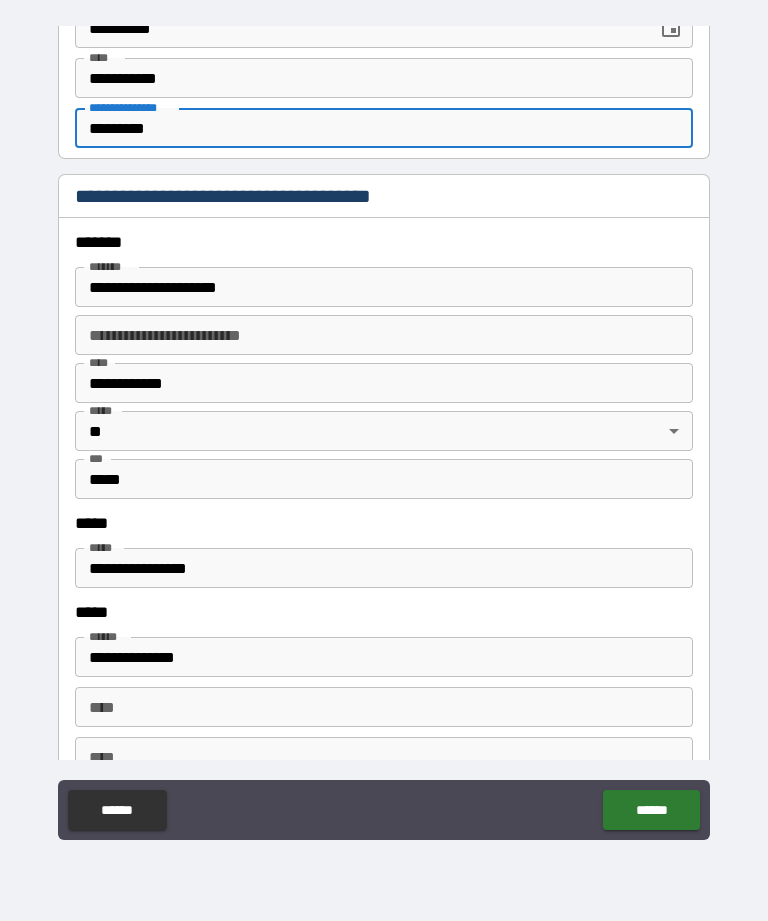 scroll, scrollTop: 2244, scrollLeft: 0, axis: vertical 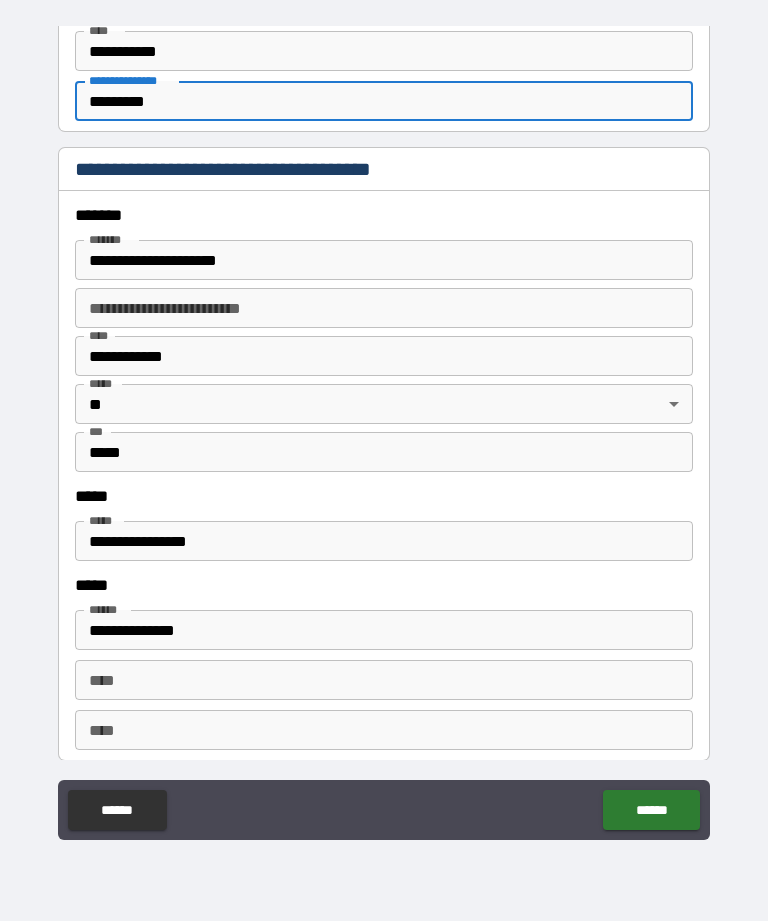 type on "*********" 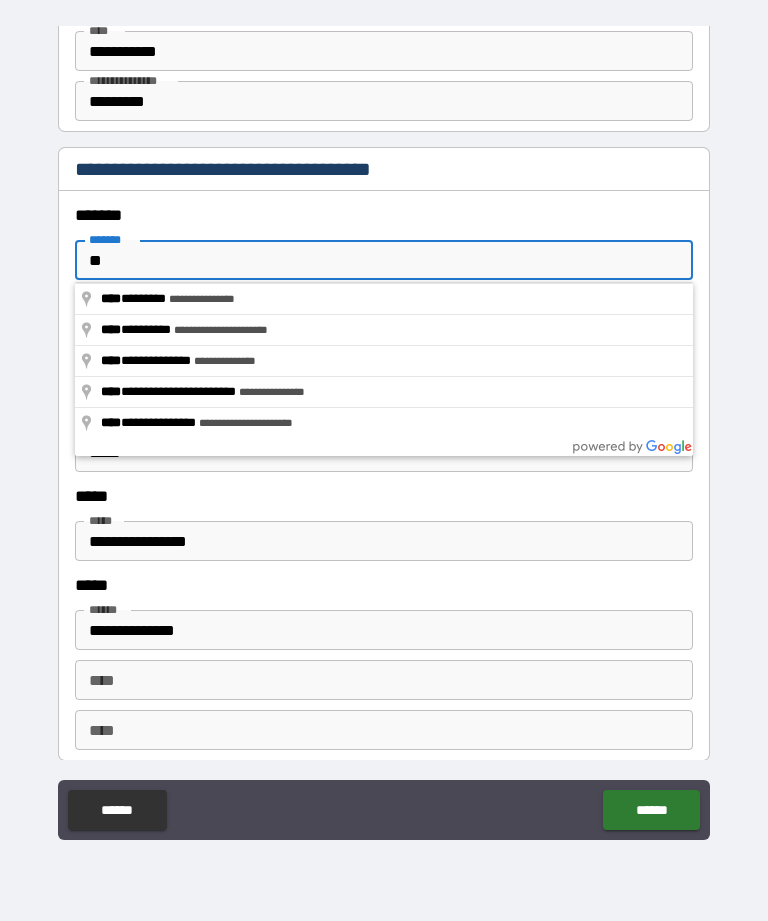 type on "*" 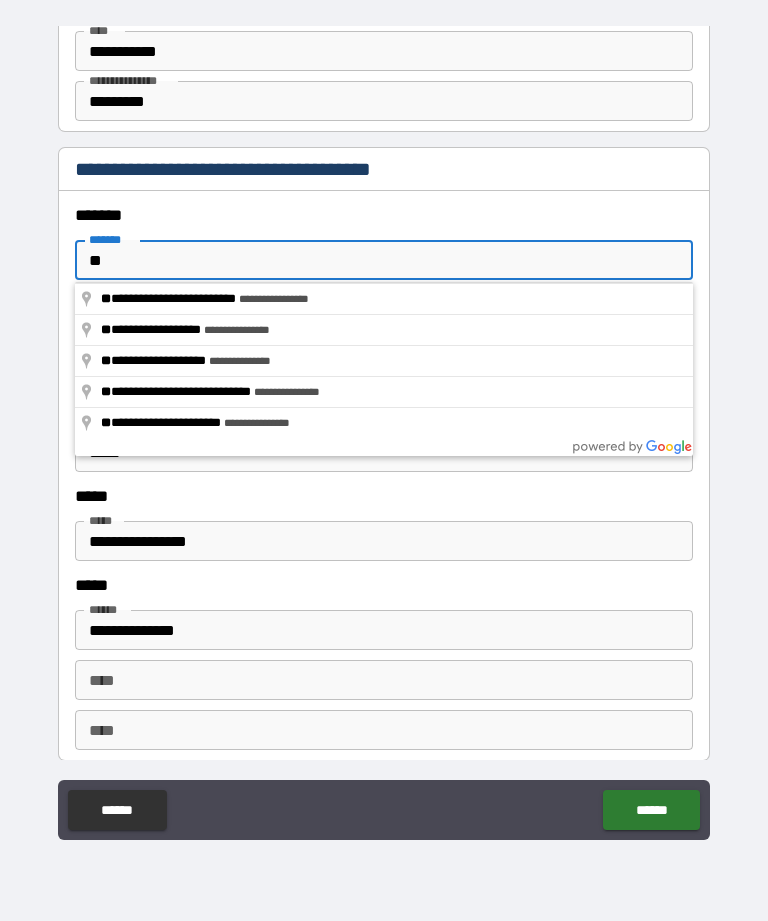 type on "*" 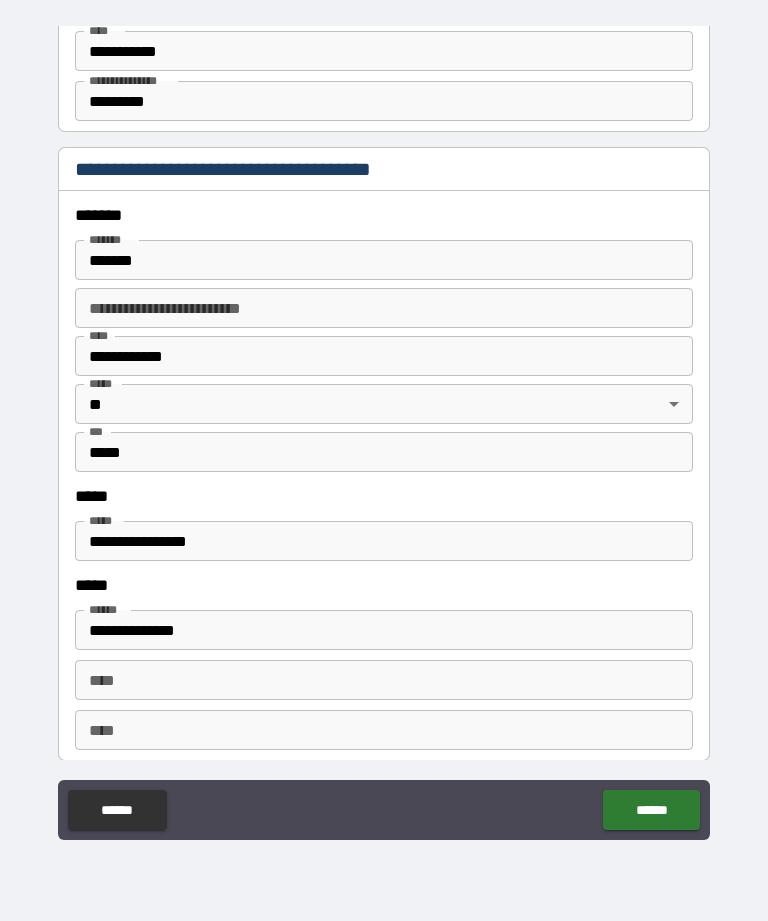 type on "**********" 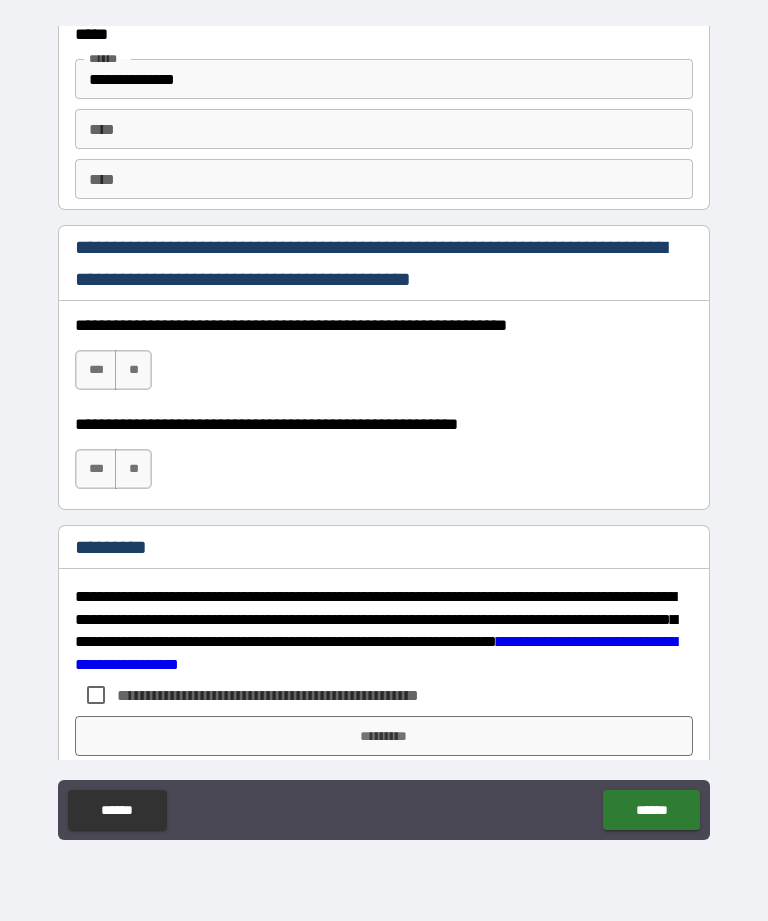 scroll, scrollTop: 2796, scrollLeft: 0, axis: vertical 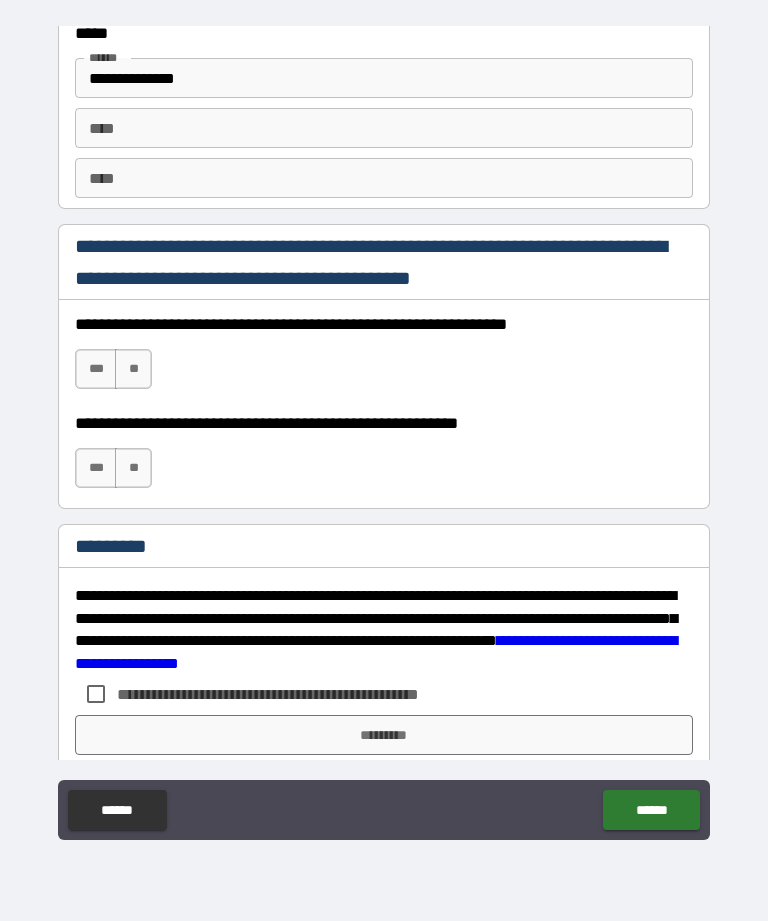 click on "***" at bounding box center [96, 369] 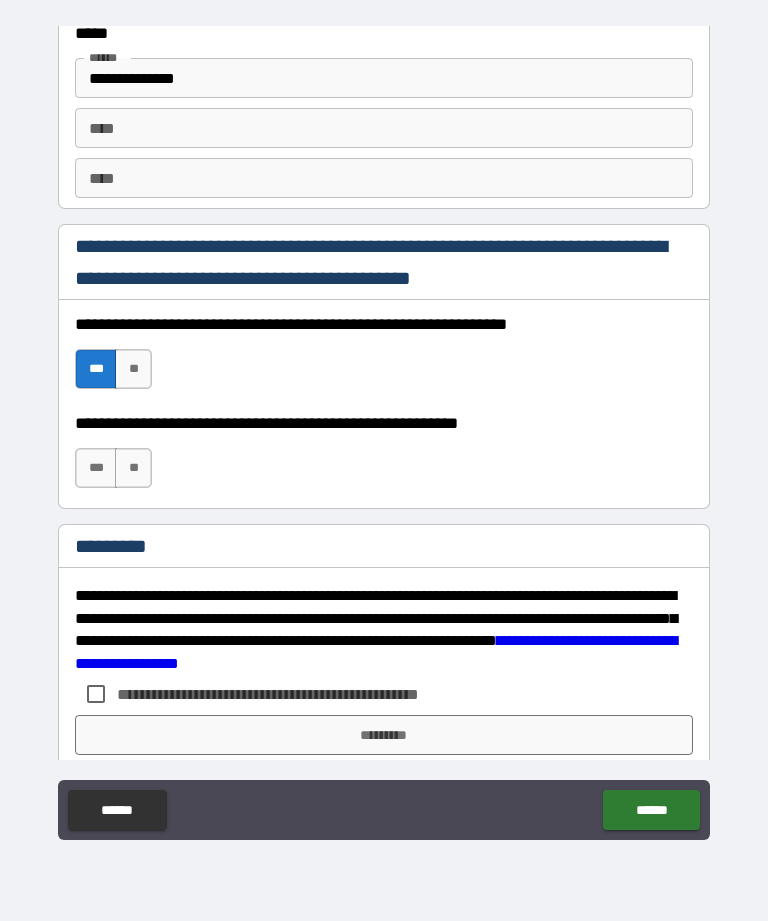 click on "***" at bounding box center [96, 468] 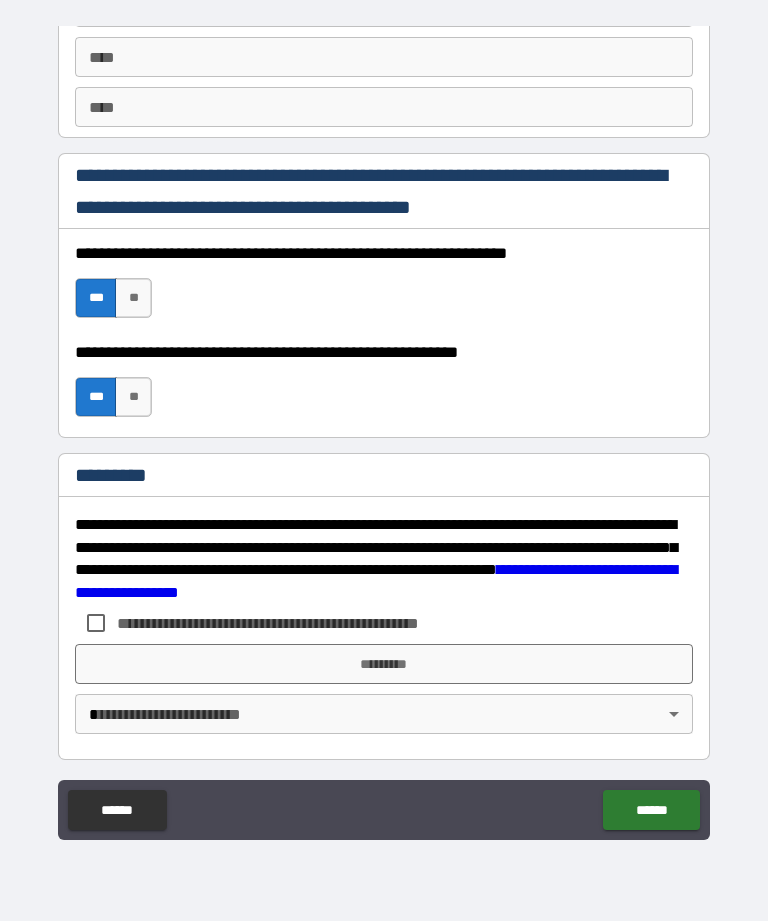 scroll, scrollTop: 2866, scrollLeft: 0, axis: vertical 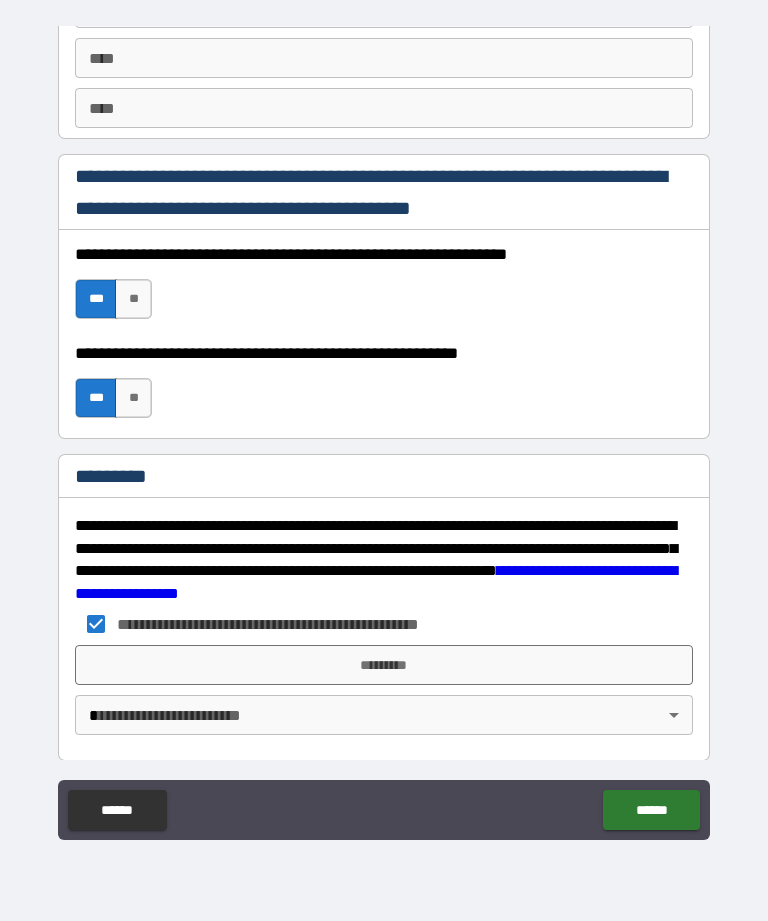click on "*********" at bounding box center [384, 665] 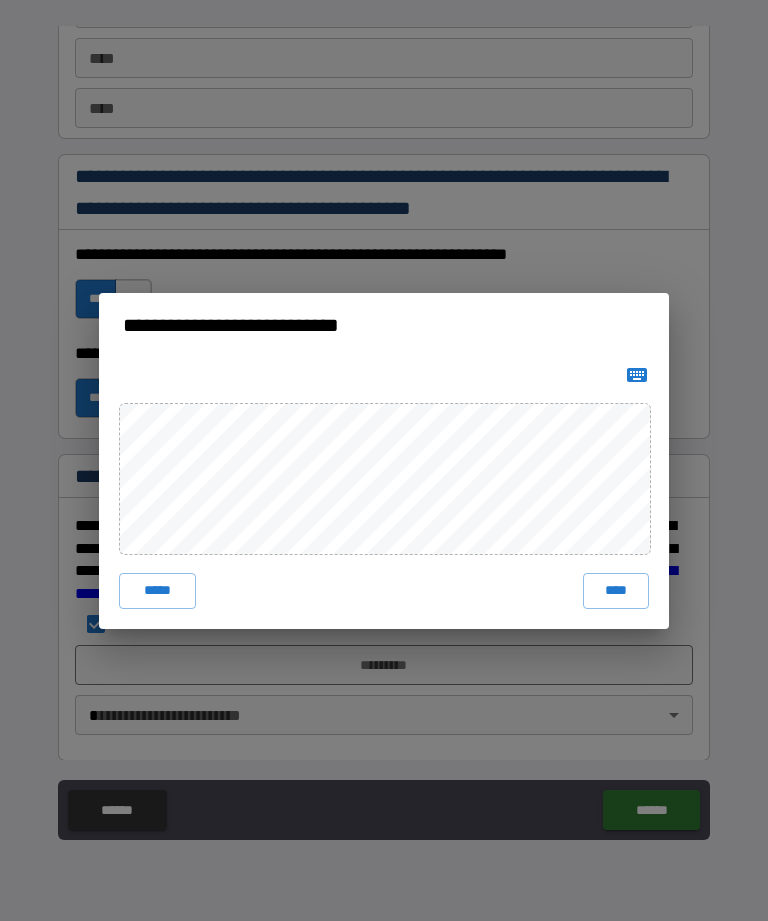 click on "****" at bounding box center (616, 591) 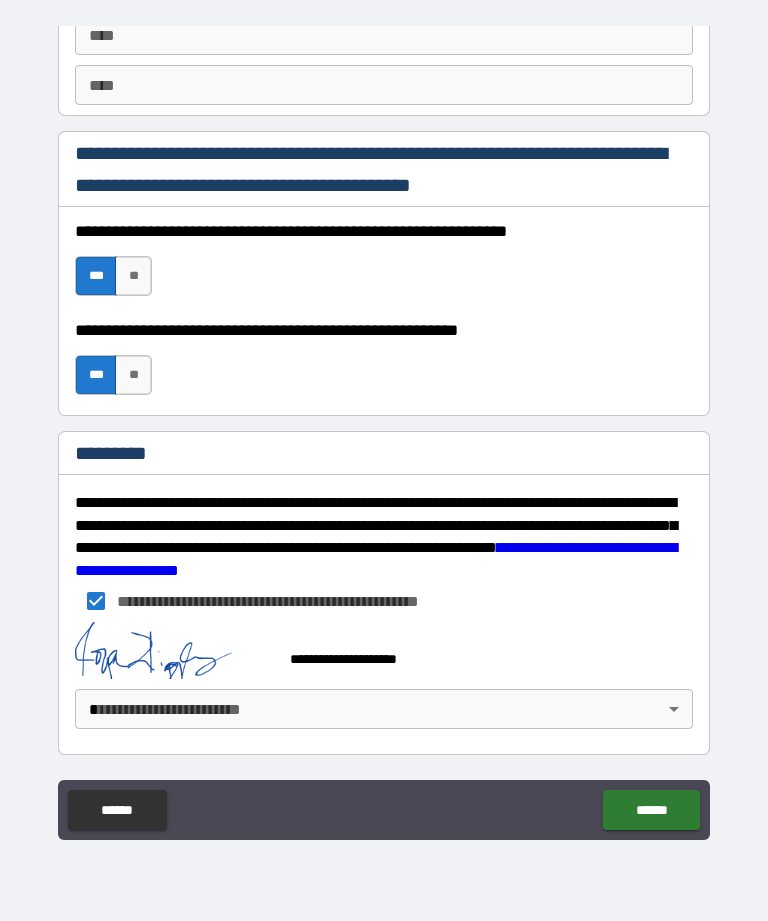 scroll, scrollTop: 2889, scrollLeft: 0, axis: vertical 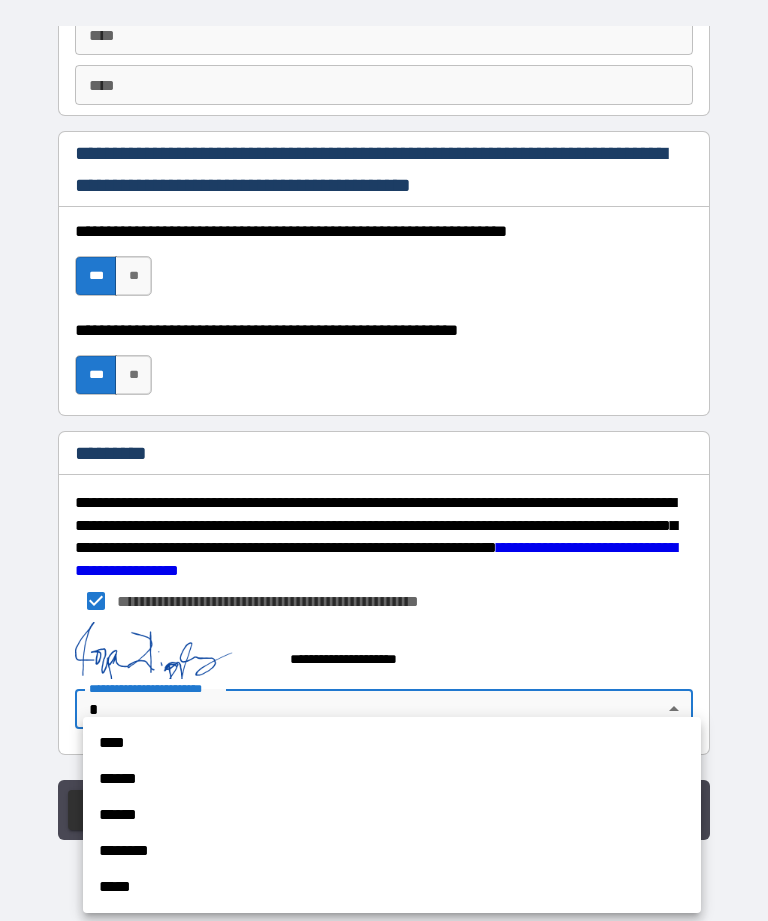 click on "****" at bounding box center [392, 743] 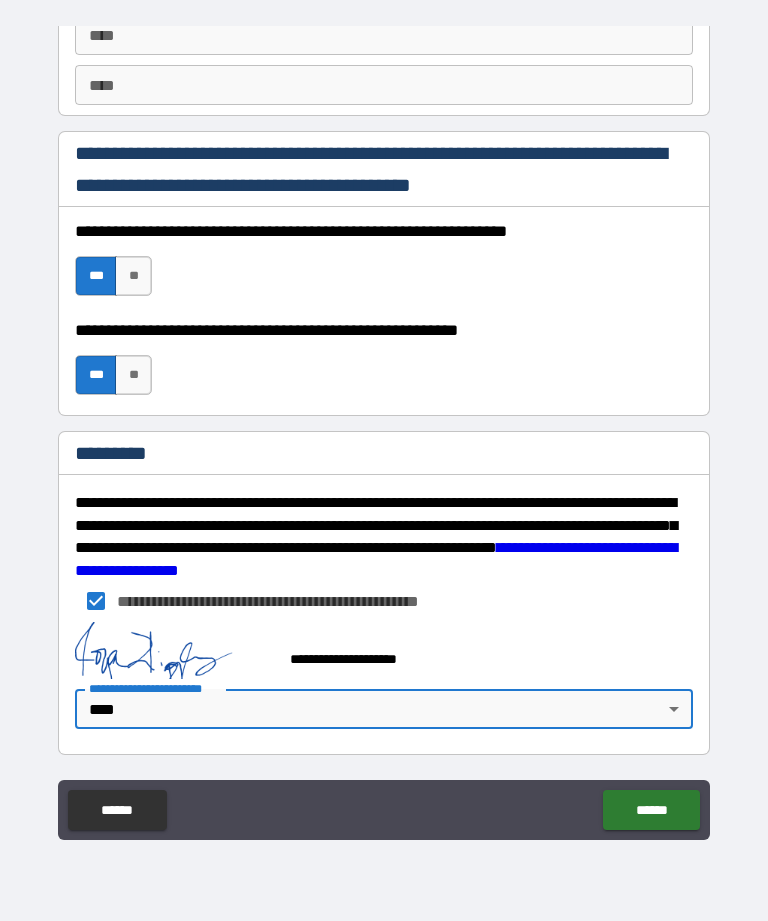 click on "******" at bounding box center [651, 810] 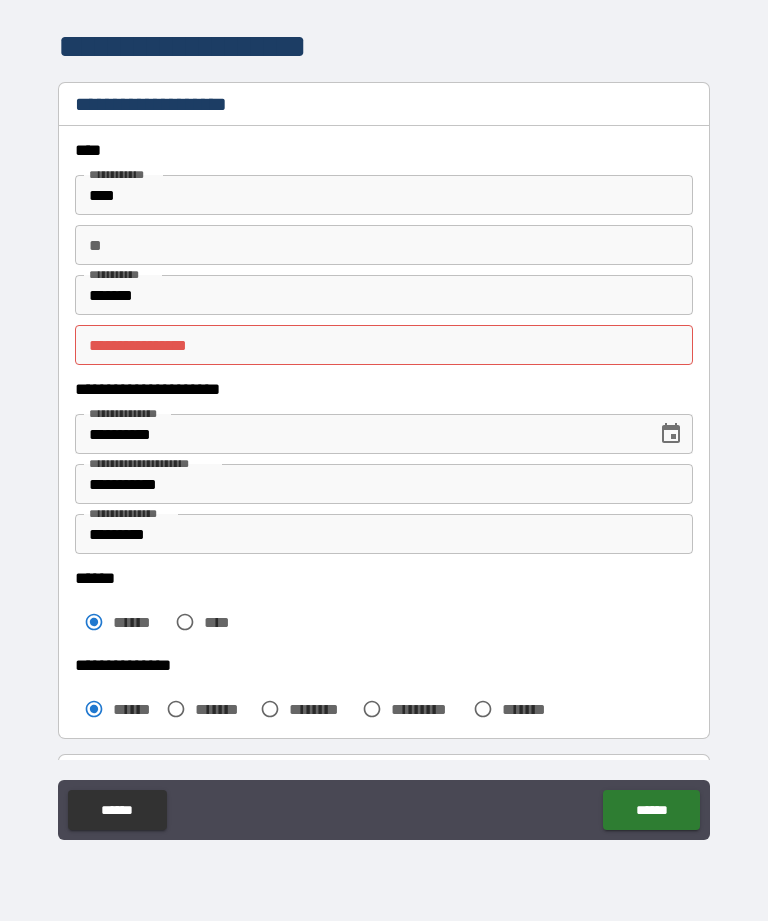 scroll, scrollTop: 0, scrollLeft: 0, axis: both 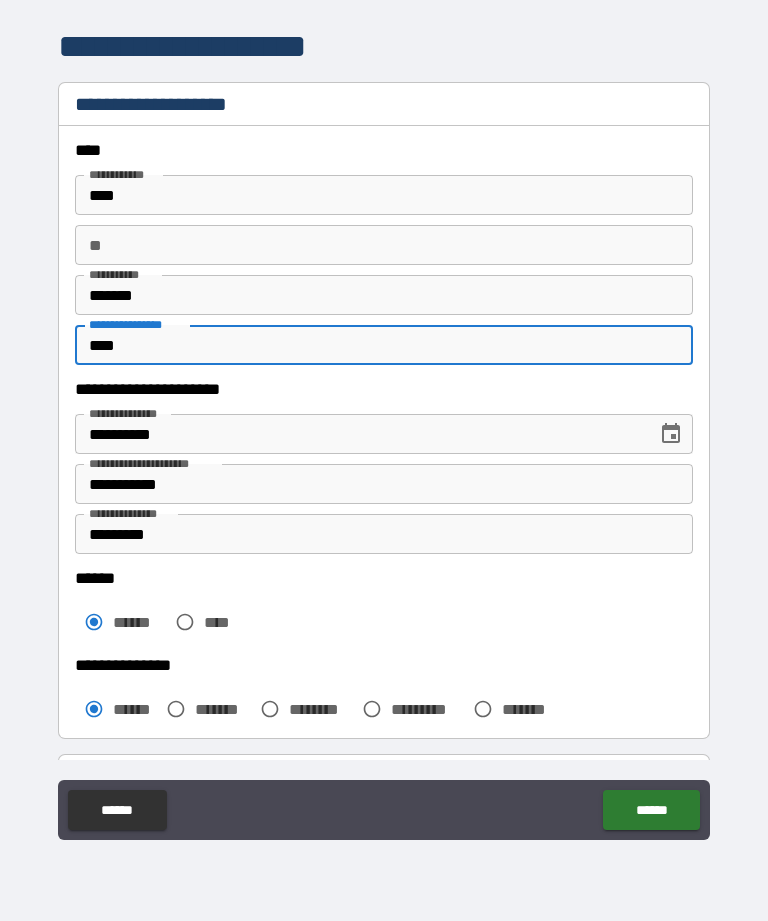 type on "****" 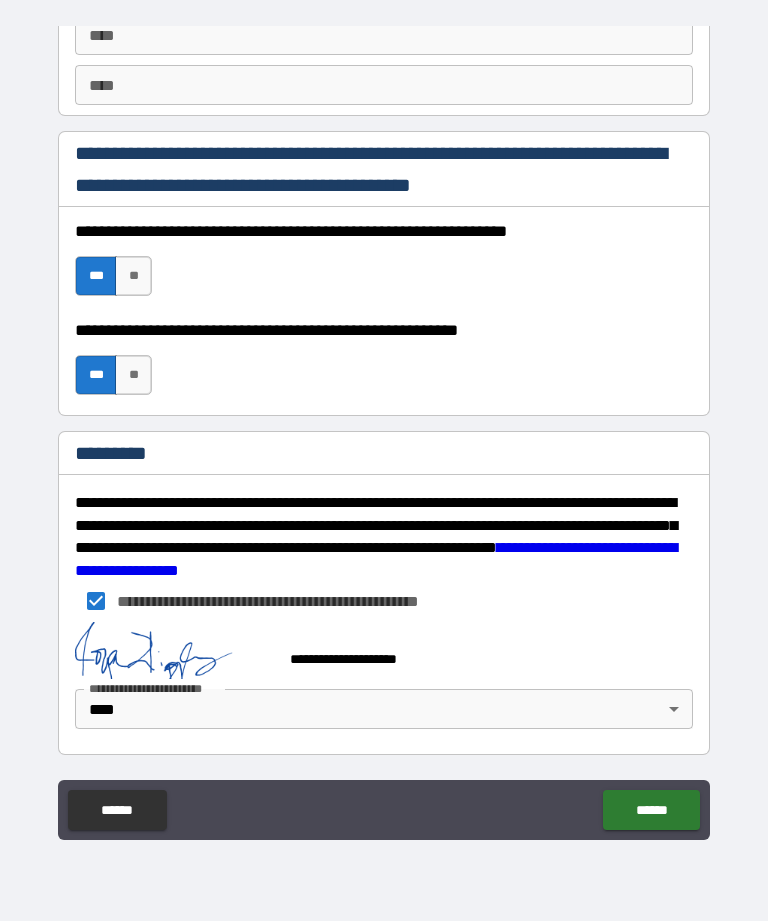 scroll, scrollTop: 2889, scrollLeft: 0, axis: vertical 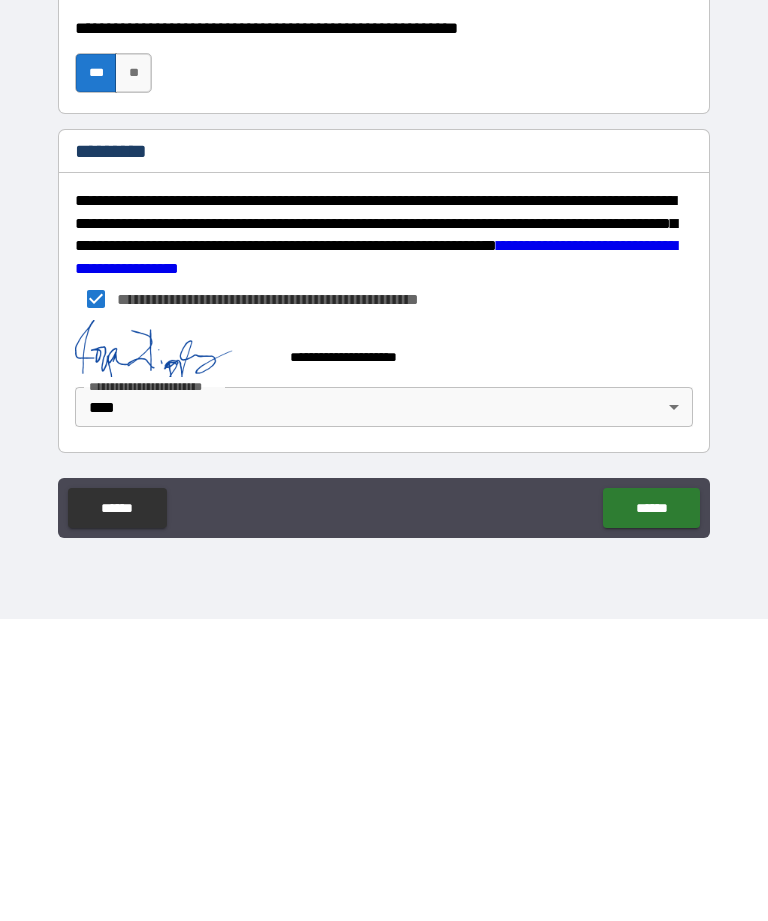 click on "******" at bounding box center [651, 810] 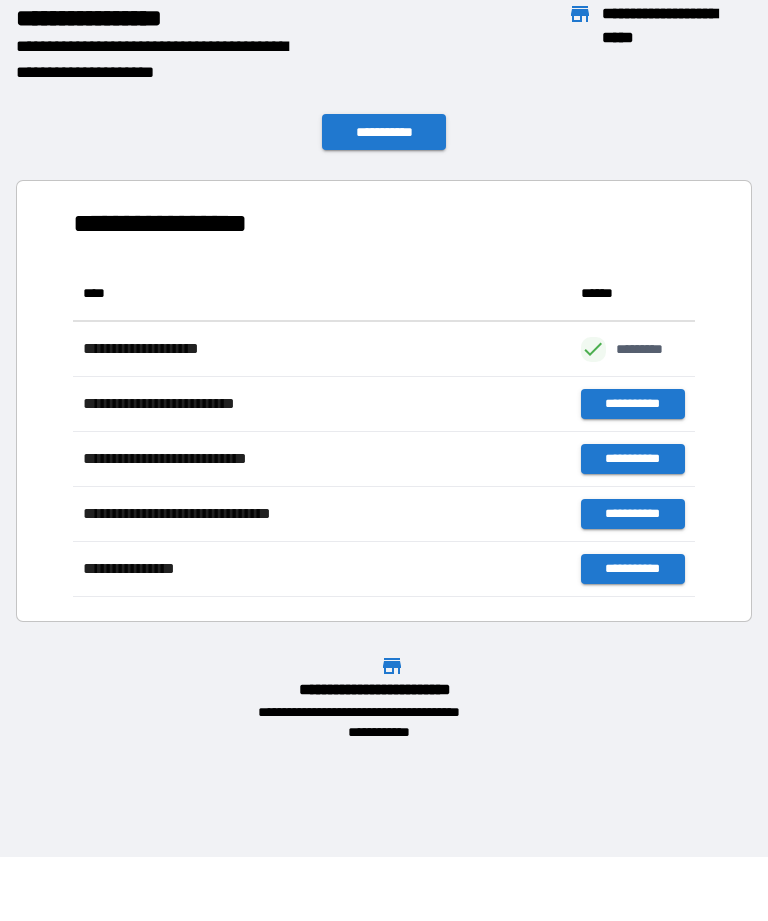 scroll, scrollTop: 1, scrollLeft: 1, axis: both 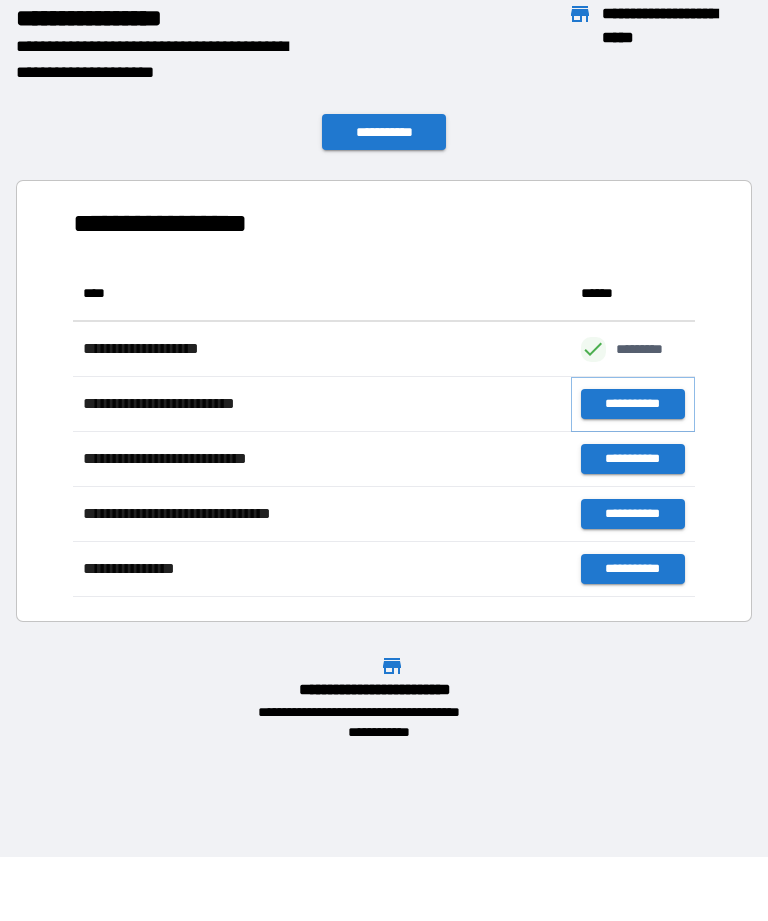 click on "**********" at bounding box center [633, 404] 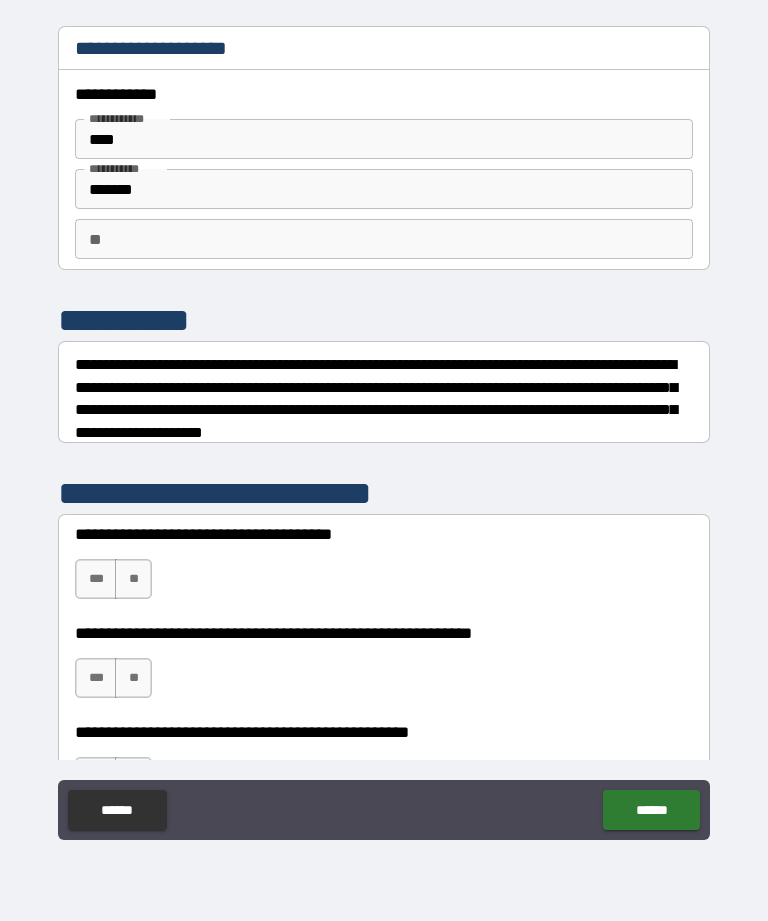 click on "***" at bounding box center [96, 579] 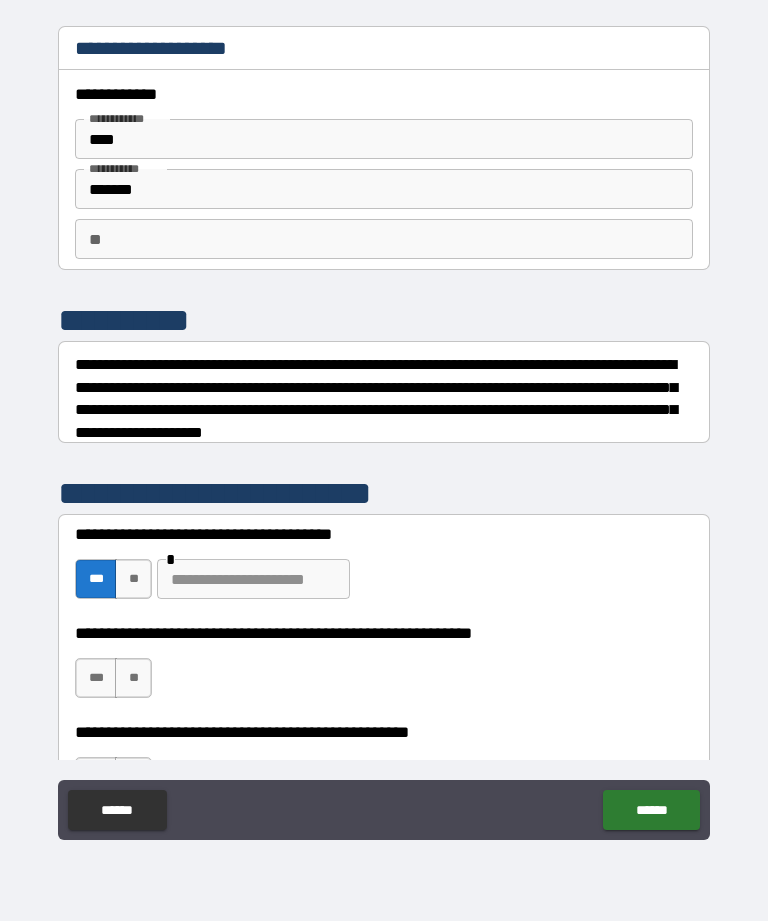 click on "***" at bounding box center (96, 678) 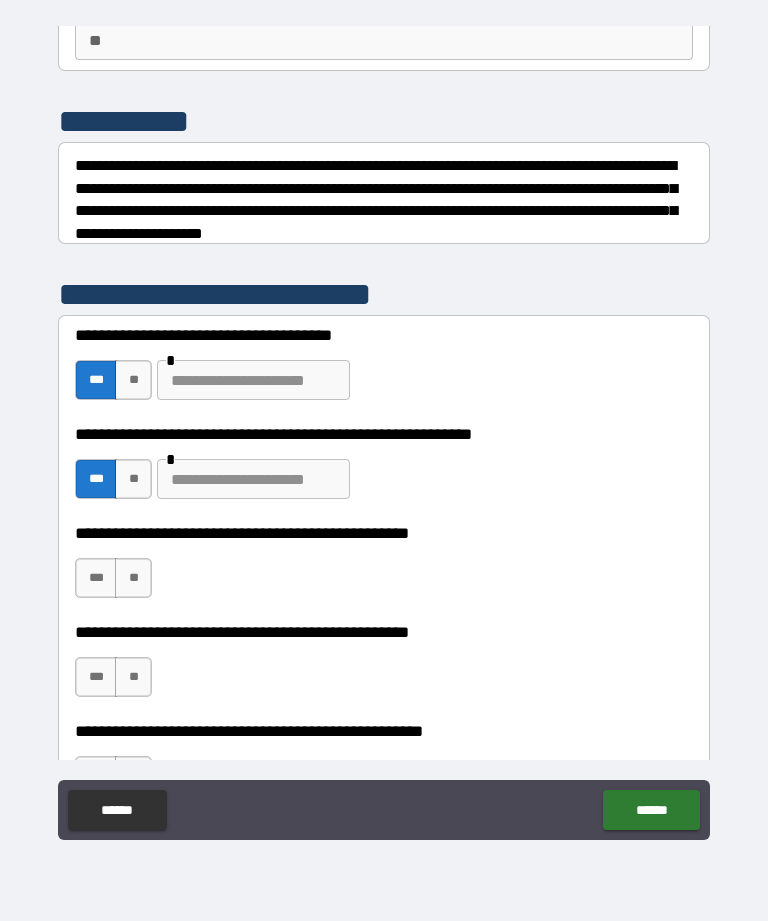 scroll, scrollTop: 217, scrollLeft: 0, axis: vertical 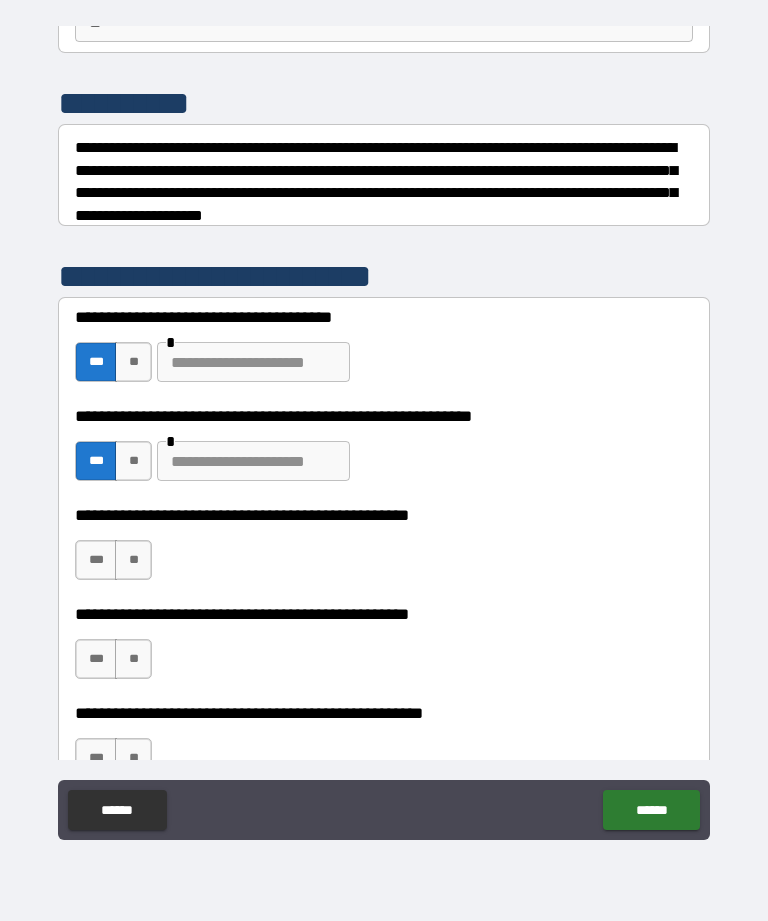 click on "***" at bounding box center [96, 560] 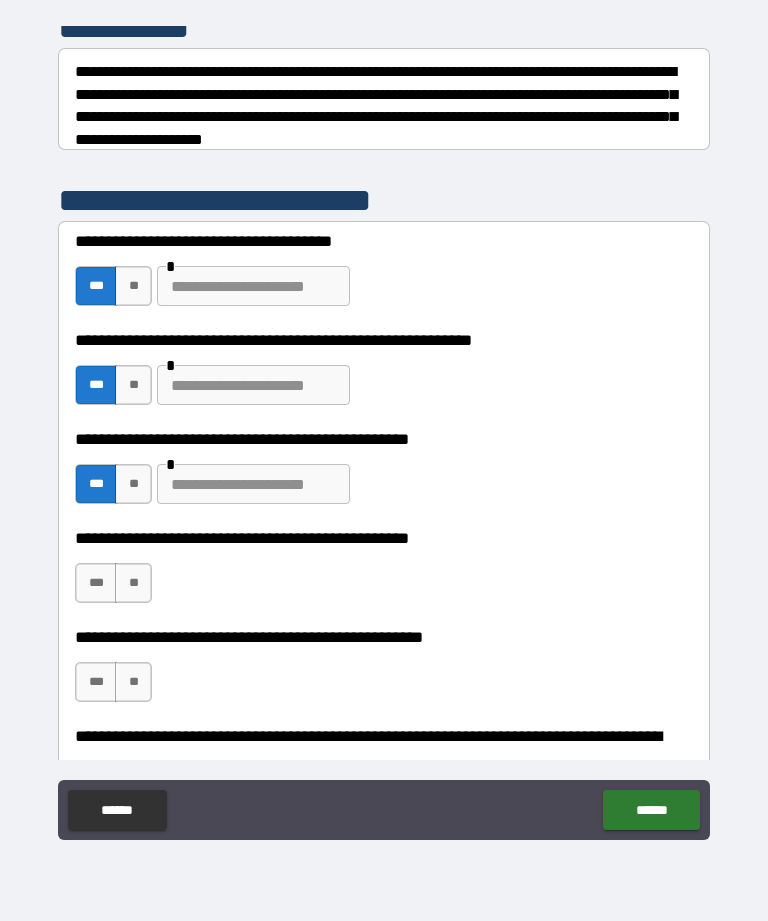scroll, scrollTop: 294, scrollLeft: 0, axis: vertical 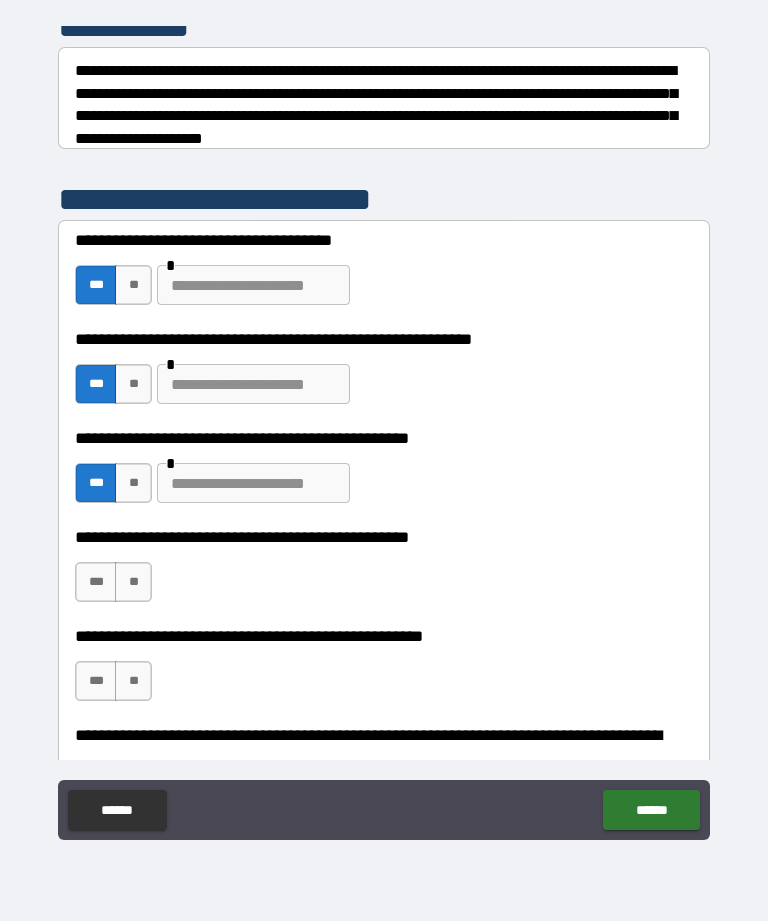 click on "***" at bounding box center [96, 582] 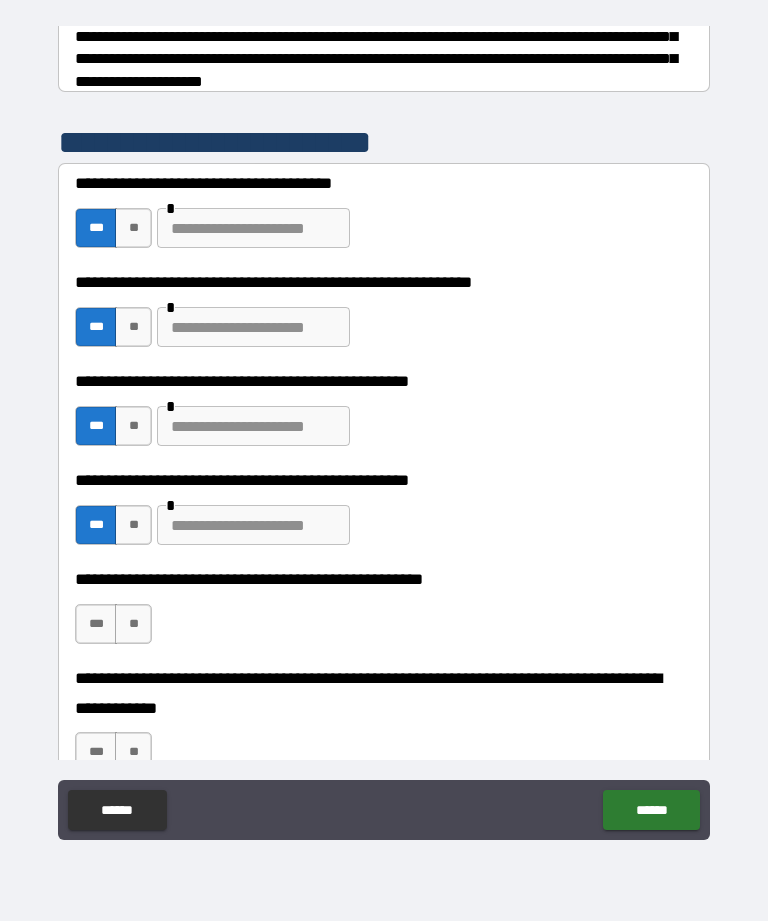 scroll, scrollTop: 372, scrollLeft: 0, axis: vertical 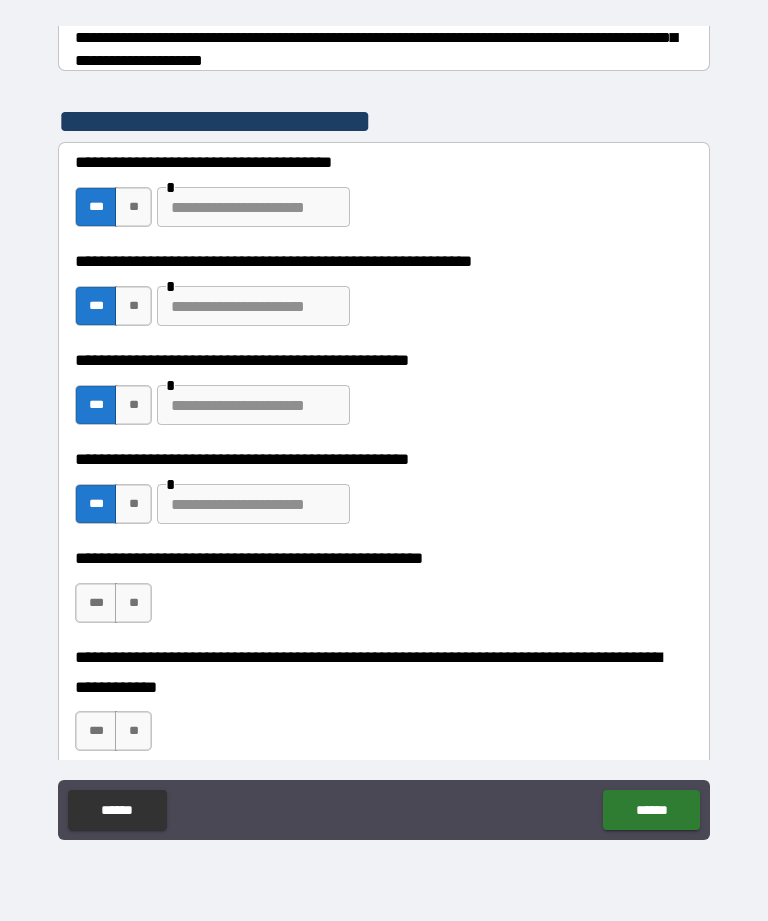 click on "**" at bounding box center [133, 603] 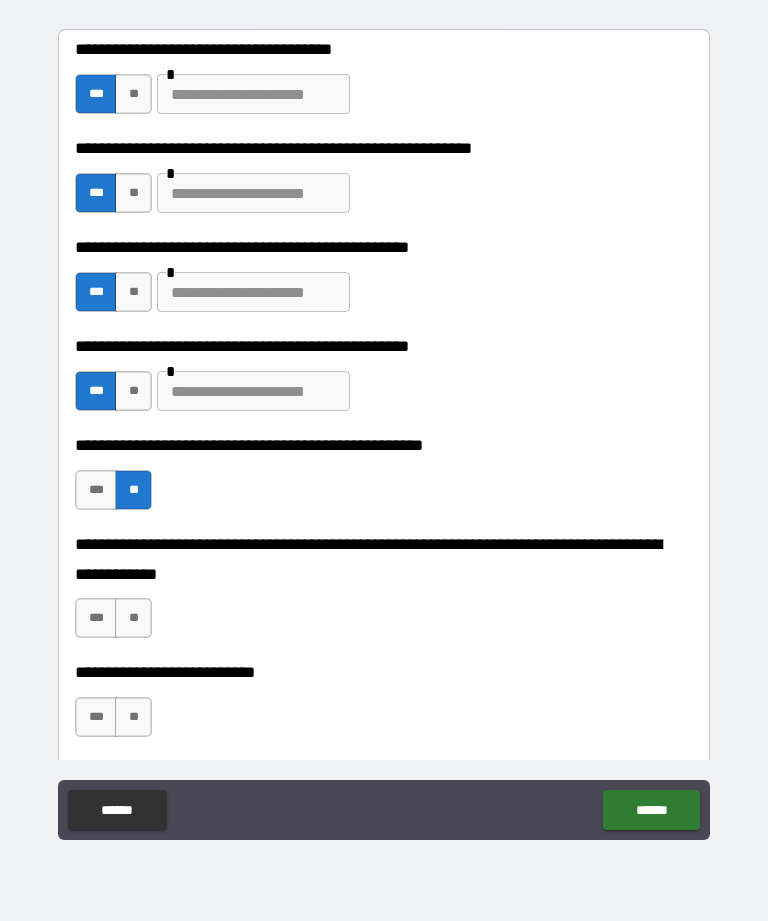 scroll, scrollTop: 486, scrollLeft: 0, axis: vertical 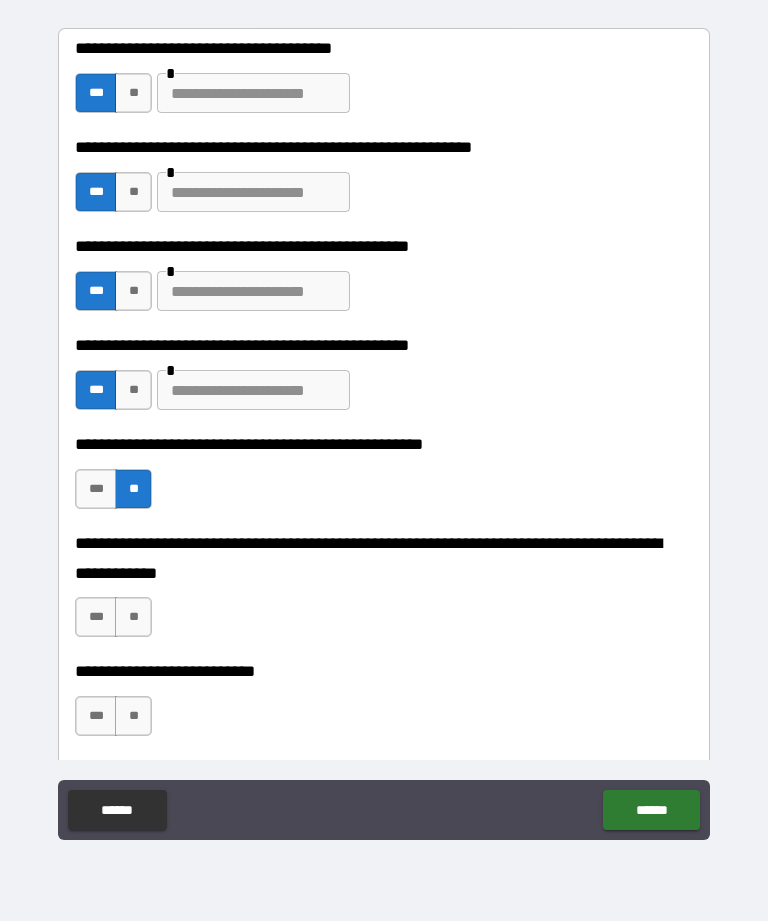 click on "**" at bounding box center [133, 617] 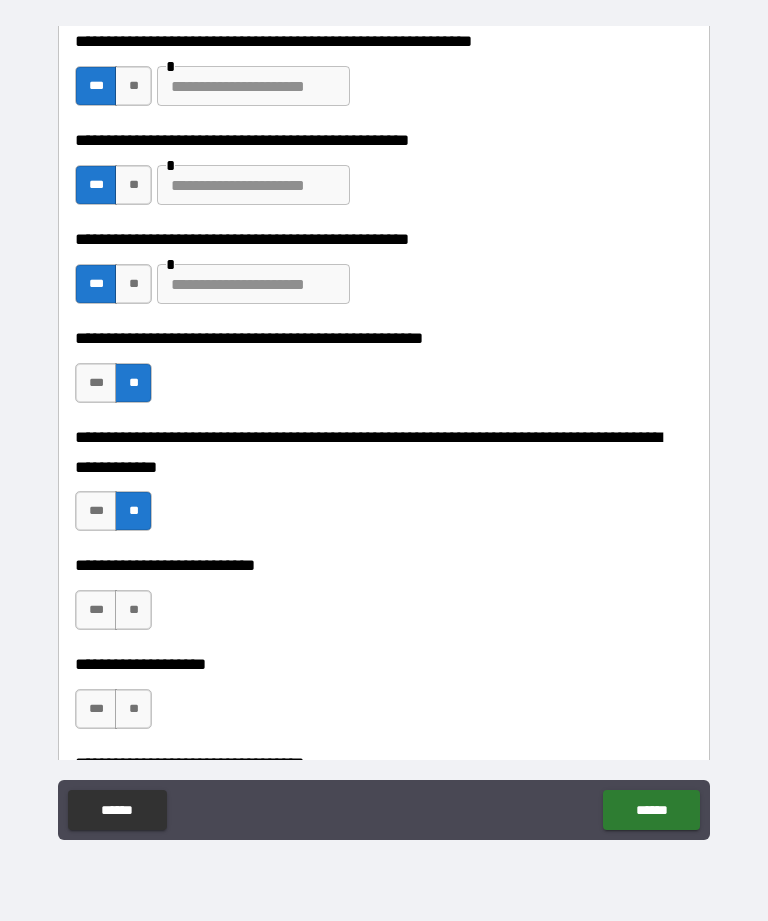 scroll, scrollTop: 595, scrollLeft: 0, axis: vertical 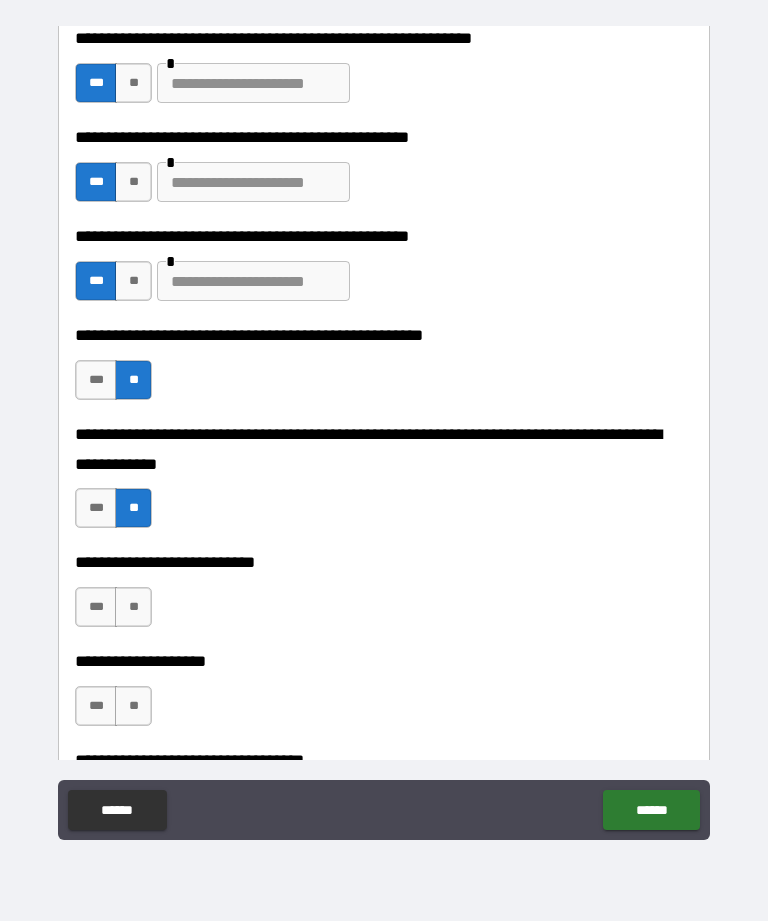 click on "**" at bounding box center (133, 607) 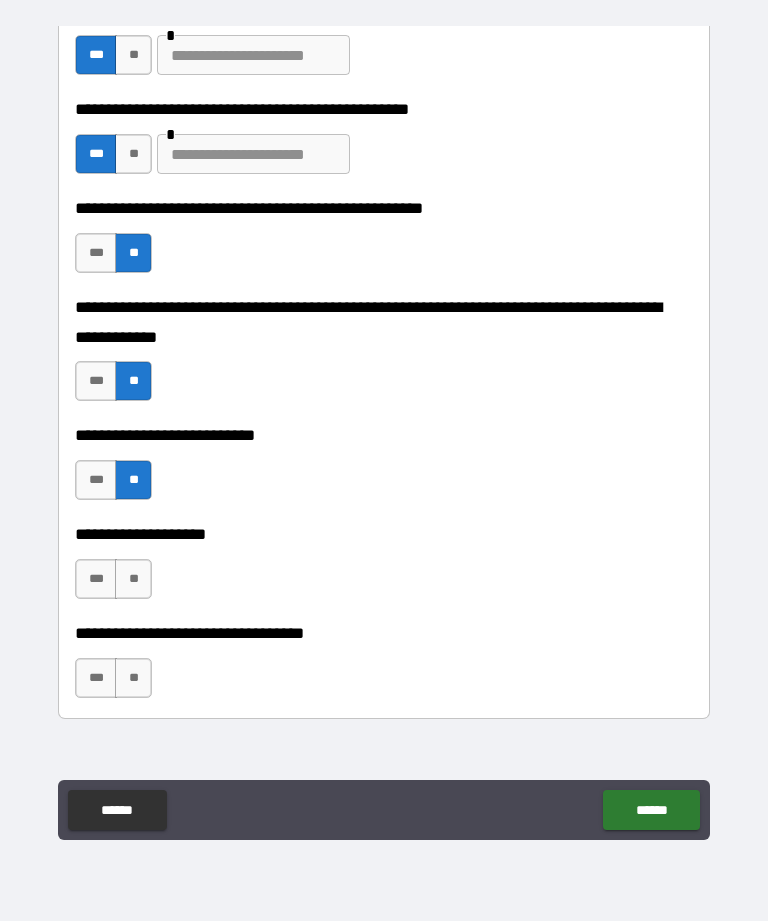 scroll, scrollTop: 740, scrollLeft: 0, axis: vertical 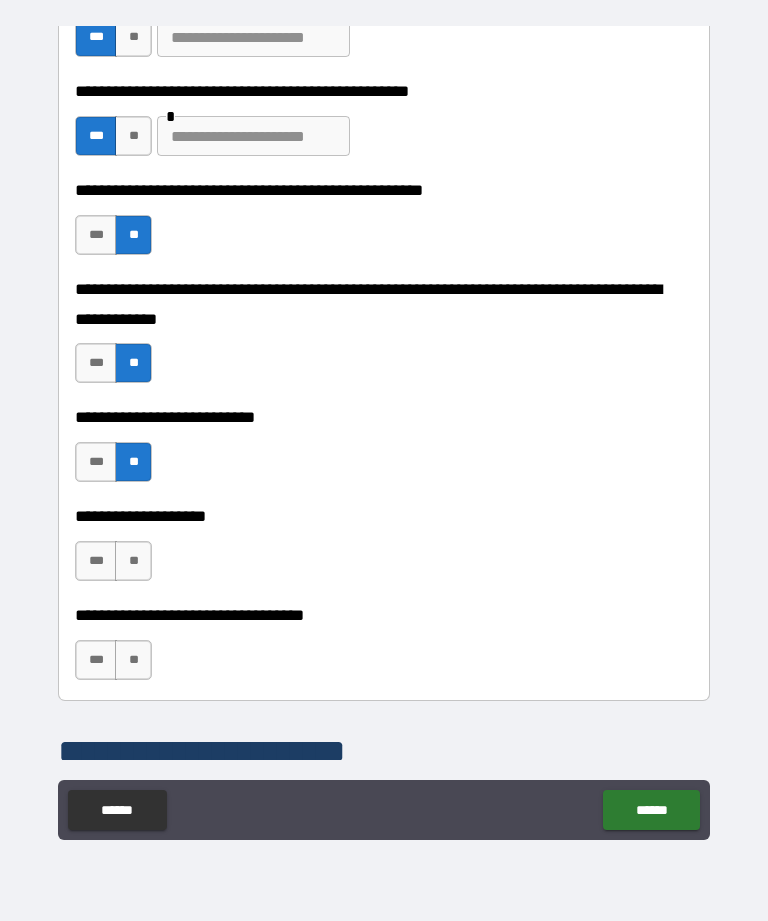 click on "**" at bounding box center (133, 561) 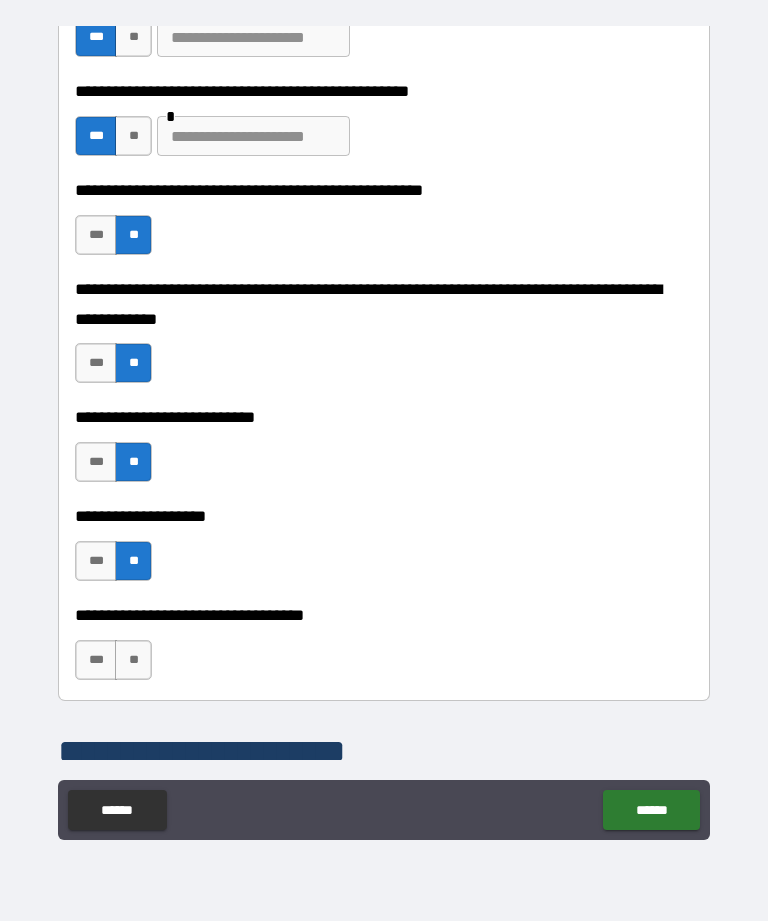 click on "**" at bounding box center (133, 660) 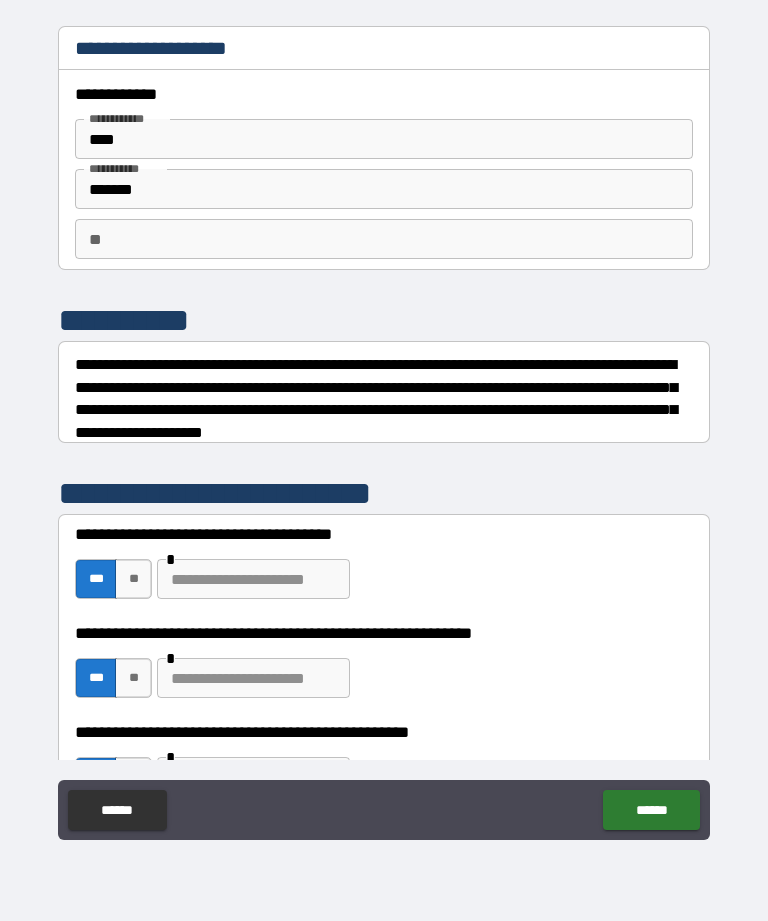 scroll, scrollTop: 0, scrollLeft: 0, axis: both 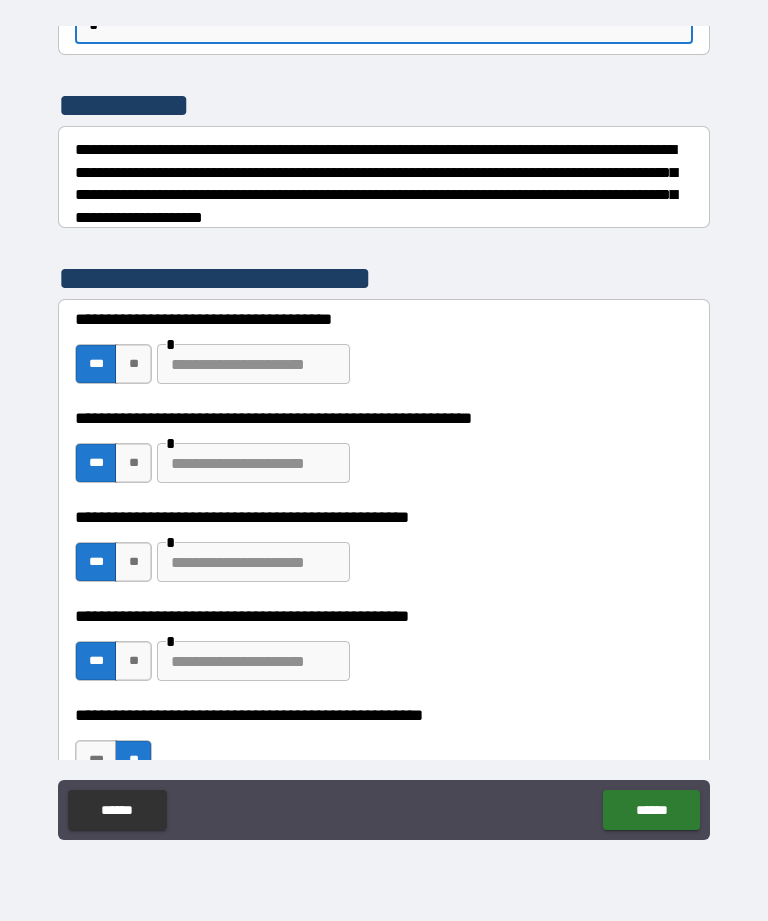 type on "*" 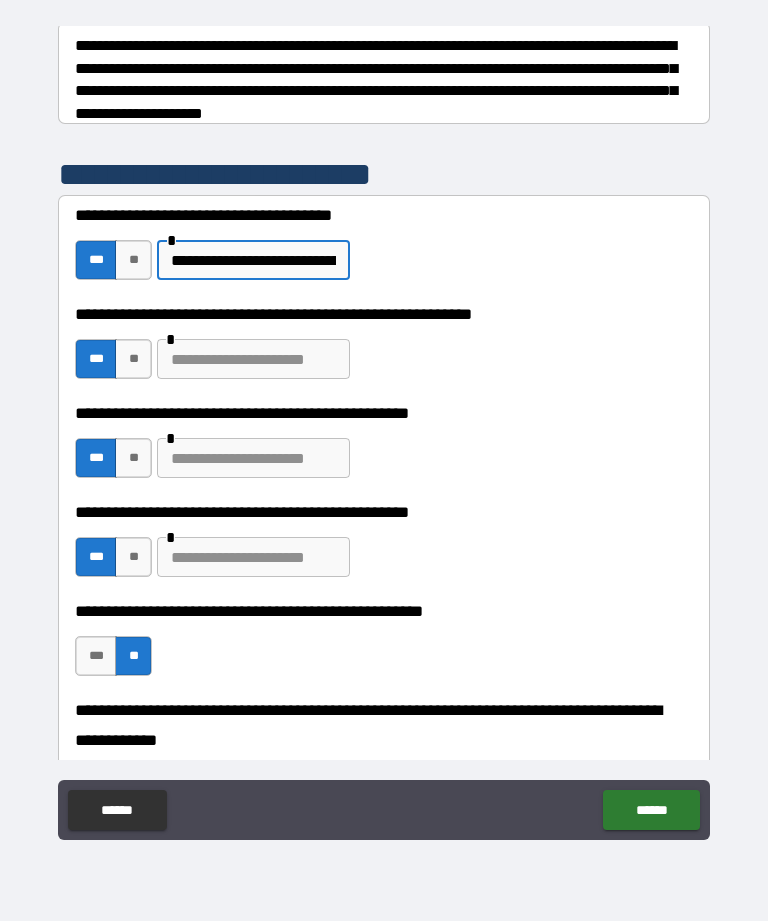 scroll, scrollTop: 323, scrollLeft: 0, axis: vertical 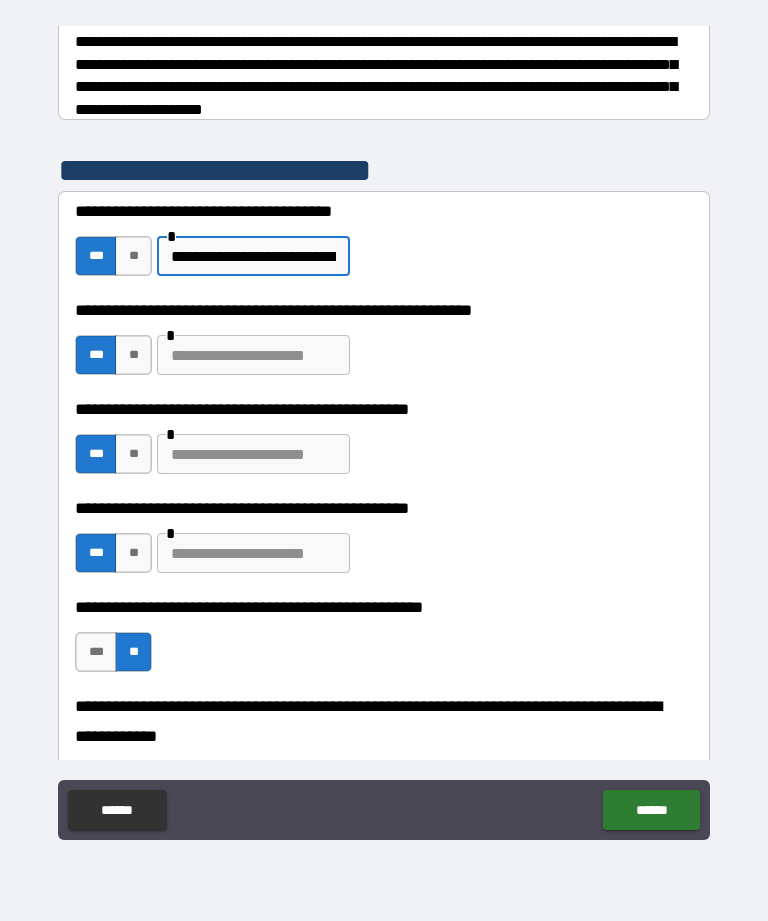 type on "**********" 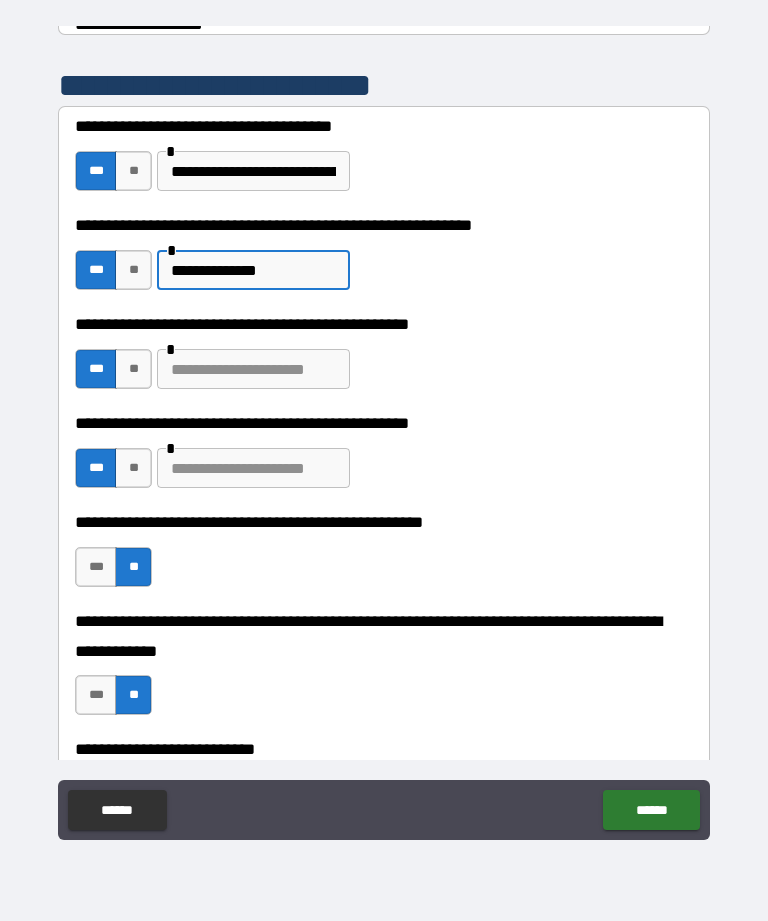 scroll, scrollTop: 412, scrollLeft: 0, axis: vertical 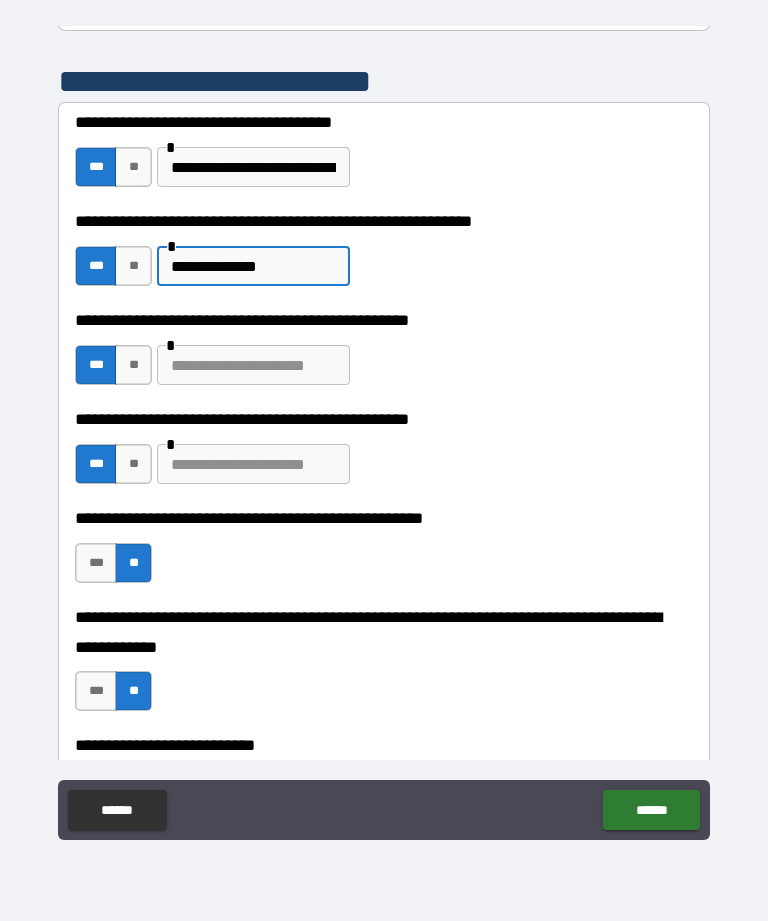 type on "**********" 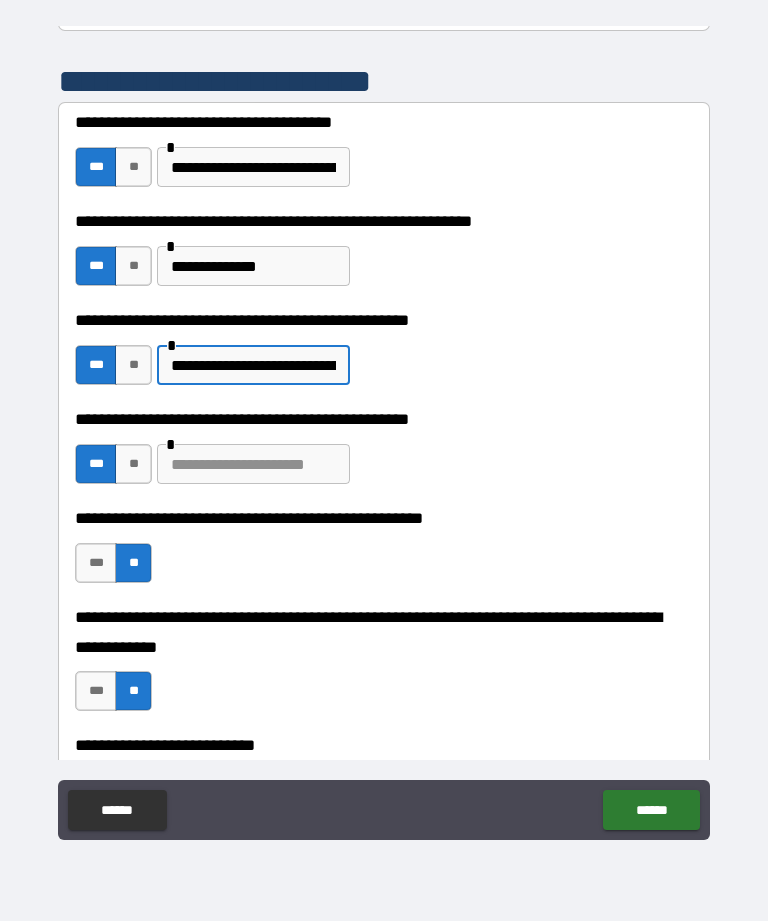type on "**********" 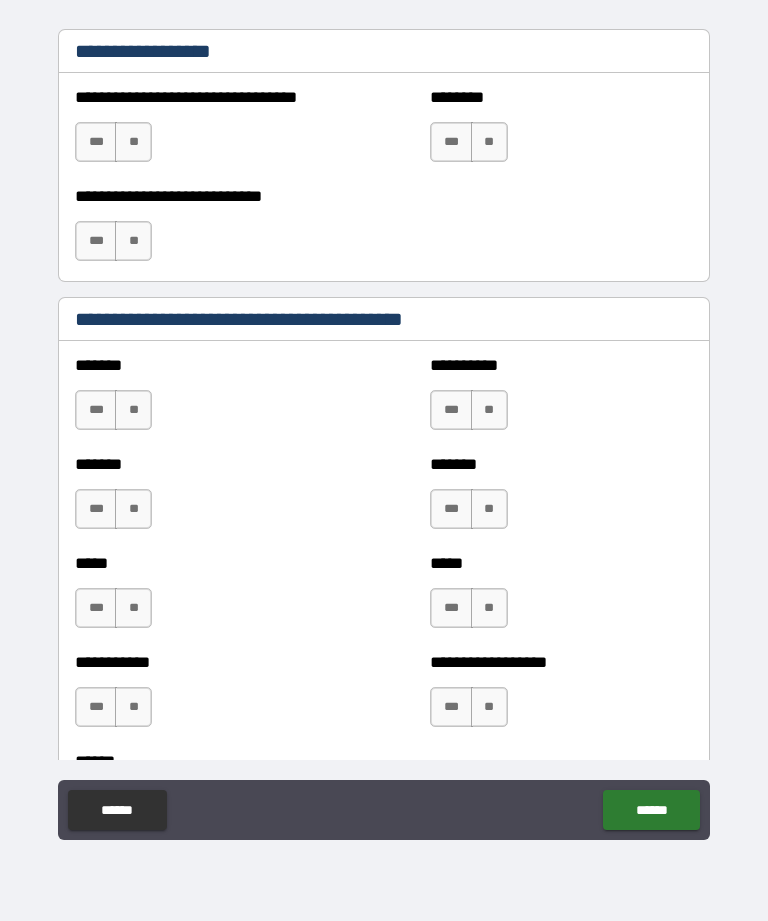 scroll, scrollTop: 1489, scrollLeft: 0, axis: vertical 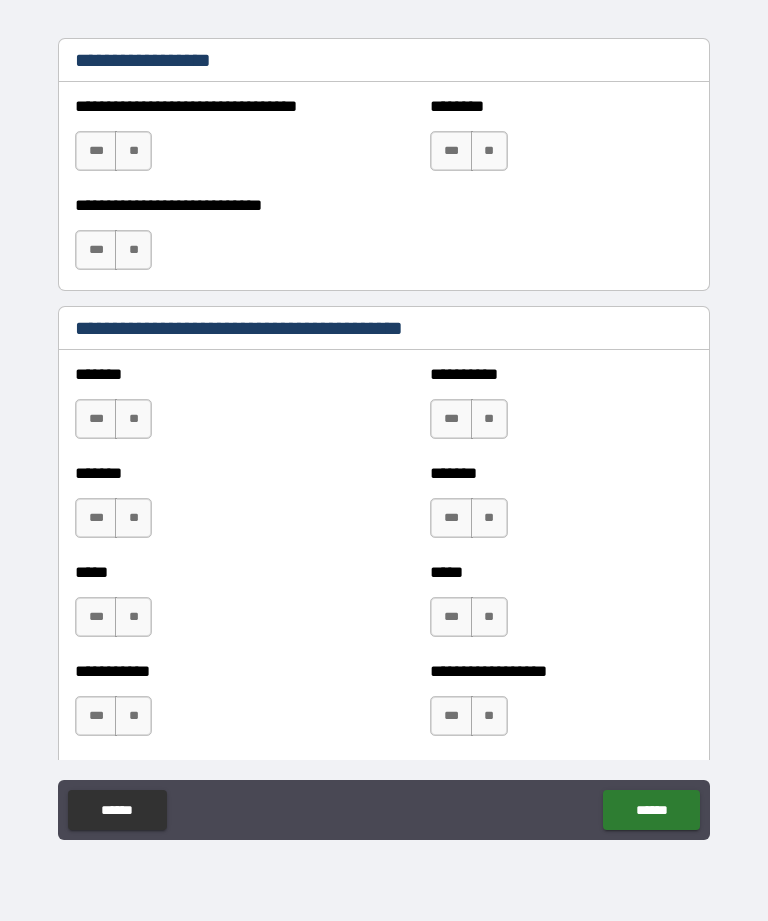 type on "**********" 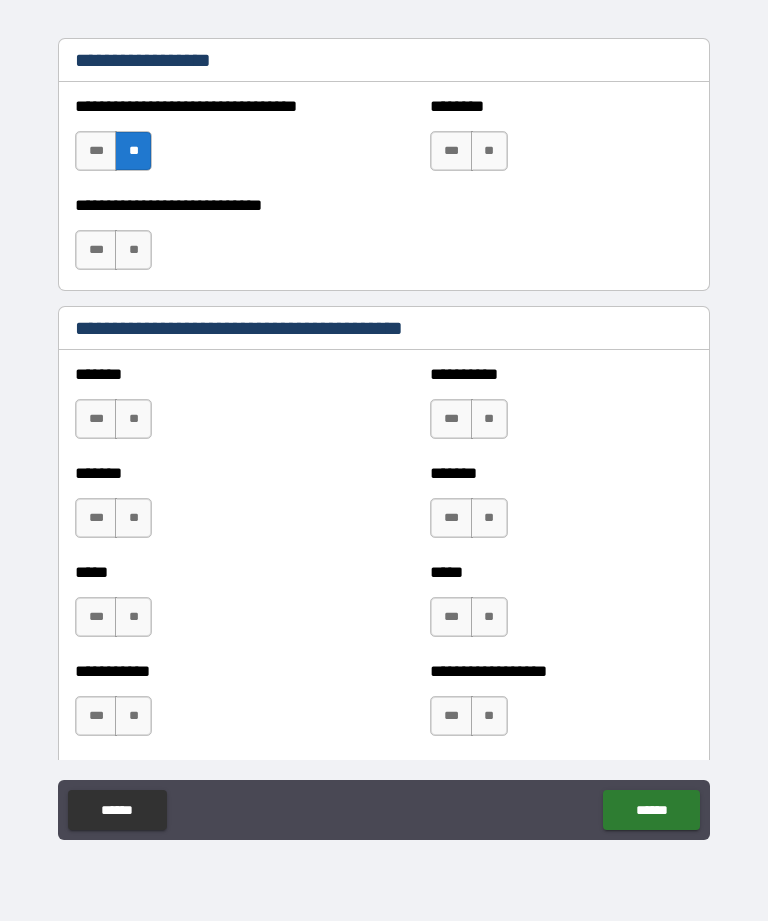 click on "**" at bounding box center (133, 151) 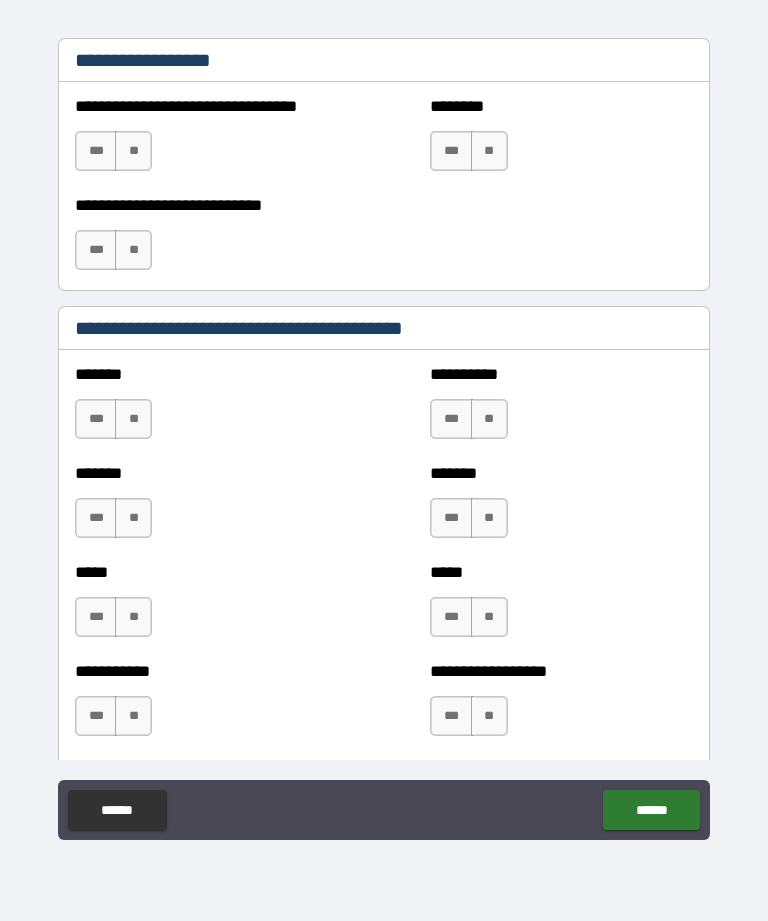 click on "**" at bounding box center [133, 151] 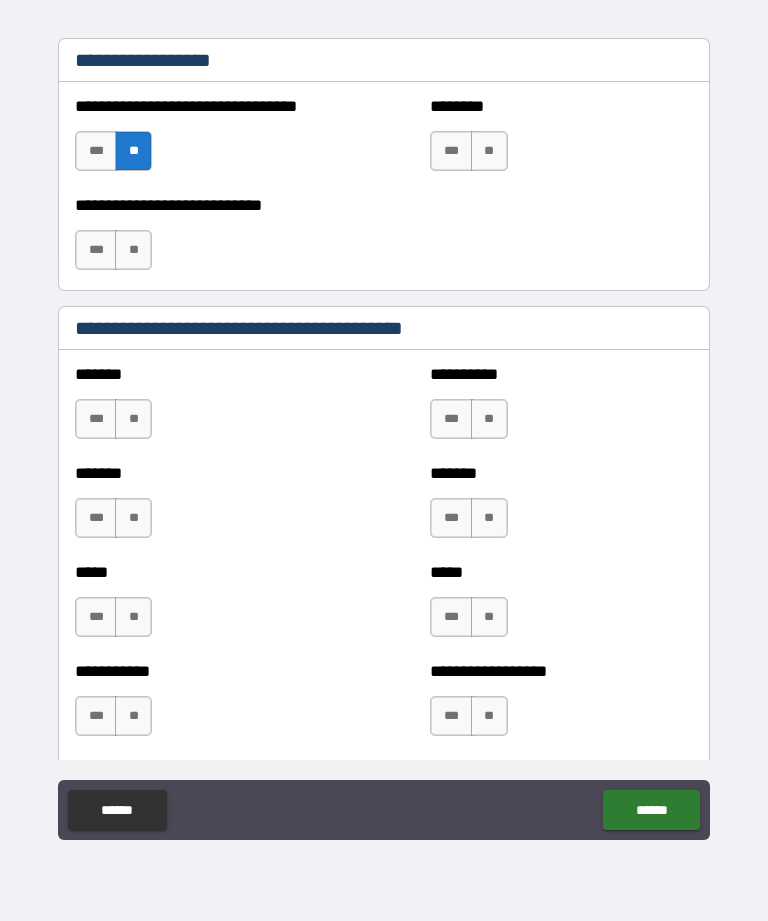 click on "**" at bounding box center (489, 151) 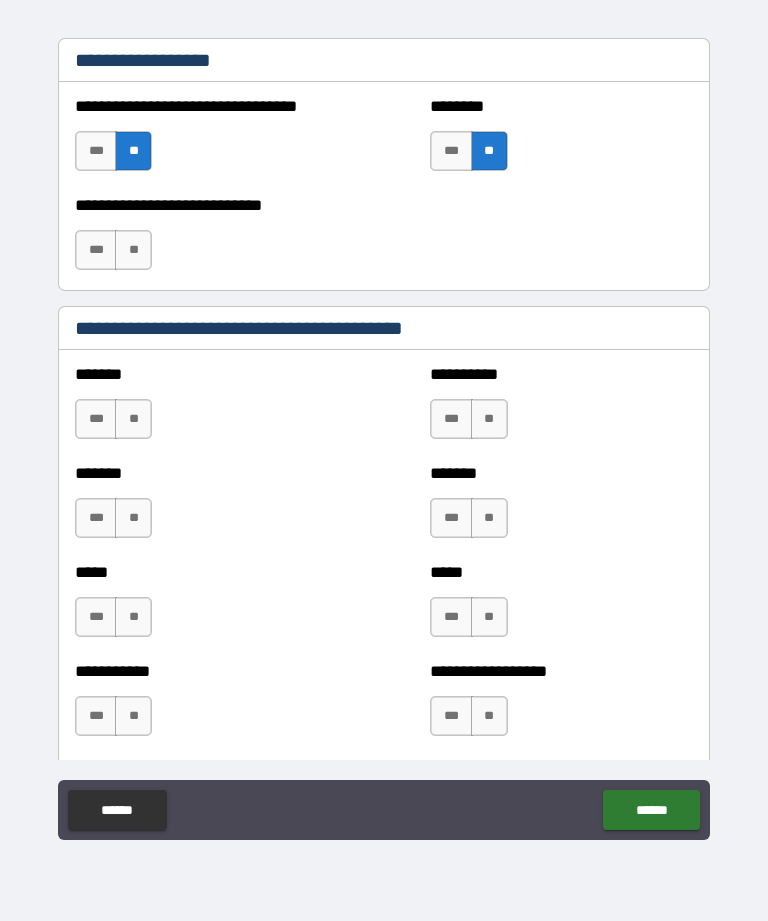click on "**" at bounding box center (133, 250) 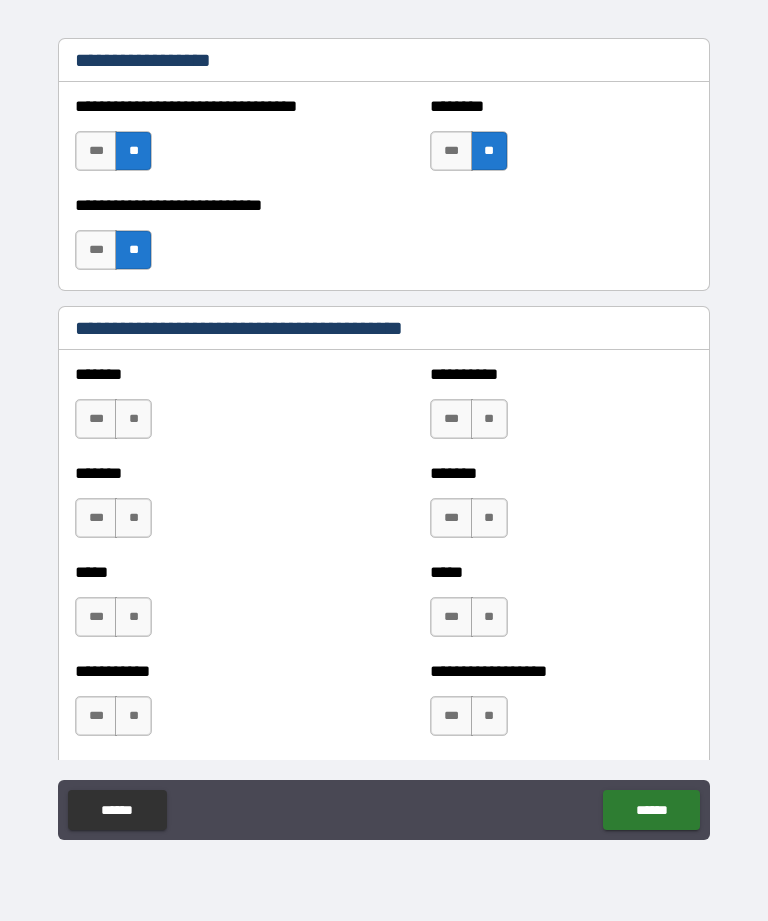 click on "**" at bounding box center (133, 419) 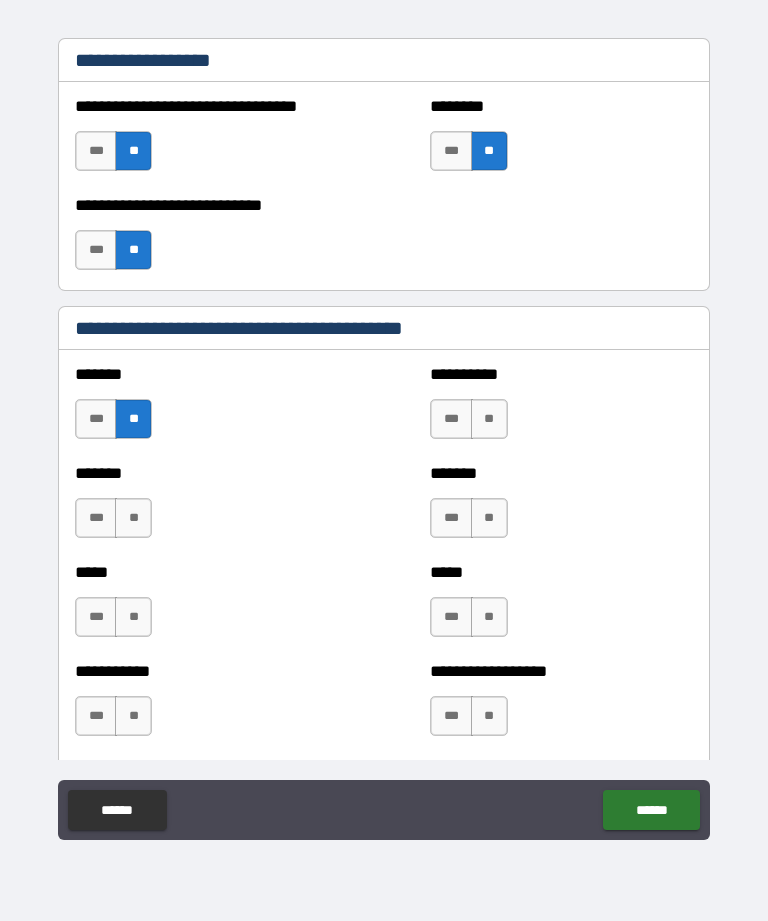 click on "**" at bounding box center (133, 518) 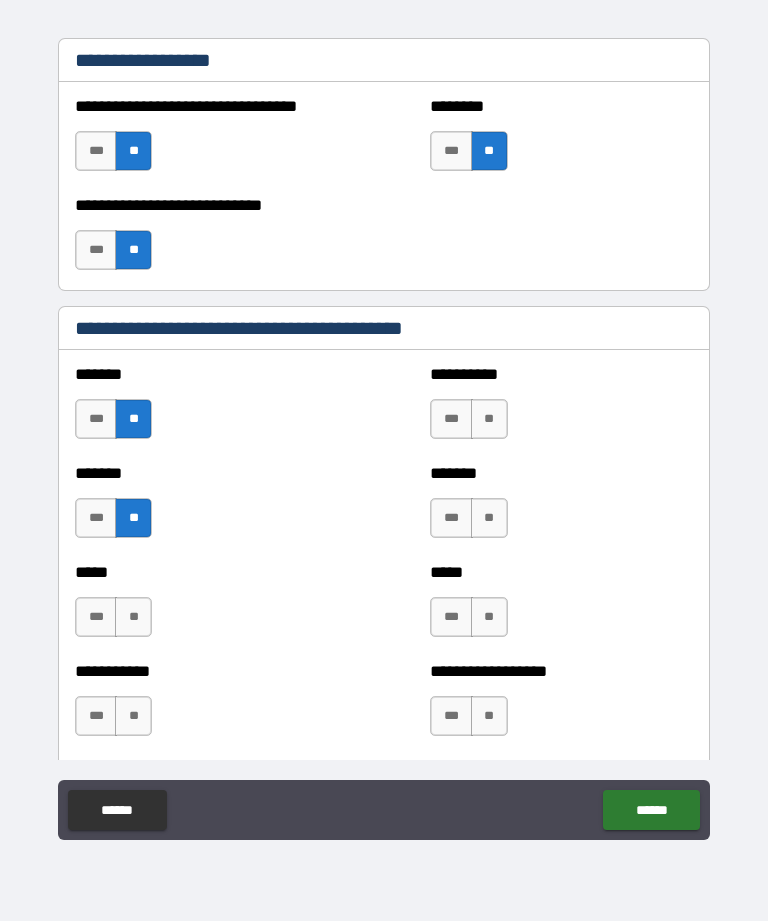 click on "**" at bounding box center (133, 617) 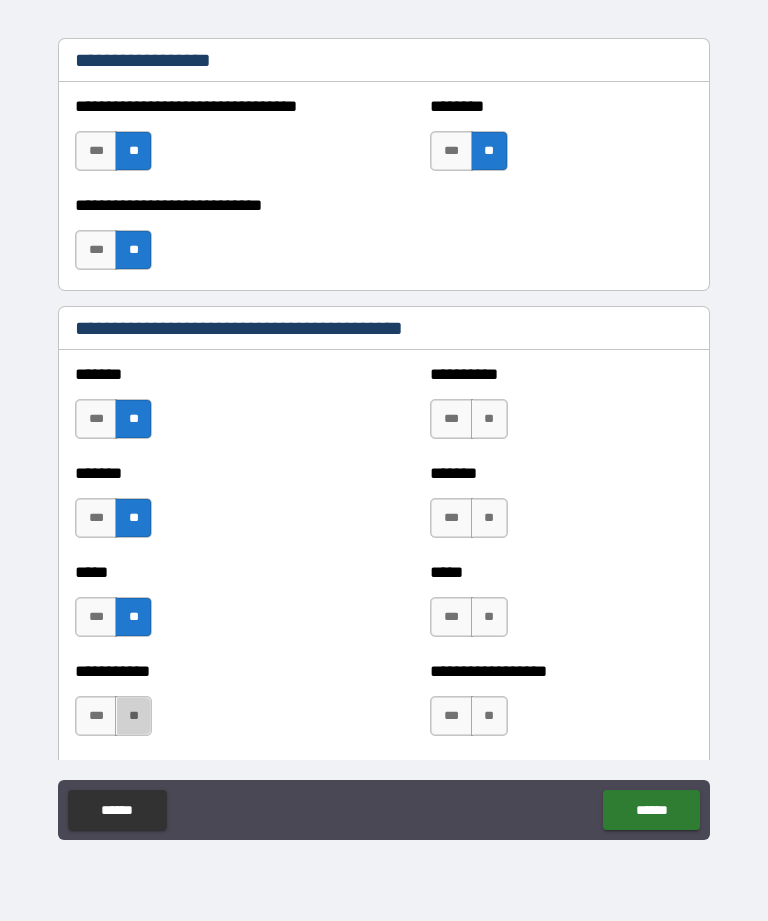 click on "**" at bounding box center [133, 716] 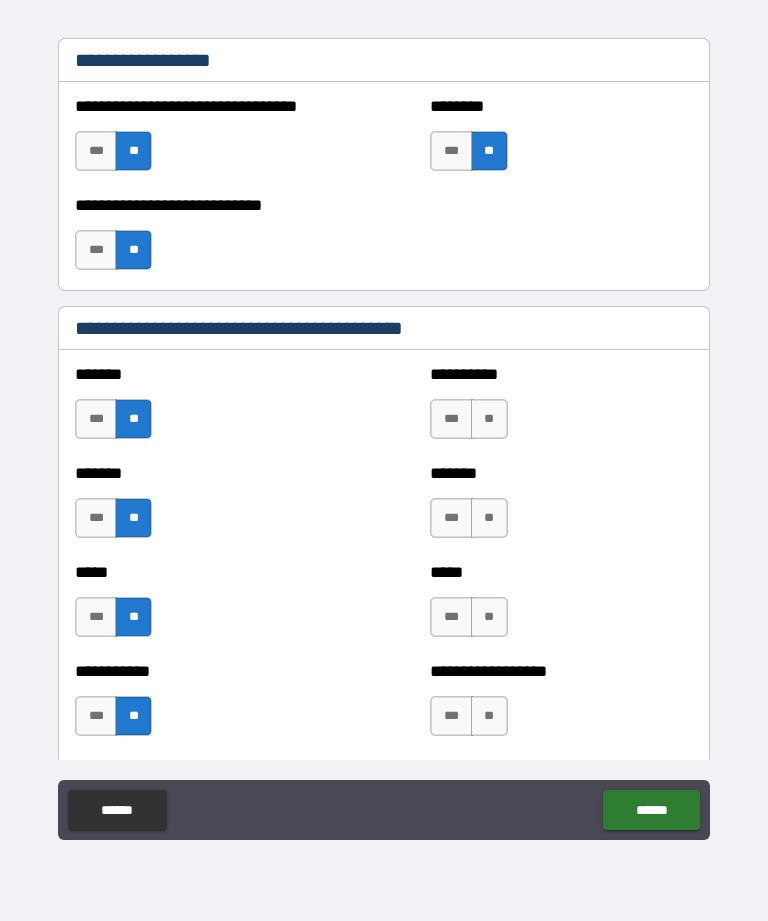 click on "**" at bounding box center (489, 419) 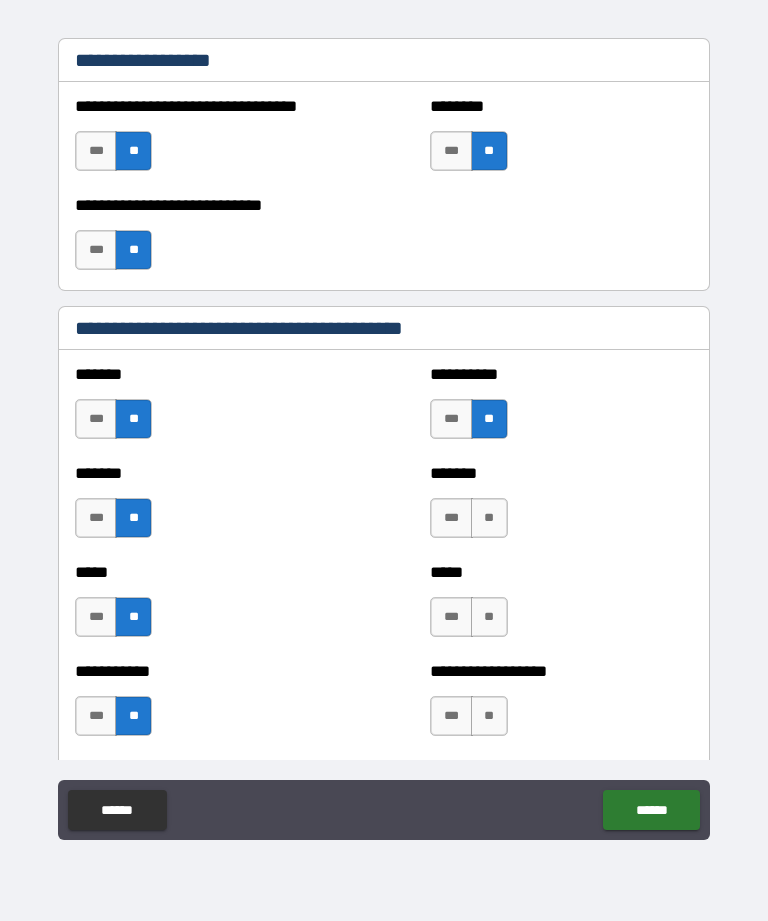 click on "**" at bounding box center (489, 518) 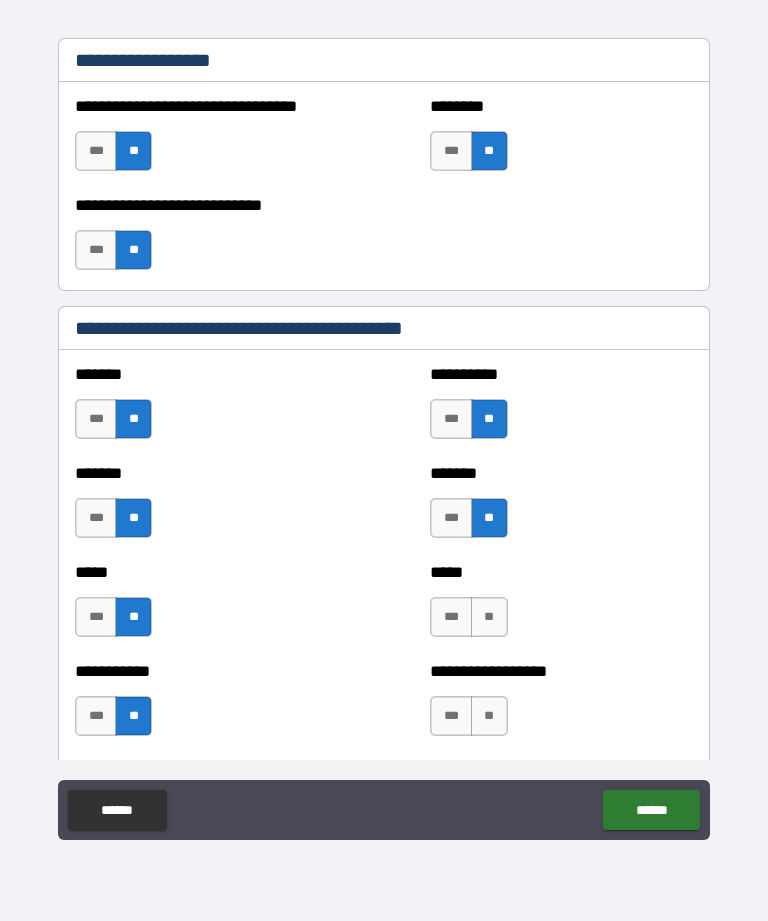 click on "**" at bounding box center (489, 617) 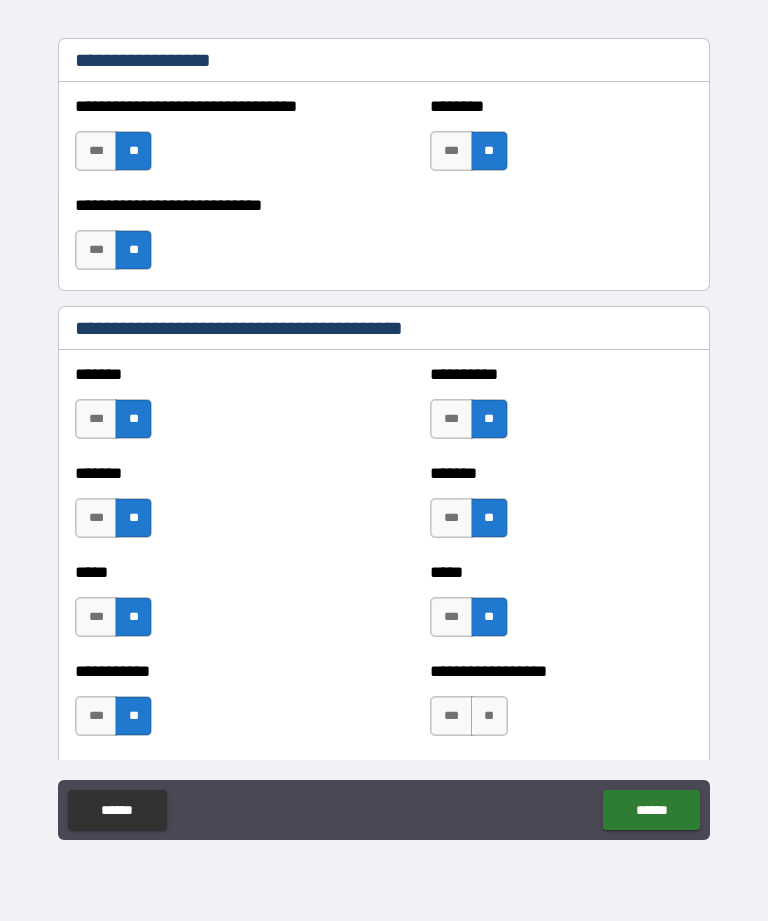 click on "**" at bounding box center (489, 716) 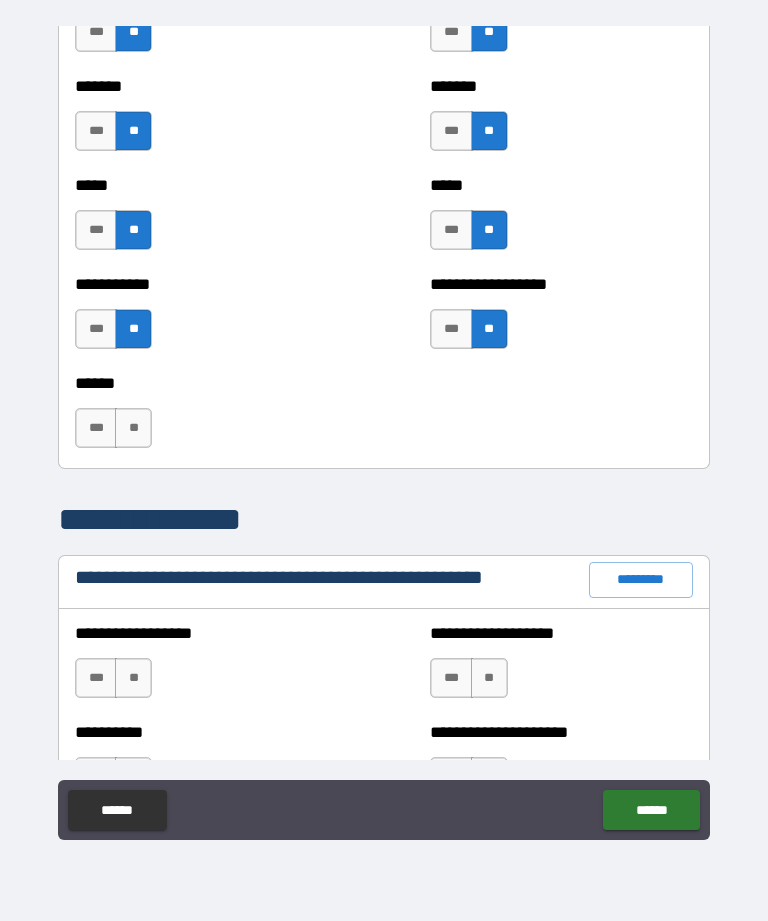 scroll, scrollTop: 1877, scrollLeft: 0, axis: vertical 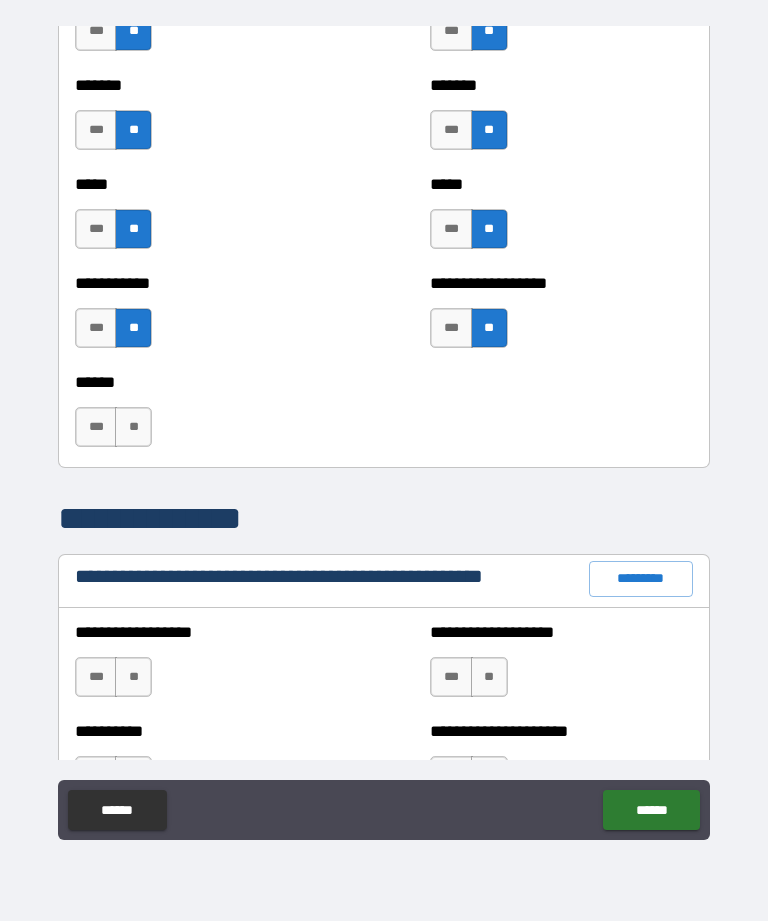click on "**" at bounding box center (133, 427) 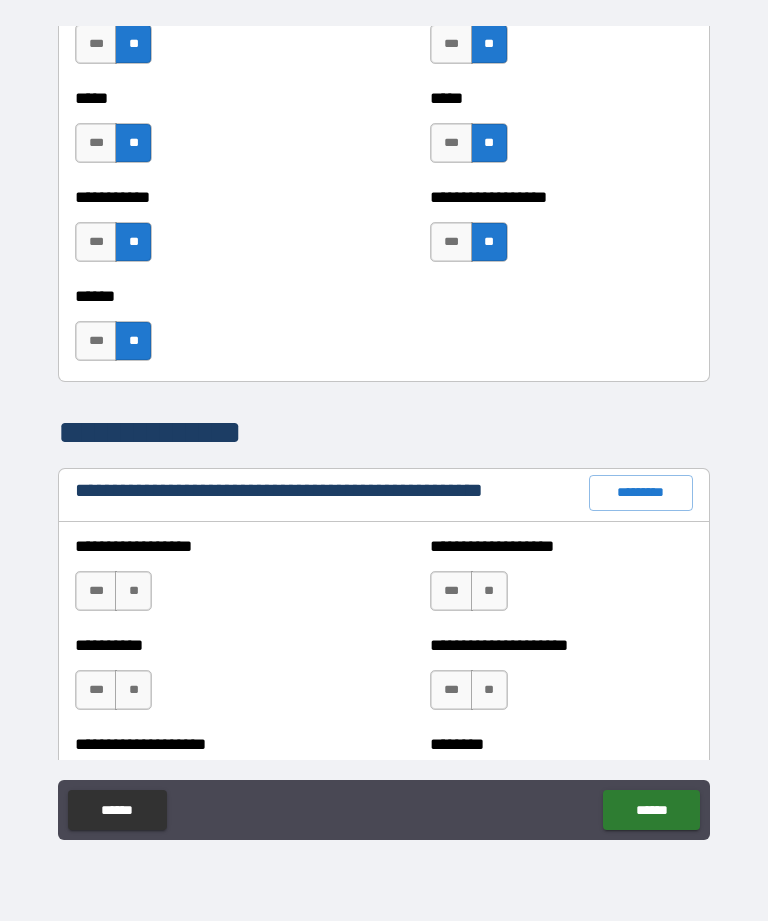 scroll, scrollTop: 1985, scrollLeft: 0, axis: vertical 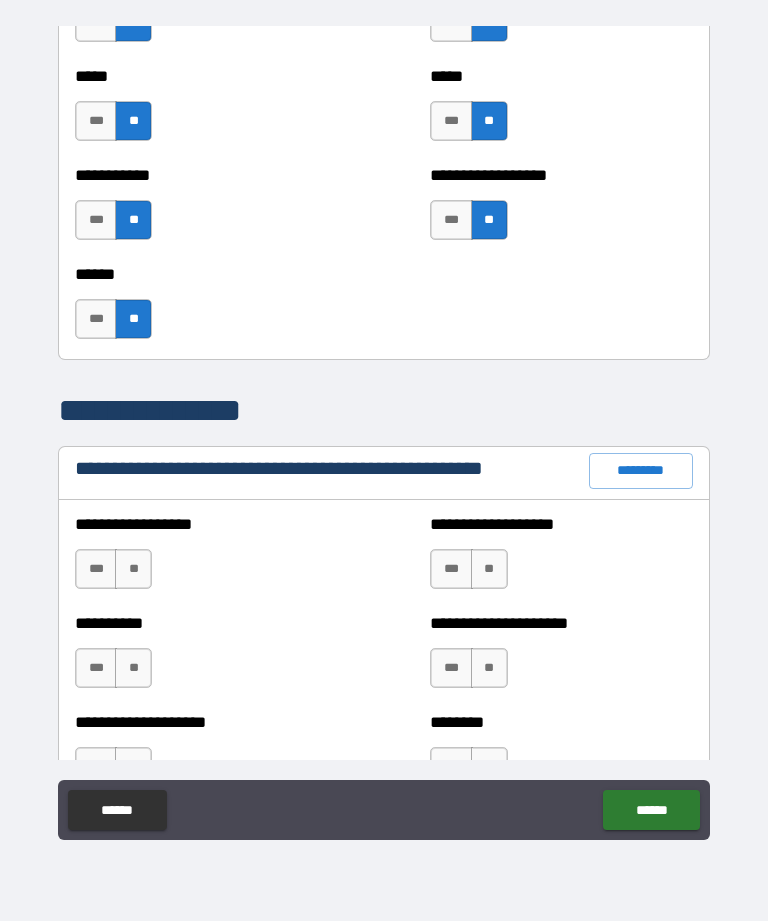 click on "**" at bounding box center (133, 569) 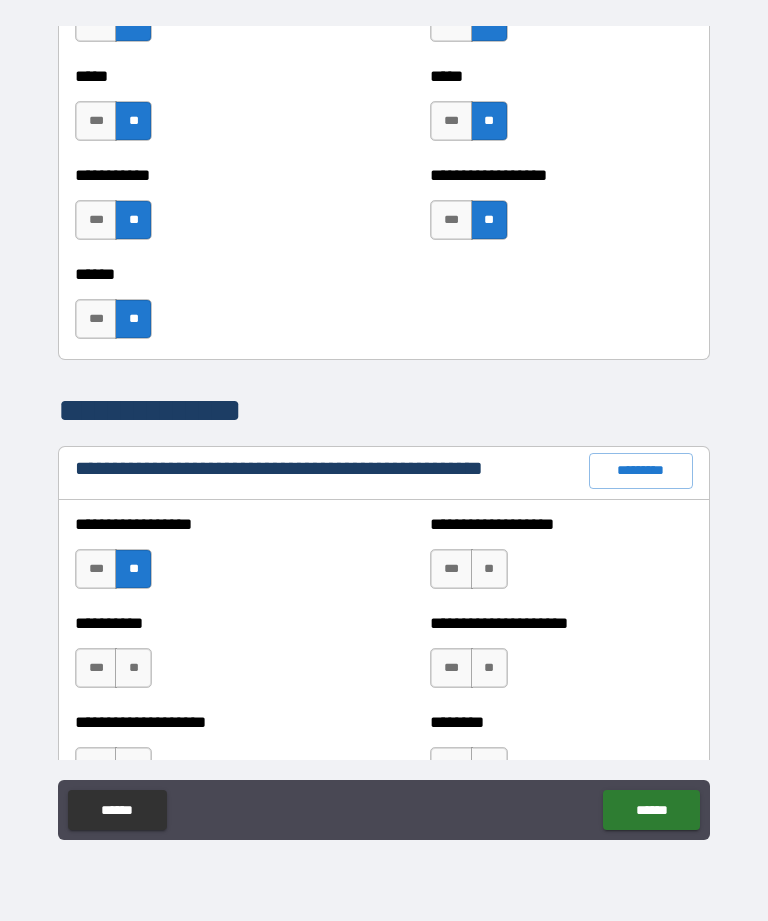 click on "**" at bounding box center (489, 569) 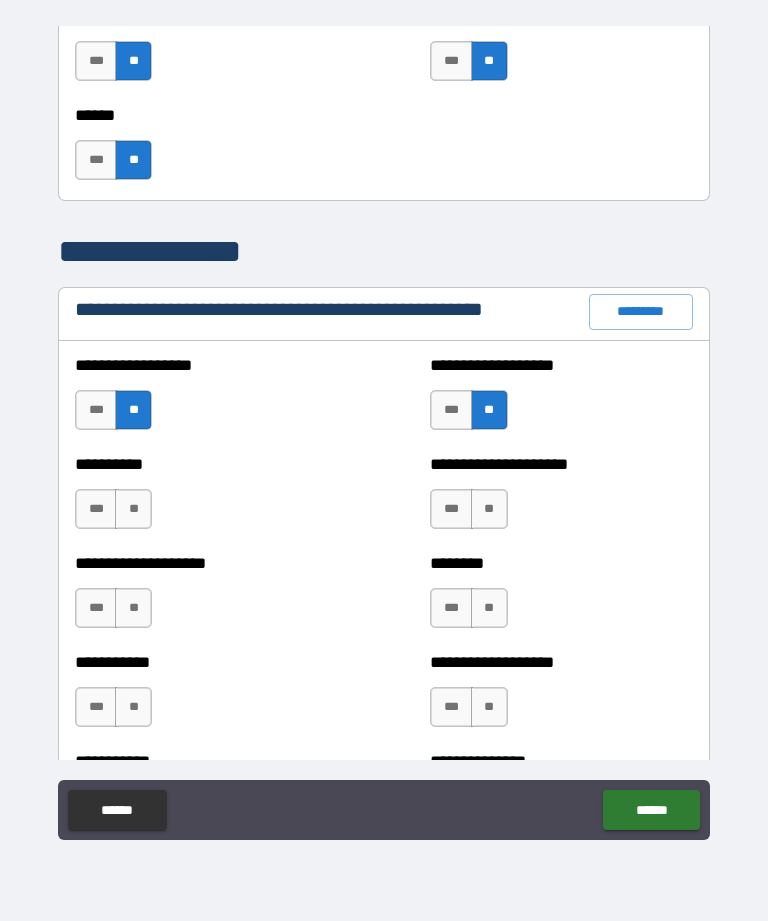 scroll, scrollTop: 2147, scrollLeft: 0, axis: vertical 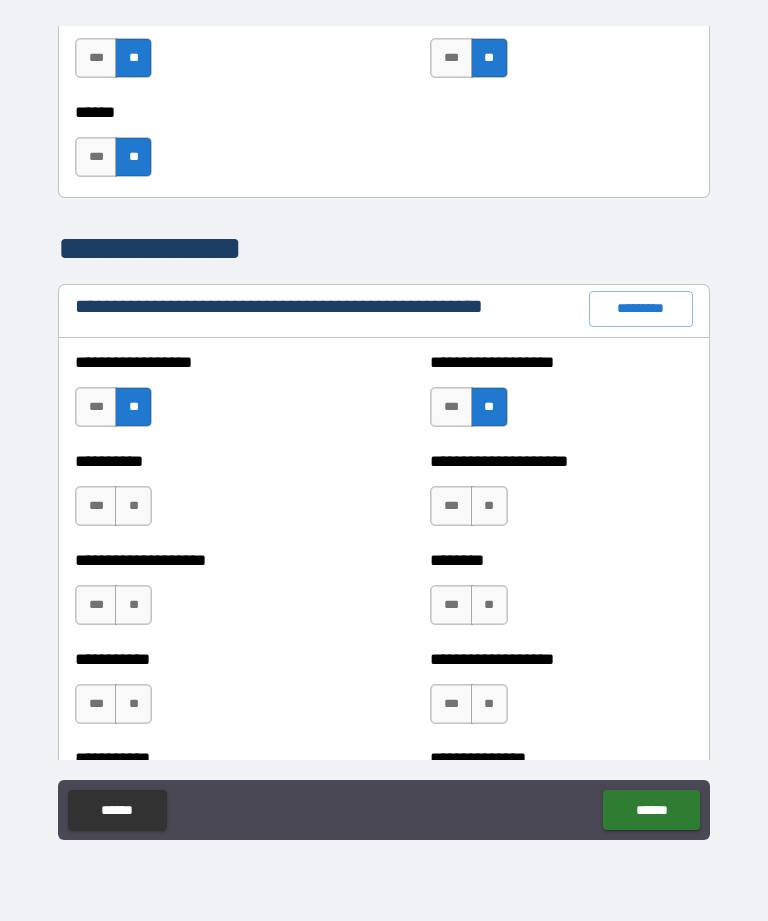 click on "**" at bounding box center (133, 506) 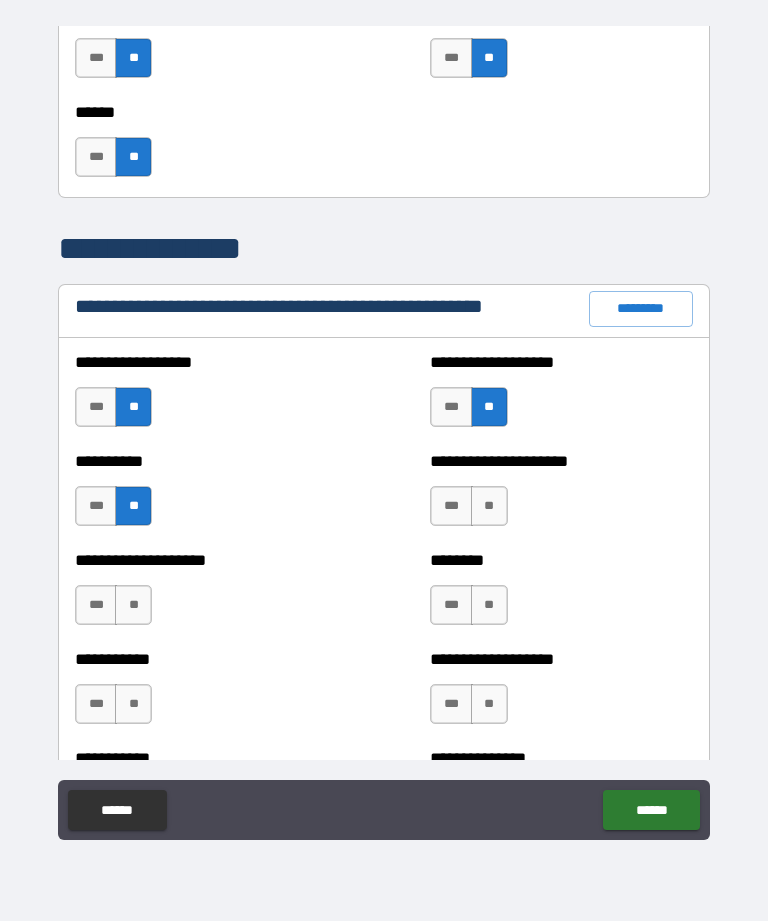 click on "**" at bounding box center (133, 605) 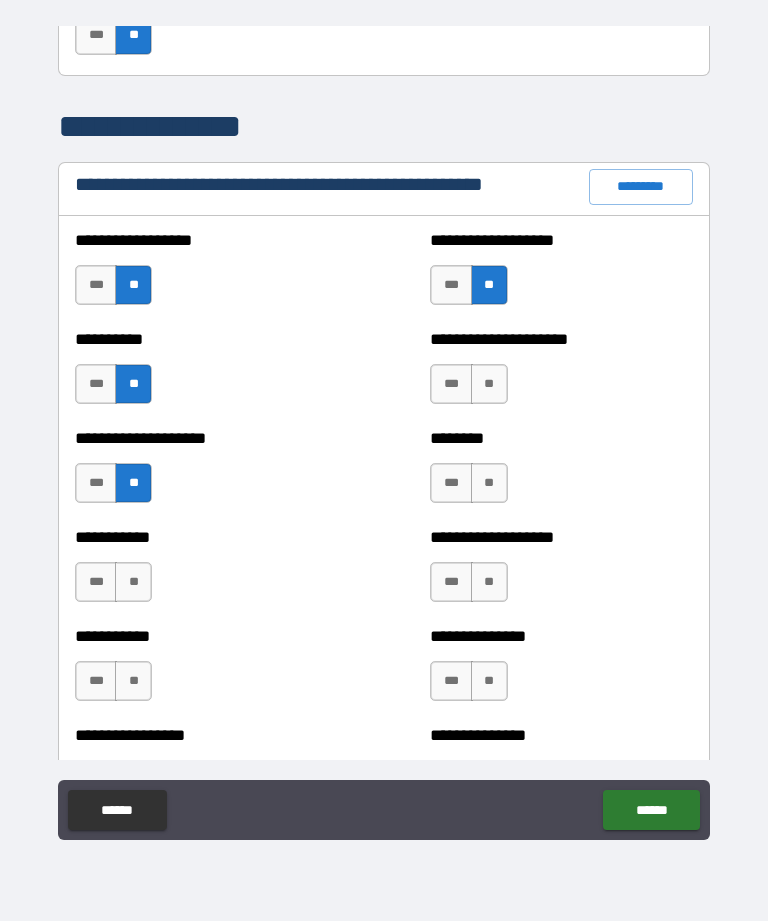 scroll, scrollTop: 2270, scrollLeft: 0, axis: vertical 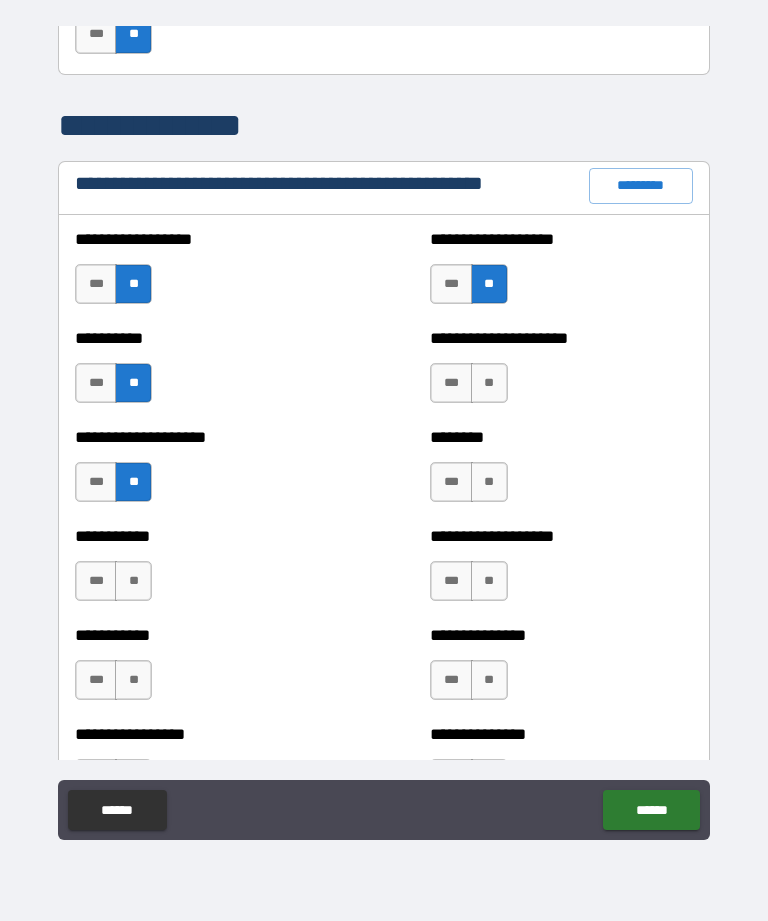 click on "**" at bounding box center (133, 581) 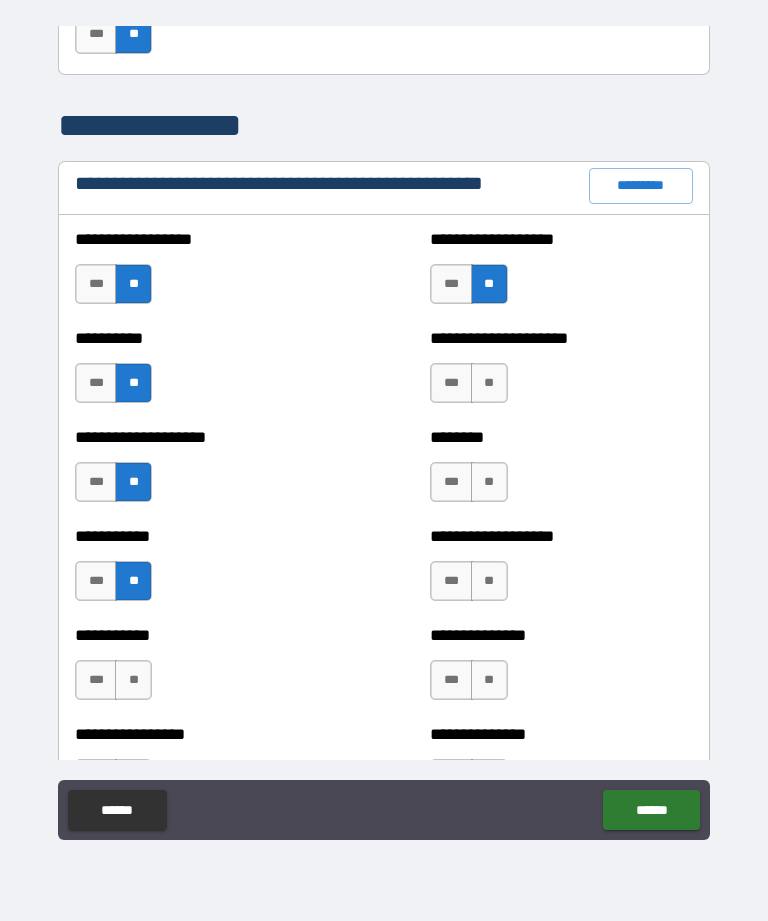 click on "**" at bounding box center [133, 680] 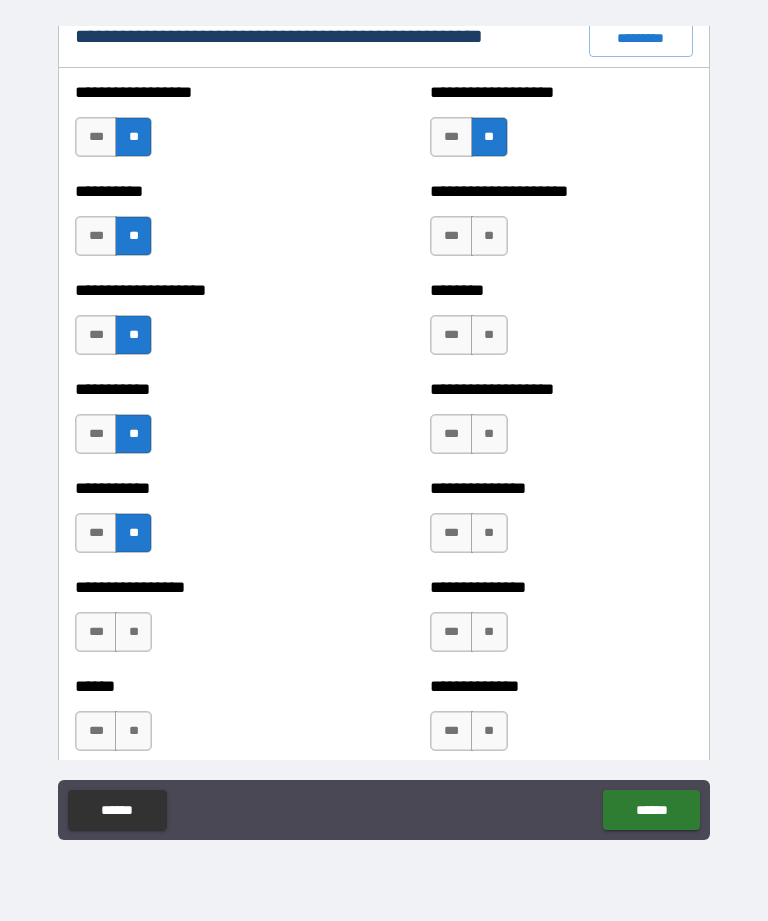 scroll, scrollTop: 2427, scrollLeft: 0, axis: vertical 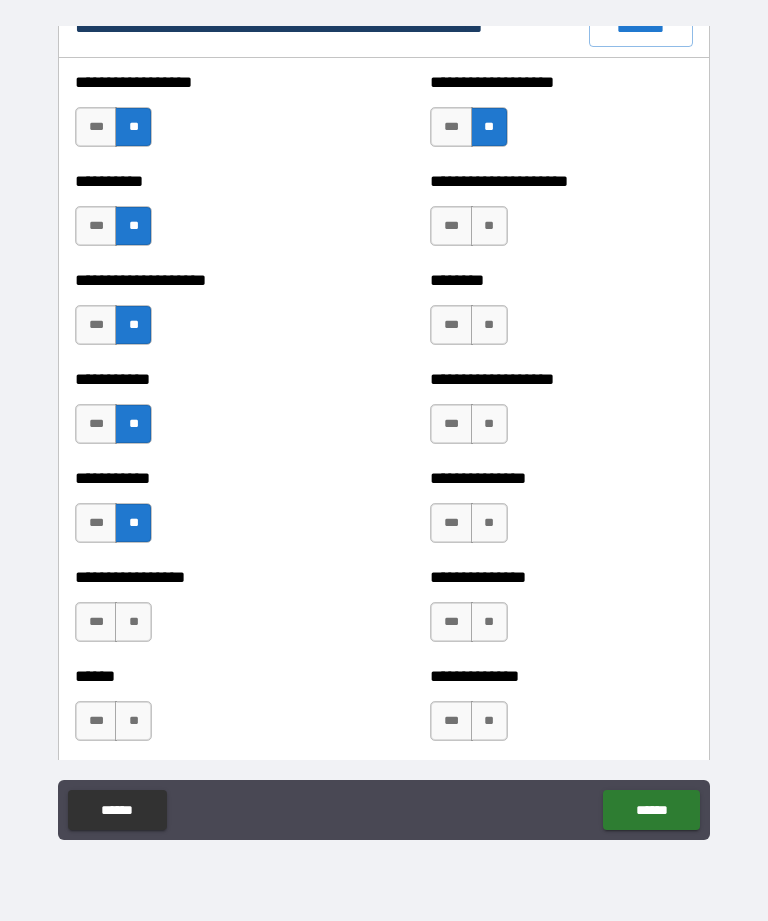 click on "**" at bounding box center [133, 622] 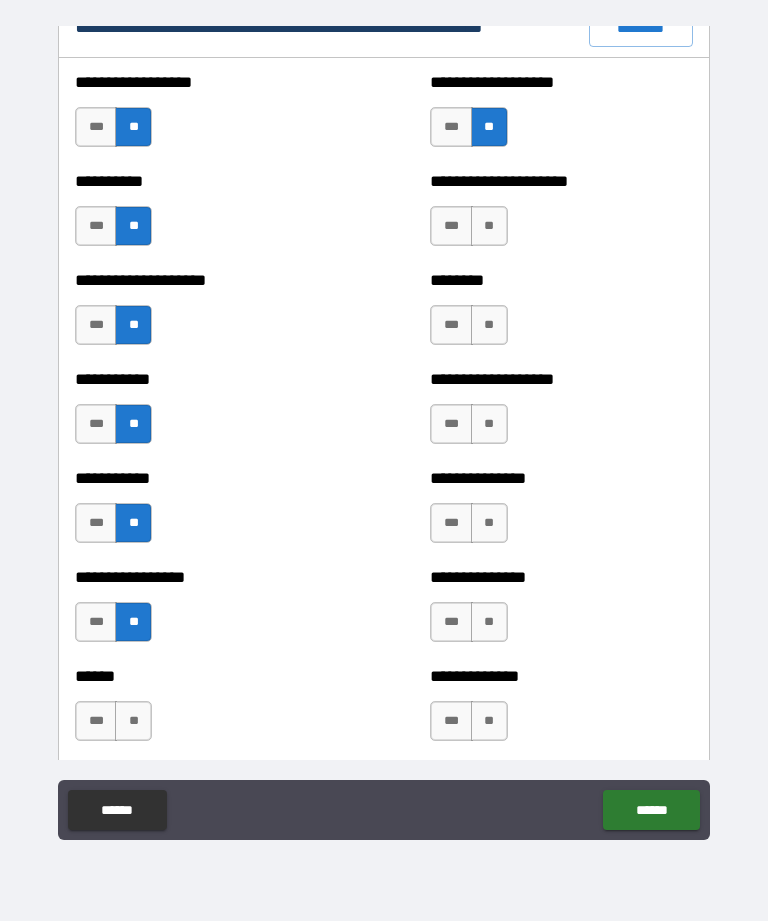 click on "**" at bounding box center [133, 721] 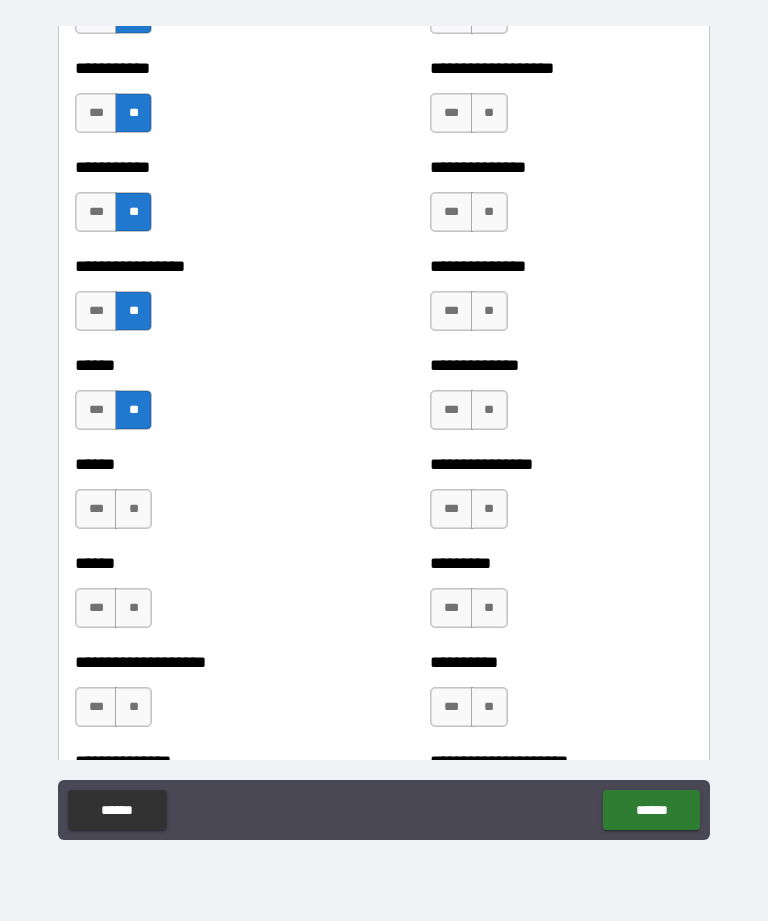 scroll, scrollTop: 2743, scrollLeft: 0, axis: vertical 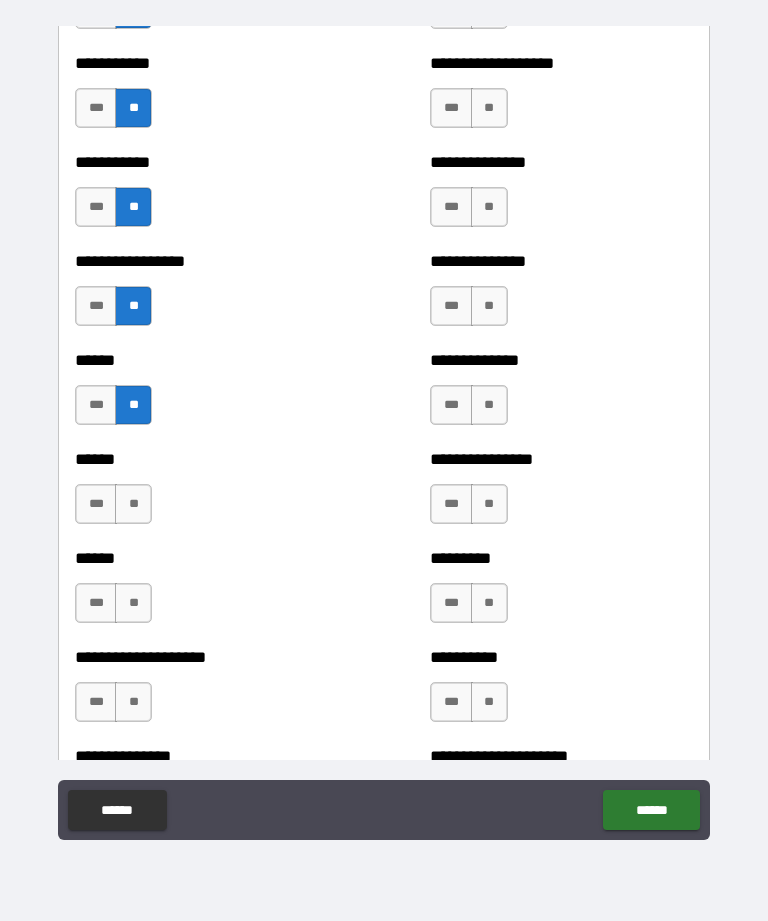 click on "**" at bounding box center (133, 603) 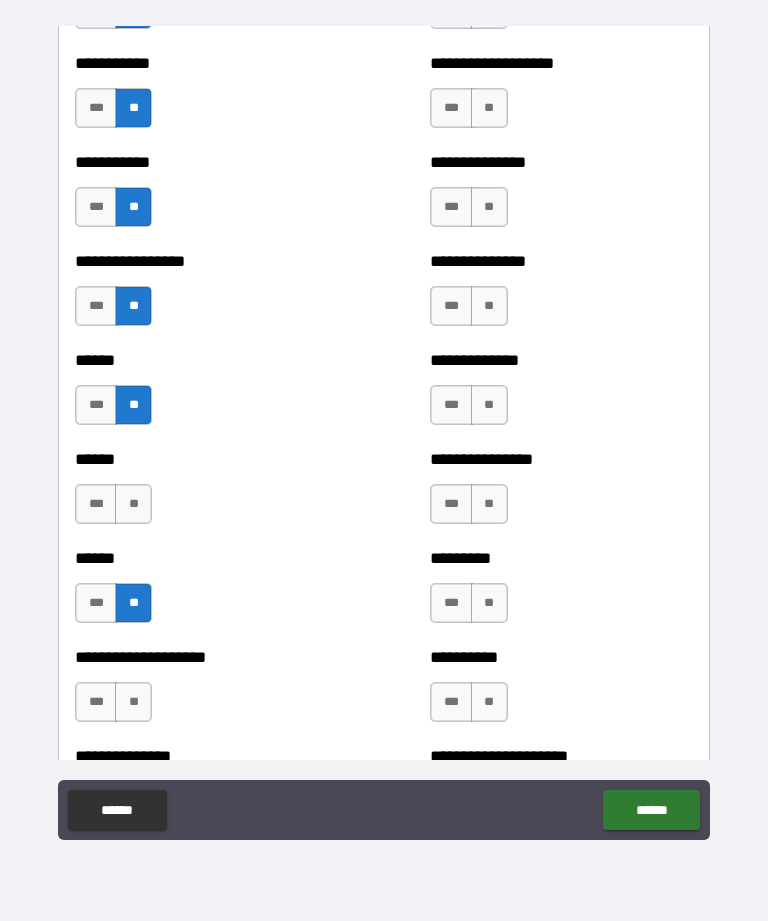 click on "**" at bounding box center (133, 702) 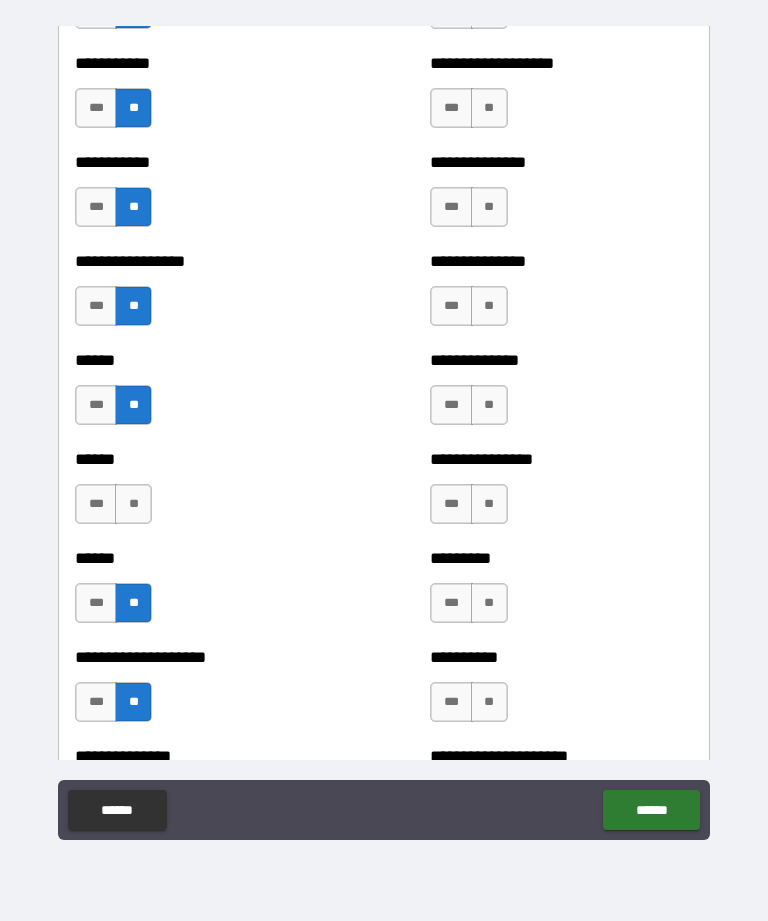 click on "**" at bounding box center (133, 504) 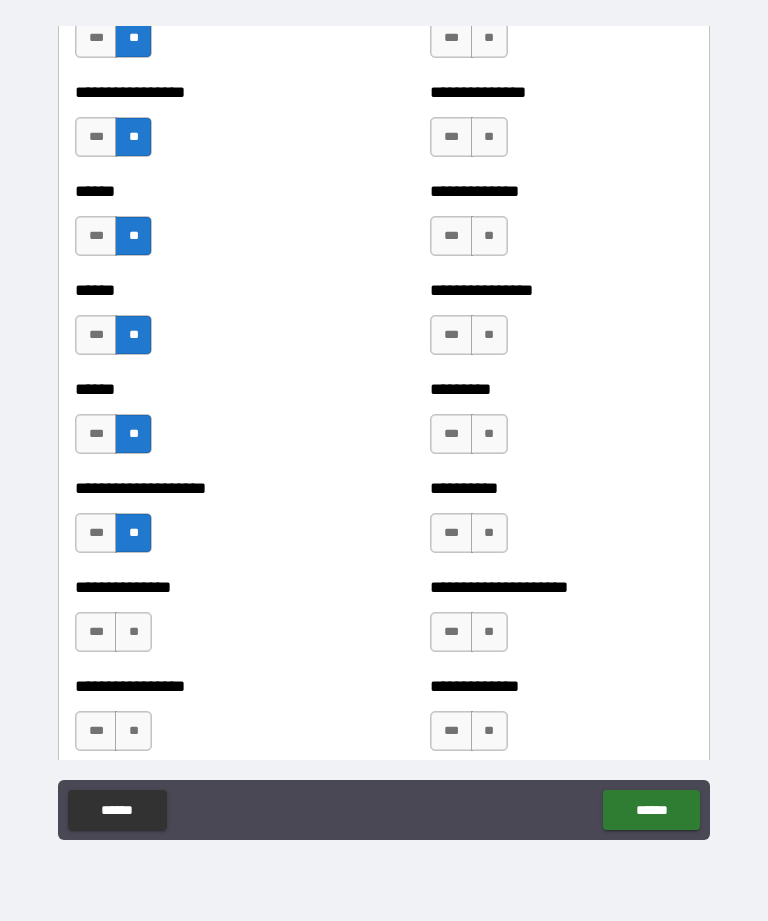 scroll, scrollTop: 2998, scrollLeft: 0, axis: vertical 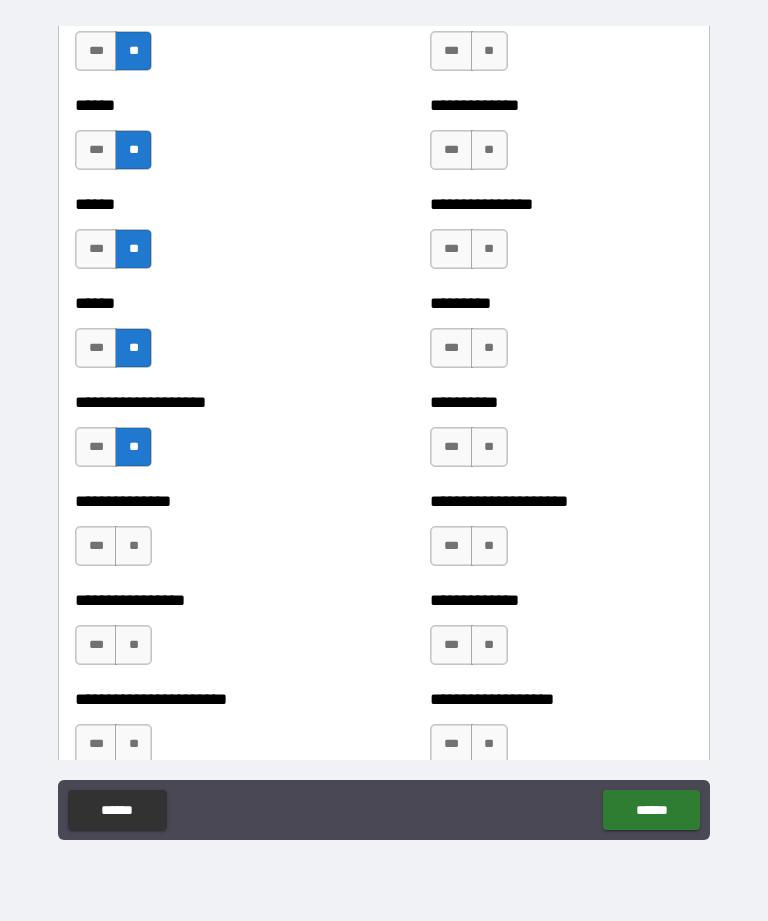 click on "**" at bounding box center (133, 546) 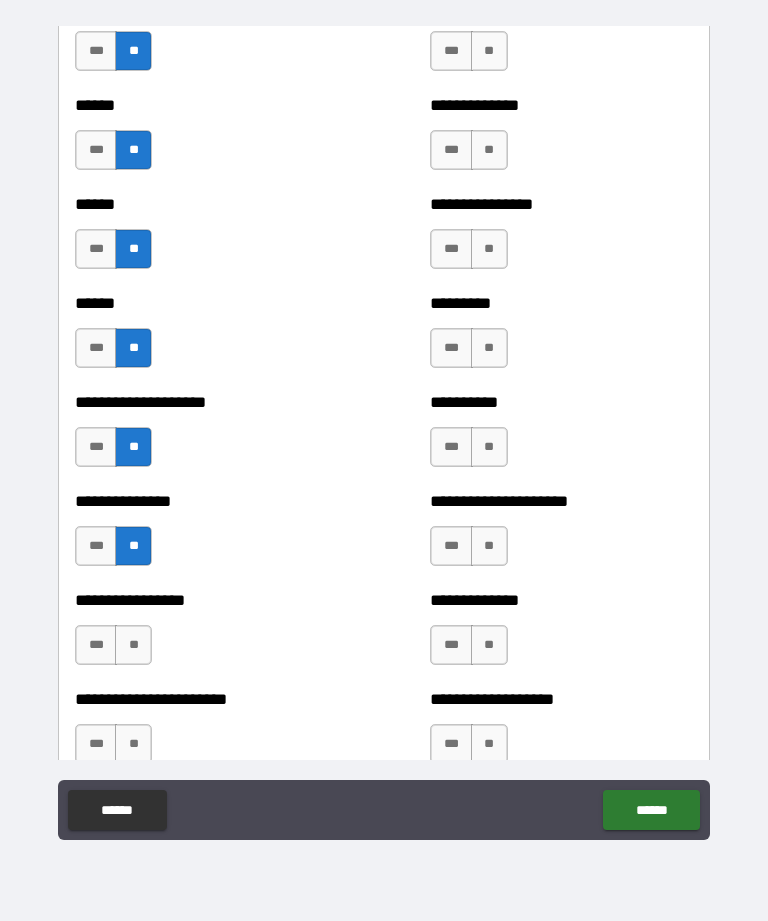 click on "**" at bounding box center (133, 645) 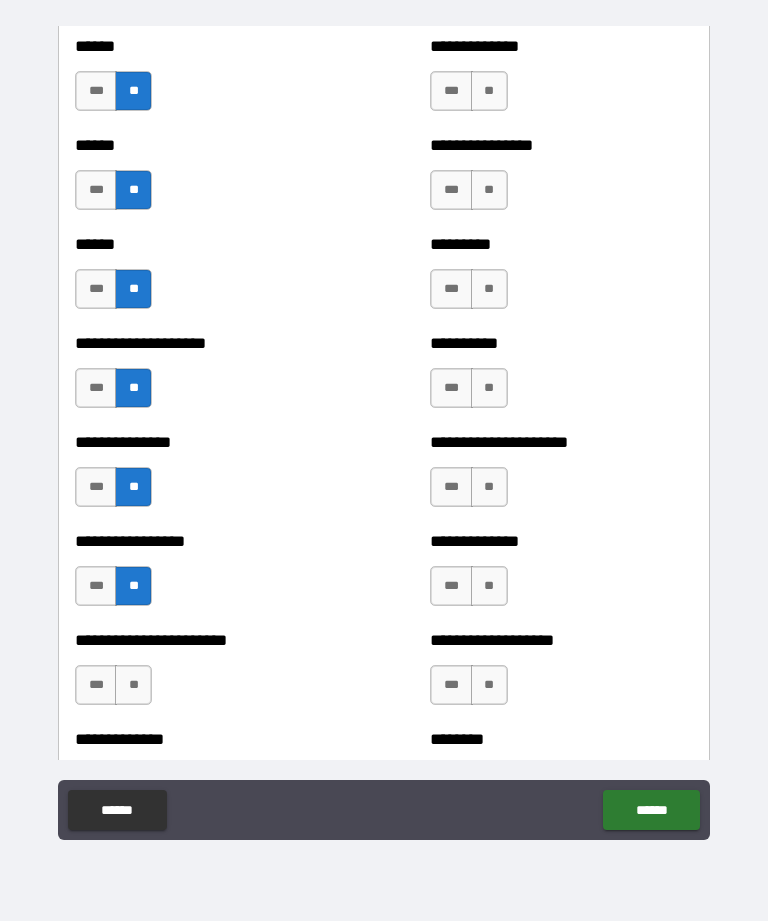 scroll, scrollTop: 3077, scrollLeft: 0, axis: vertical 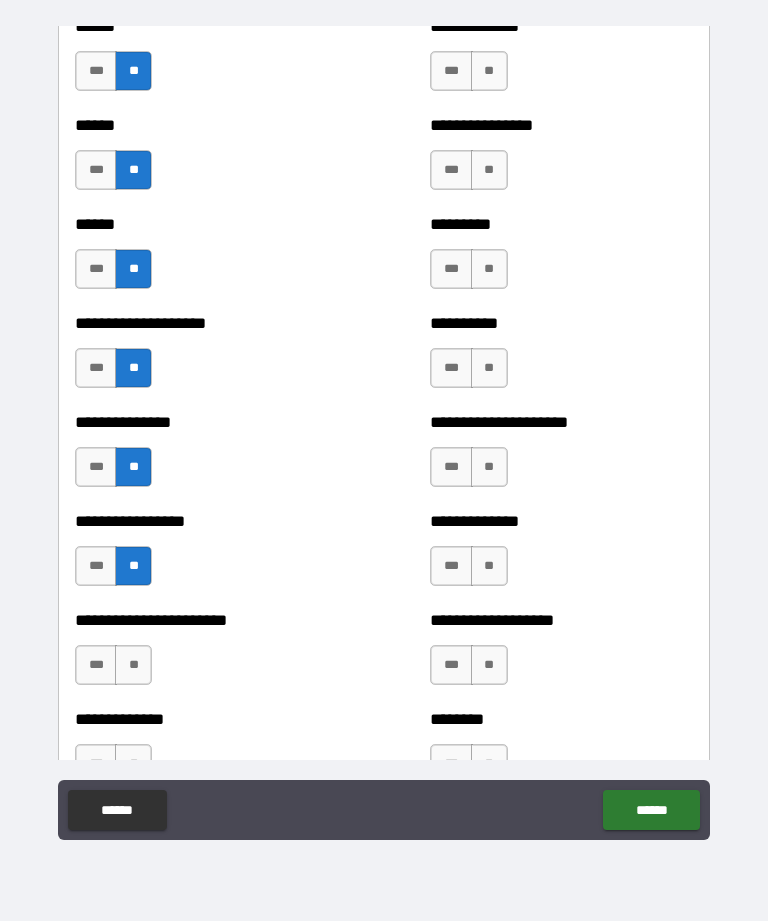 click on "**" at bounding box center (133, 665) 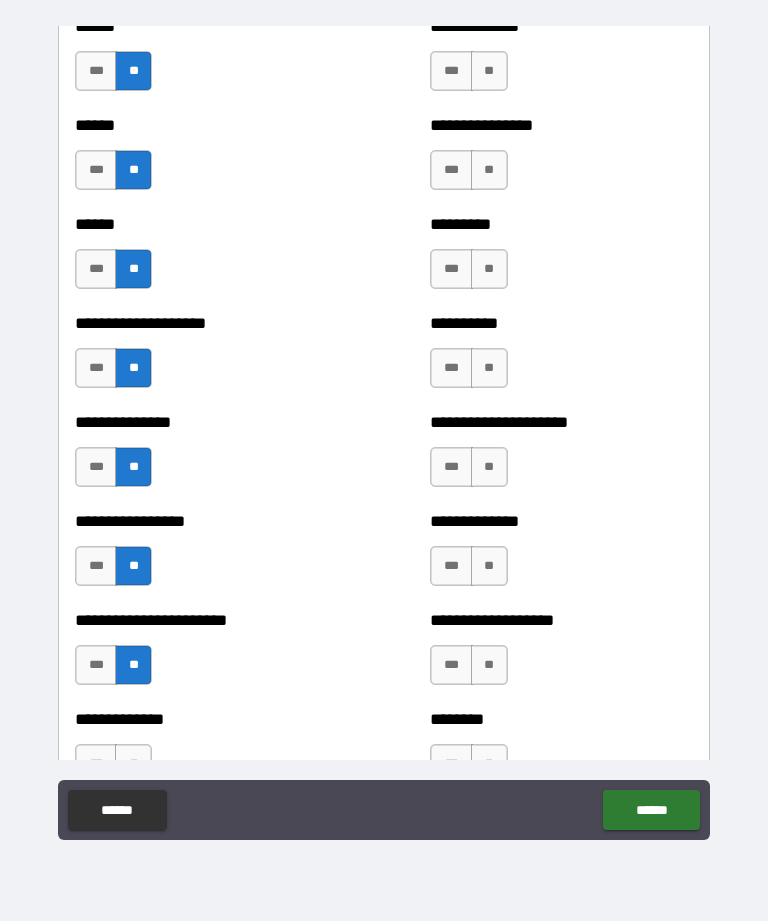 scroll, scrollTop: 3181, scrollLeft: 0, axis: vertical 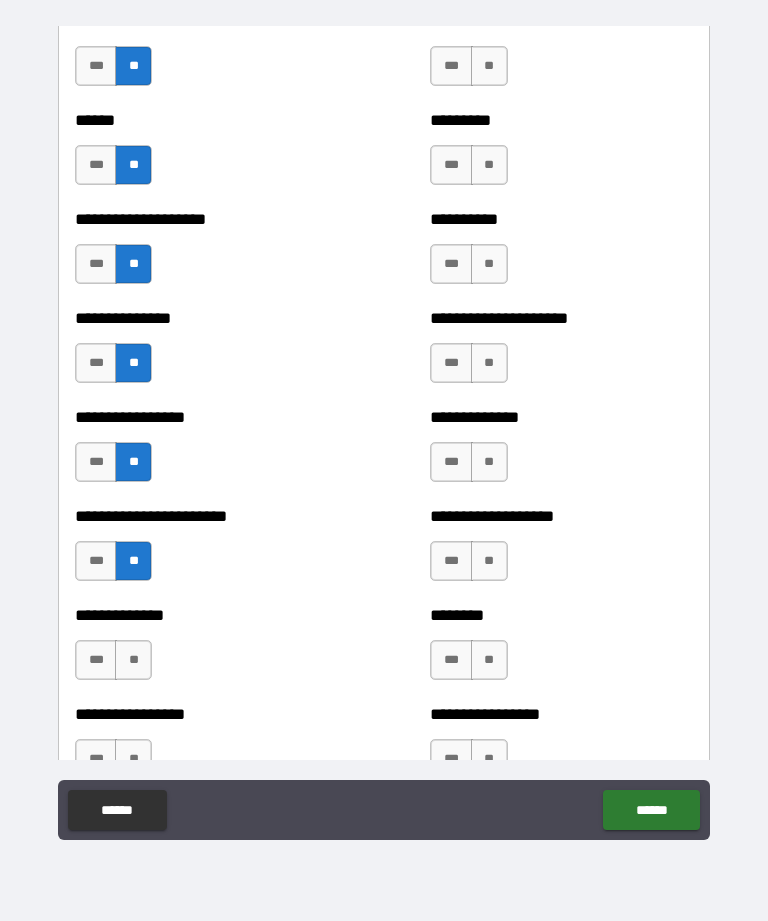 click on "**" at bounding box center (133, 660) 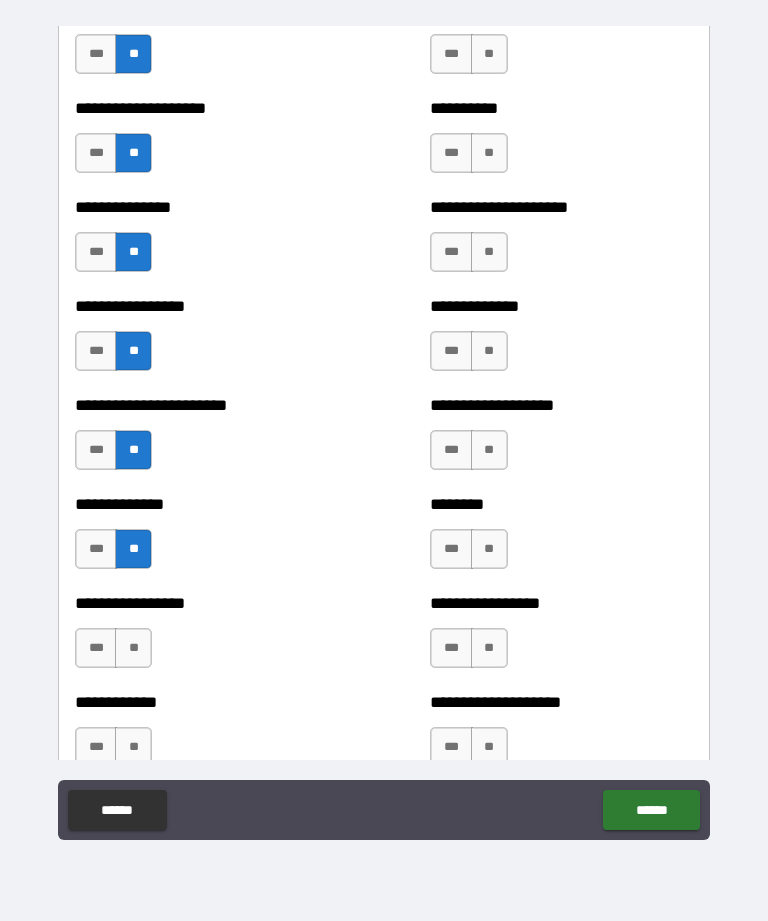 scroll, scrollTop: 3293, scrollLeft: 0, axis: vertical 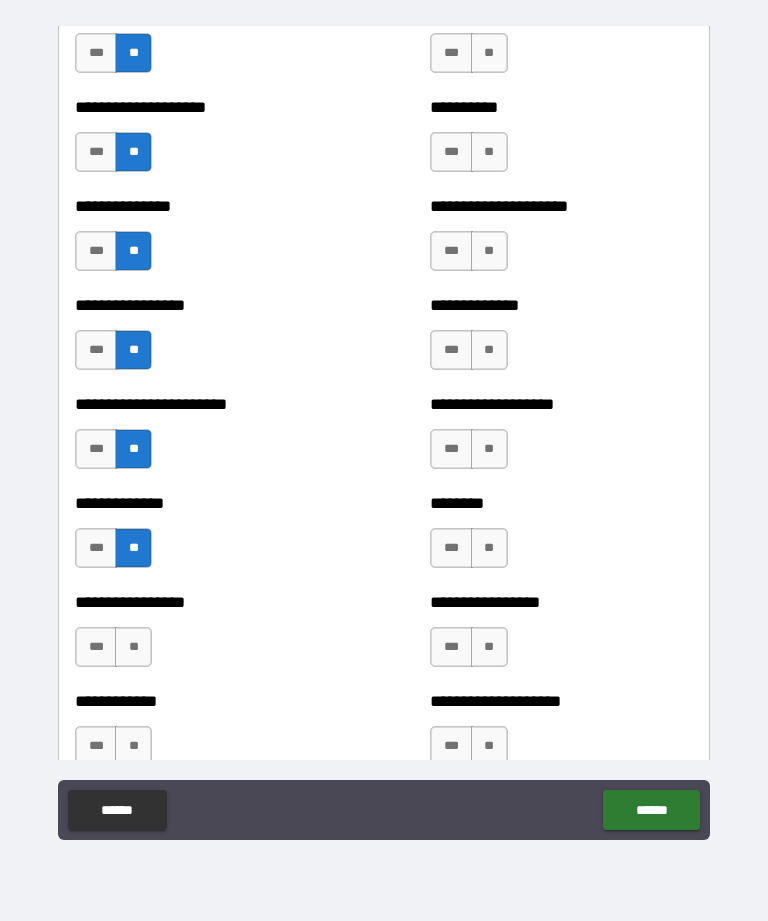 click on "**" at bounding box center (133, 647) 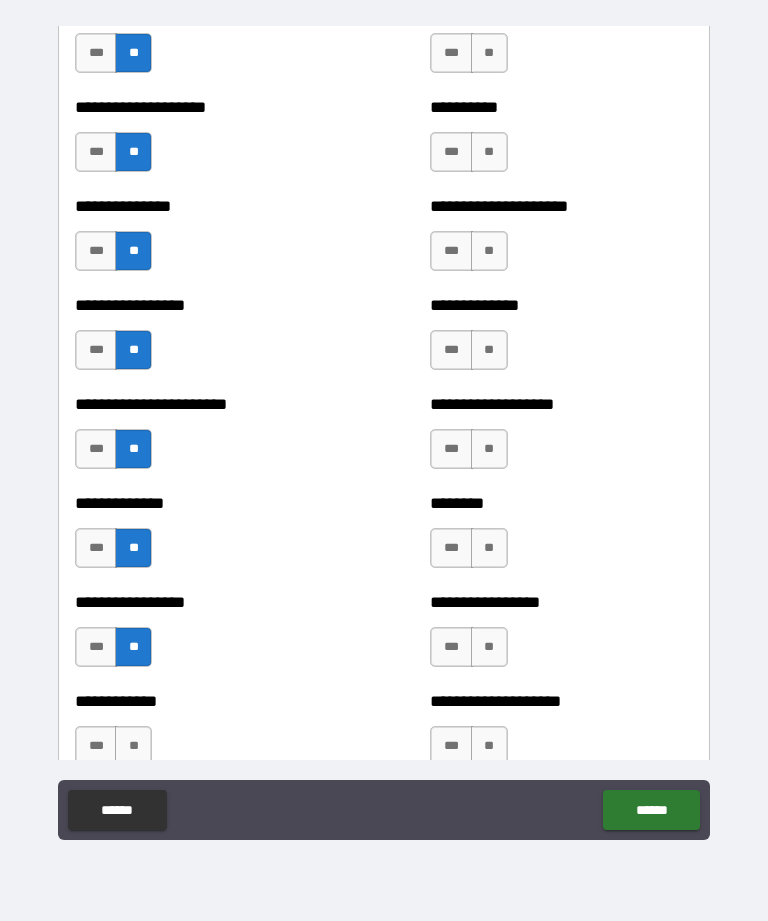 scroll, scrollTop: 3383, scrollLeft: 0, axis: vertical 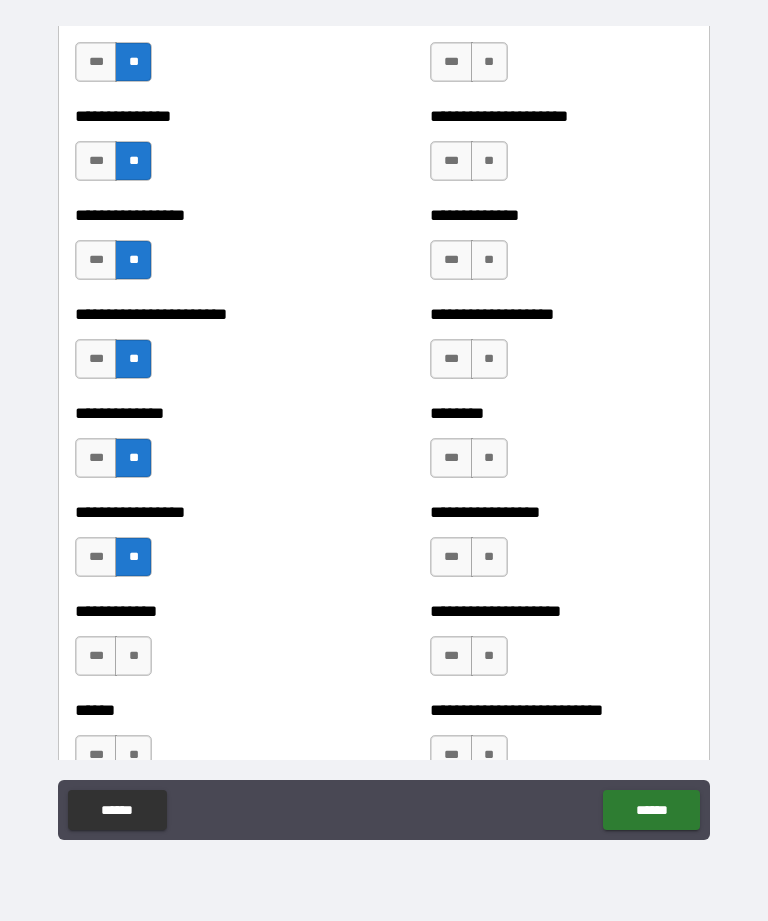 click on "**" at bounding box center [133, 656] 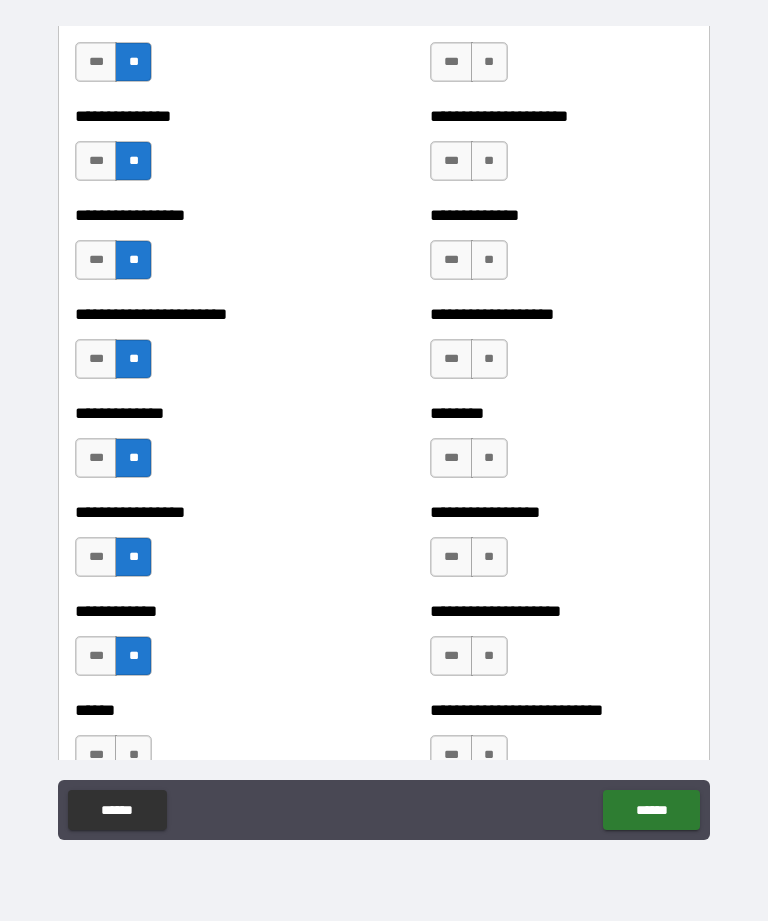 scroll, scrollTop: 3517, scrollLeft: 0, axis: vertical 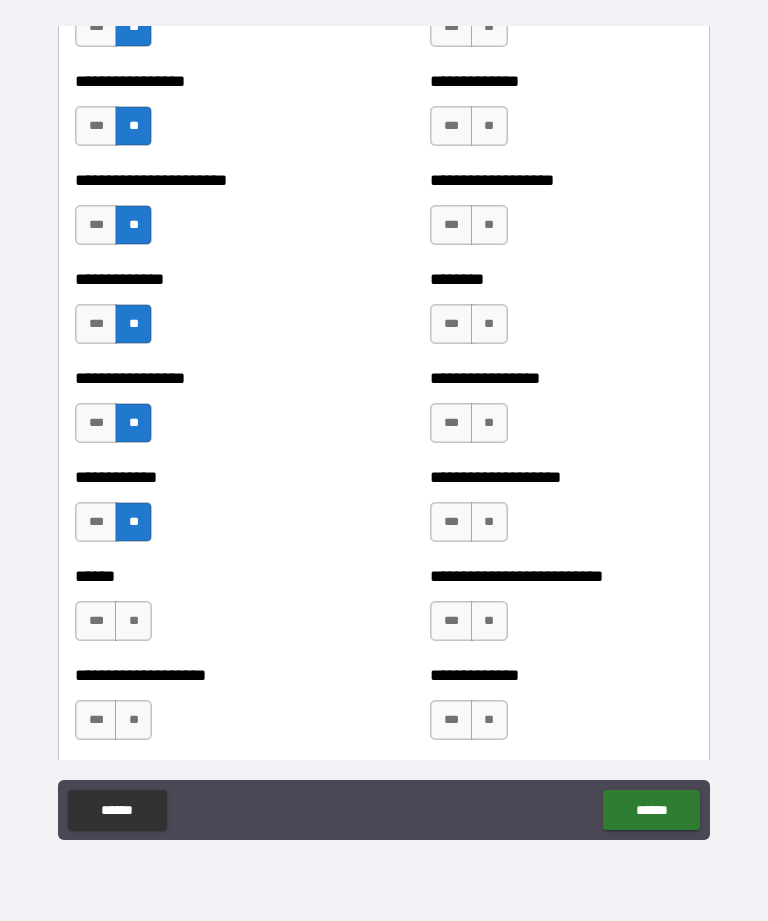 click on "**" at bounding box center [133, 621] 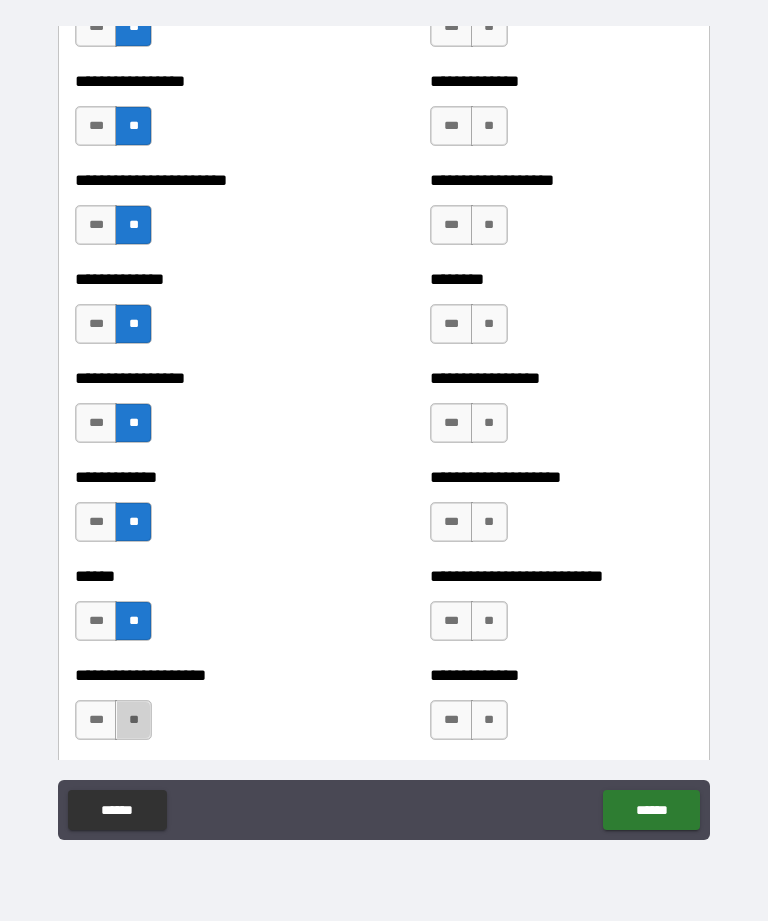 click on "**" at bounding box center (133, 720) 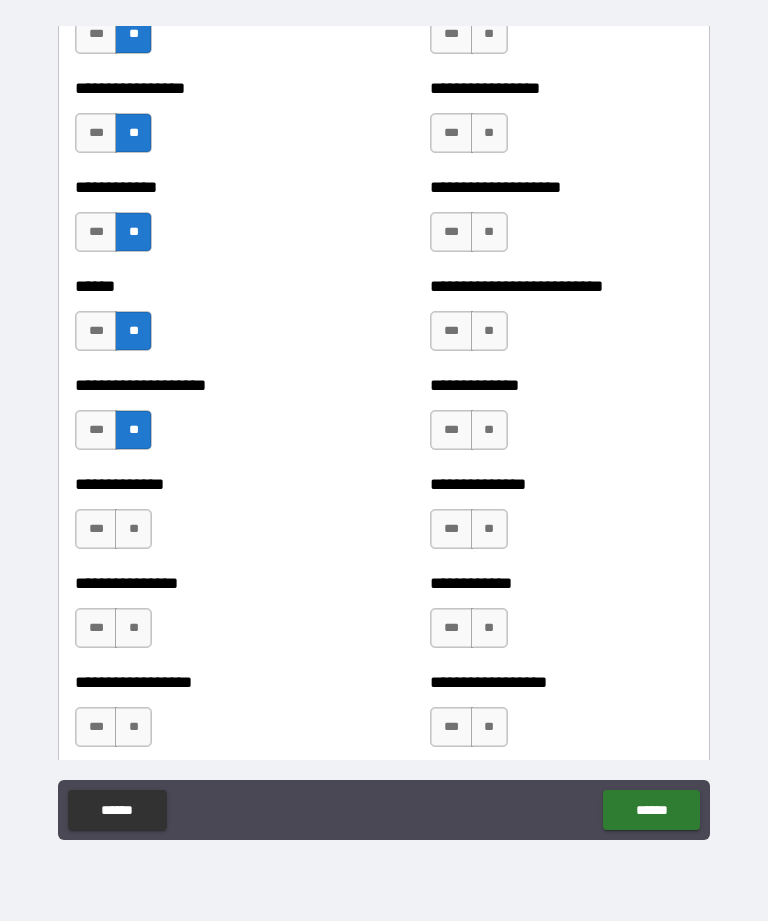 scroll, scrollTop: 3873, scrollLeft: 0, axis: vertical 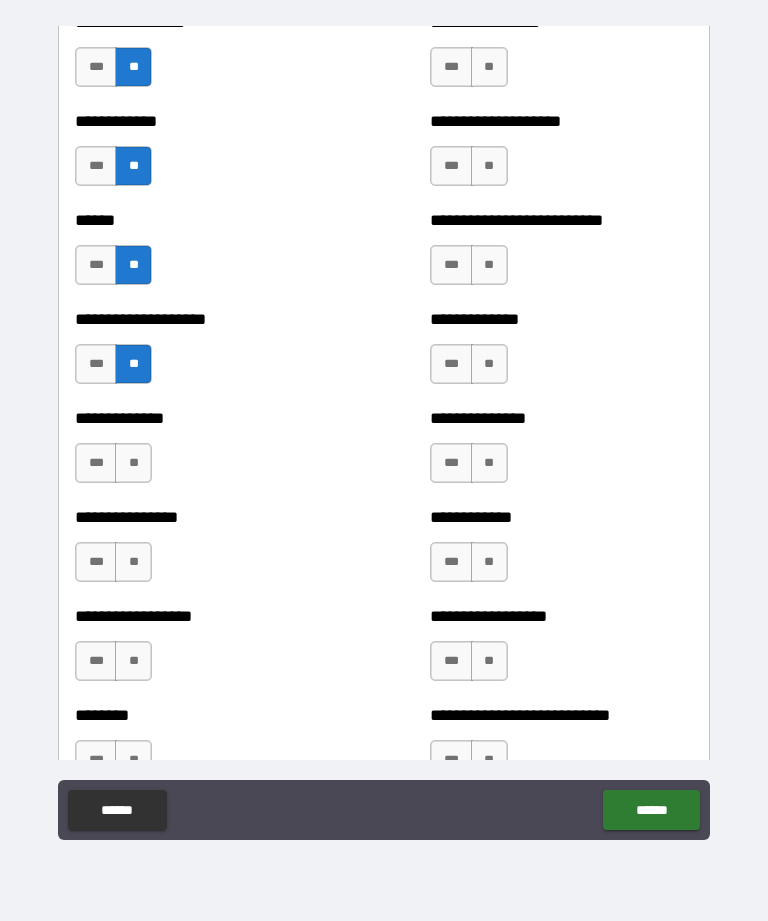 click on "**" at bounding box center (133, 463) 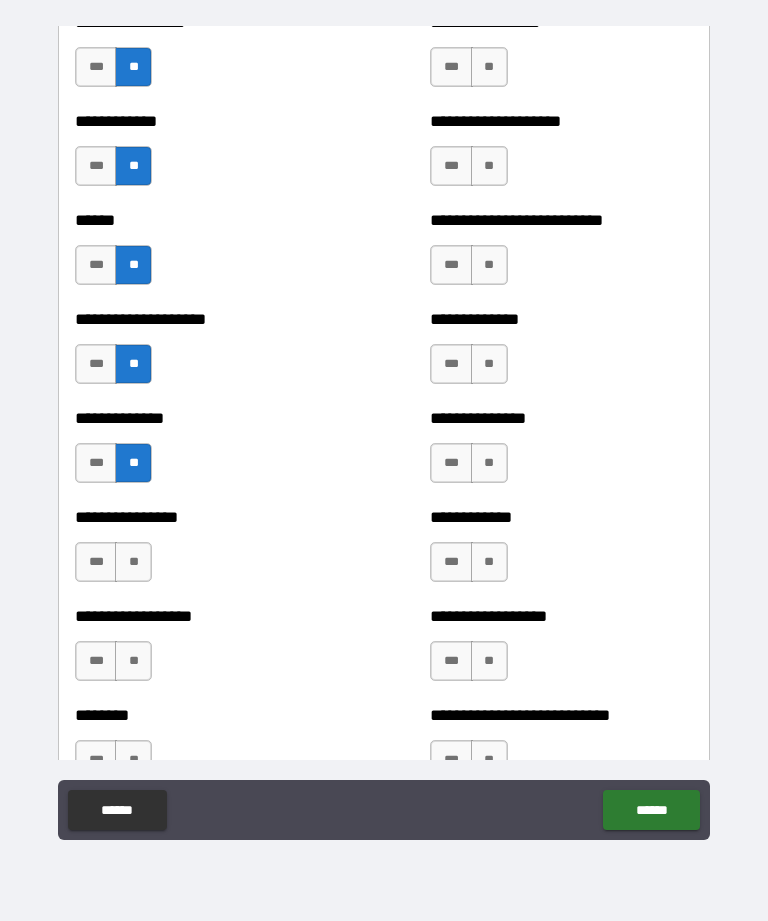 click on "**" at bounding box center [133, 562] 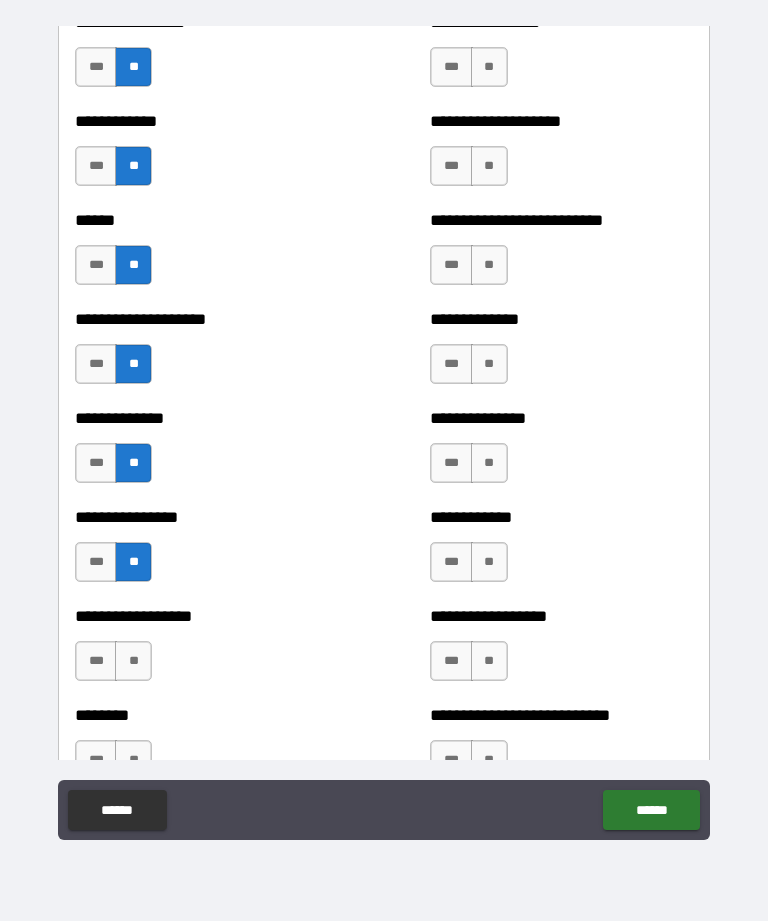 click on "**" at bounding box center [133, 661] 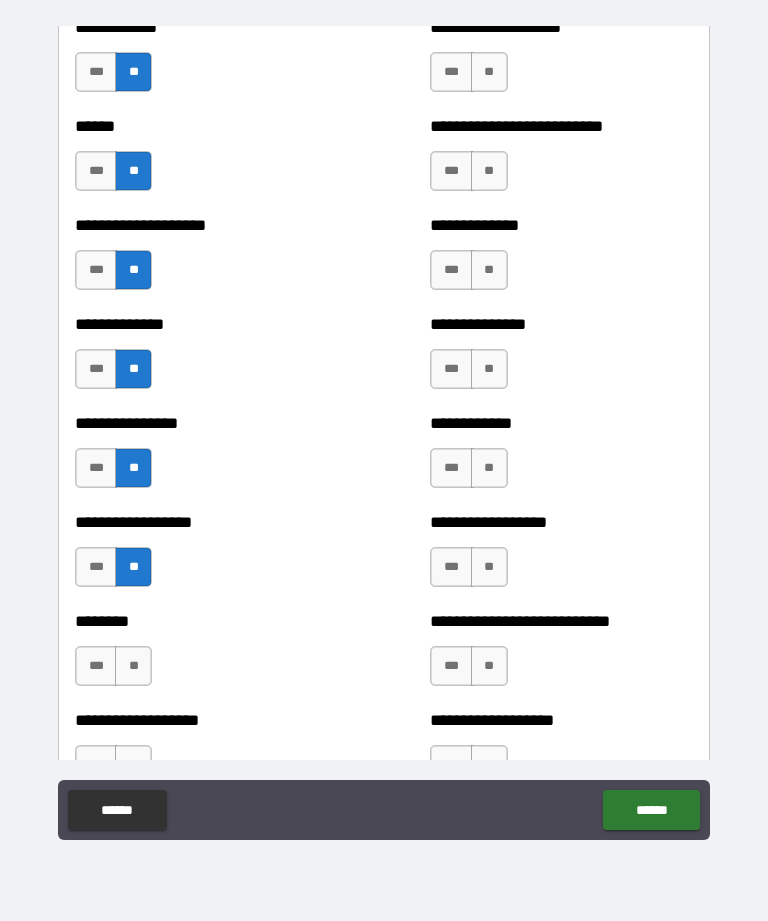 scroll, scrollTop: 3981, scrollLeft: 0, axis: vertical 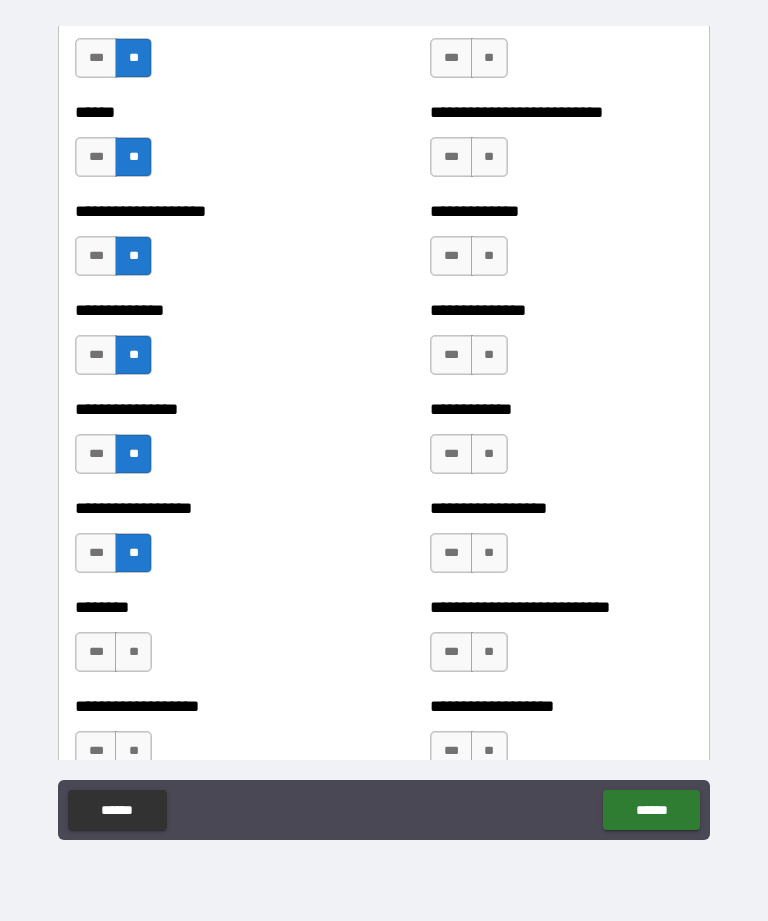 click on "**" at bounding box center (133, 652) 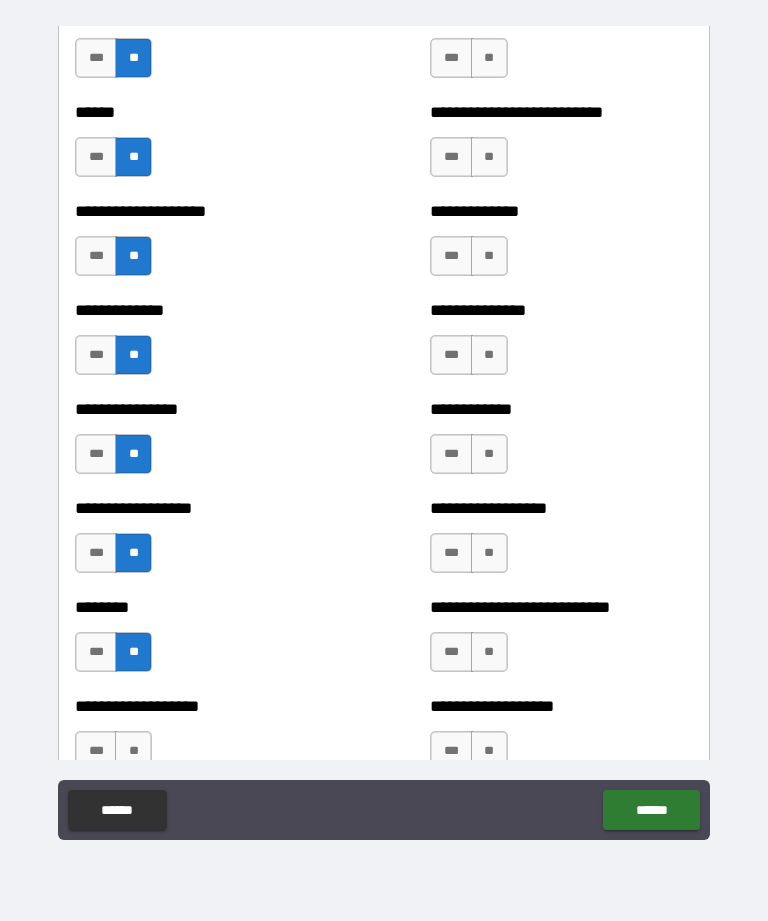scroll, scrollTop: 4063, scrollLeft: 0, axis: vertical 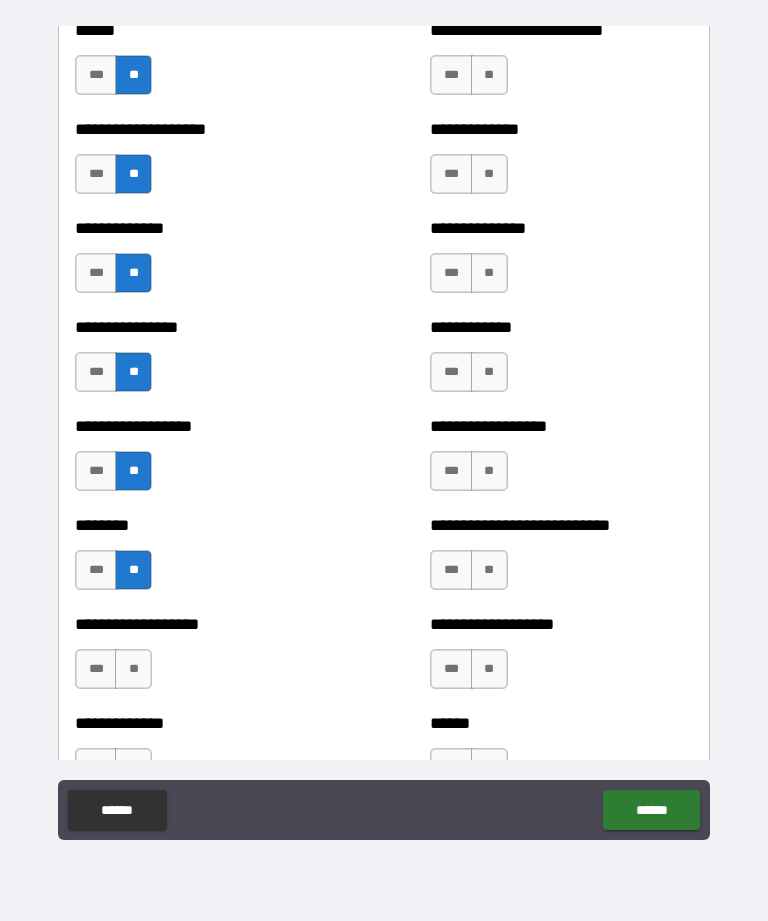 click on "**" at bounding box center (133, 669) 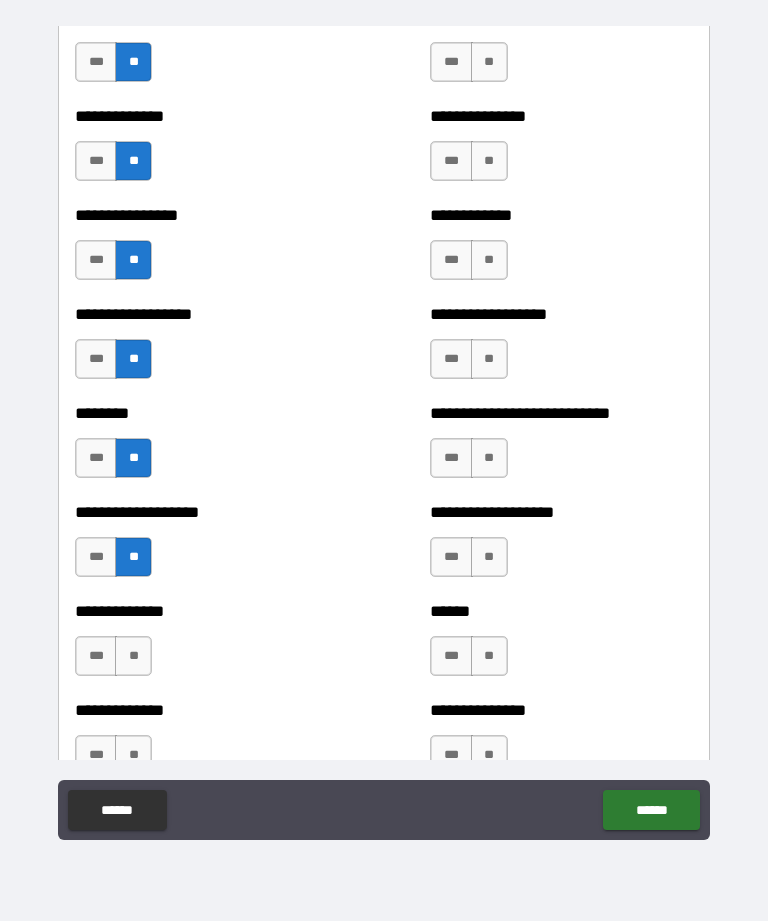 scroll, scrollTop: 4177, scrollLeft: 0, axis: vertical 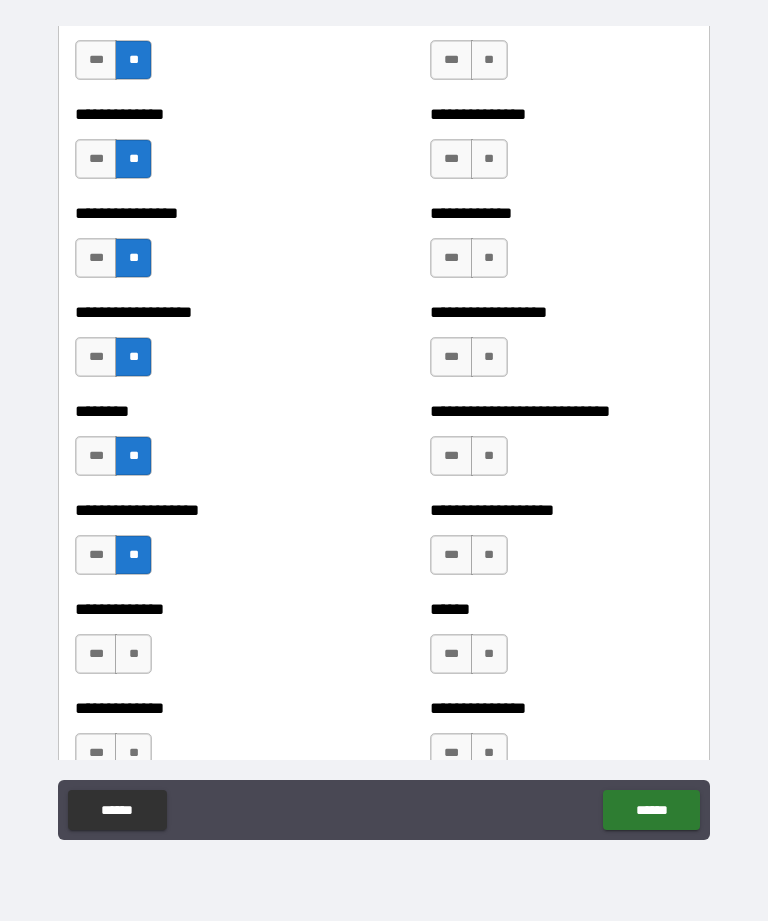 click on "**" at bounding box center [133, 654] 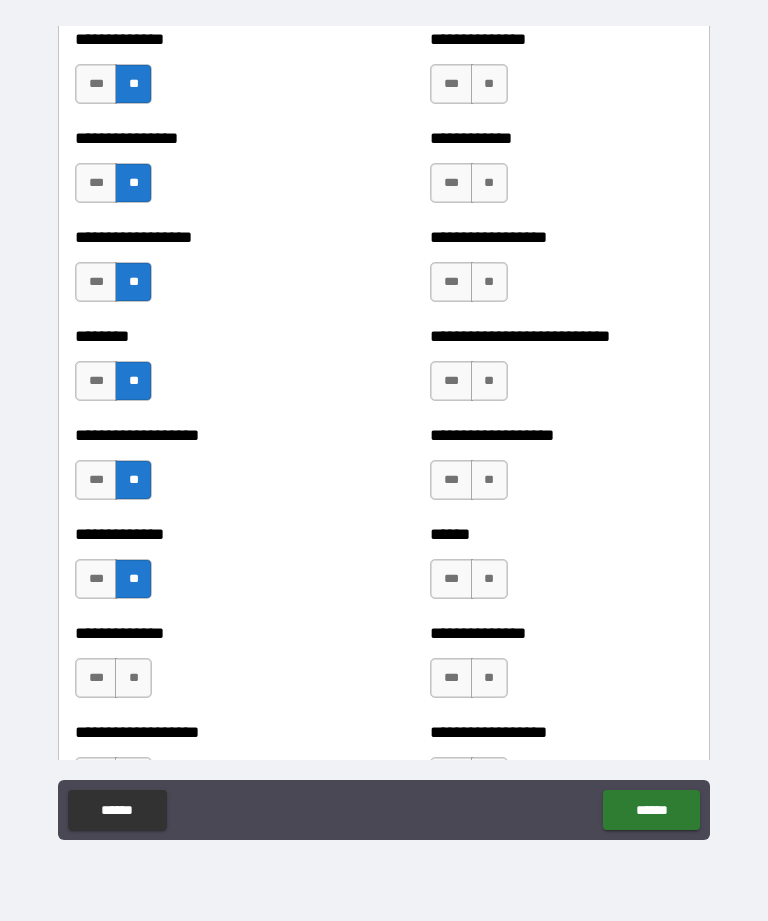 scroll, scrollTop: 4262, scrollLeft: 0, axis: vertical 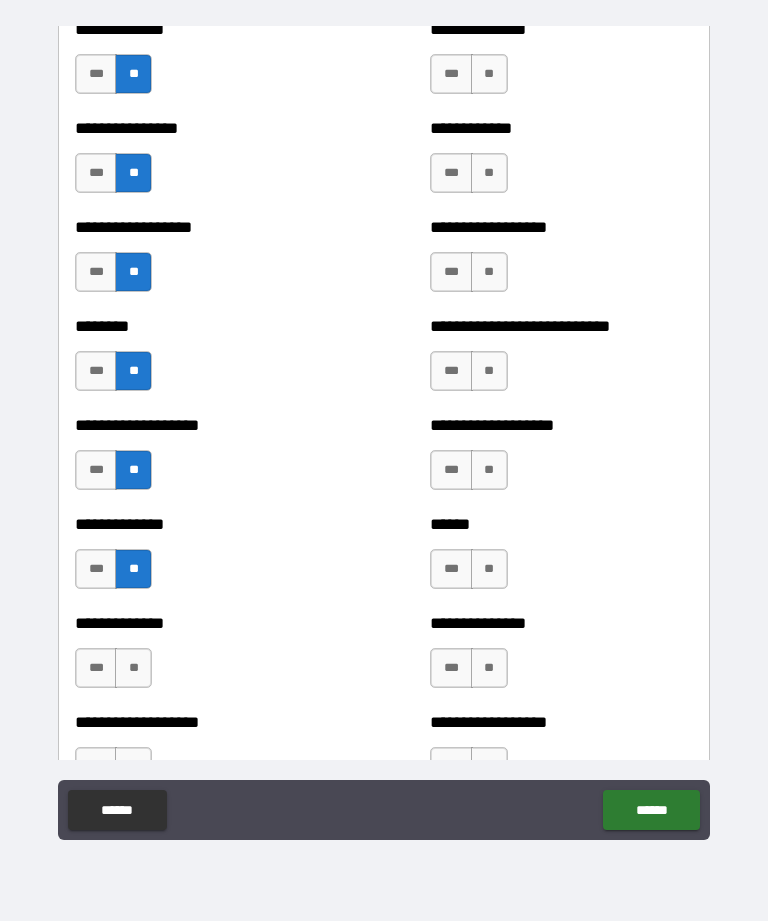 click on "**" at bounding box center (133, 668) 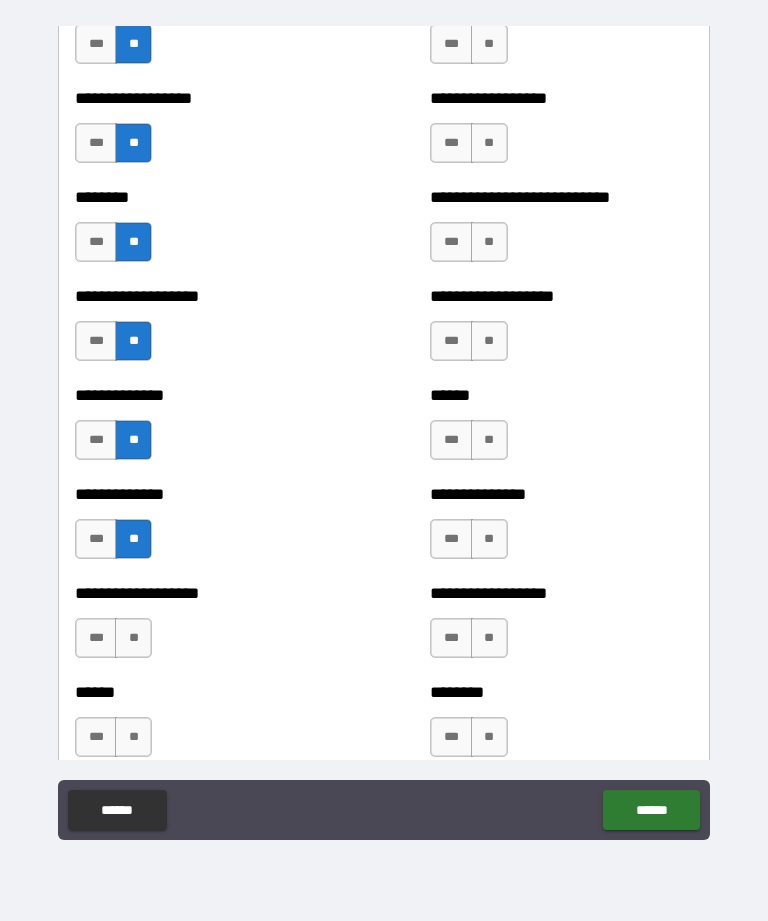 scroll, scrollTop: 4390, scrollLeft: 0, axis: vertical 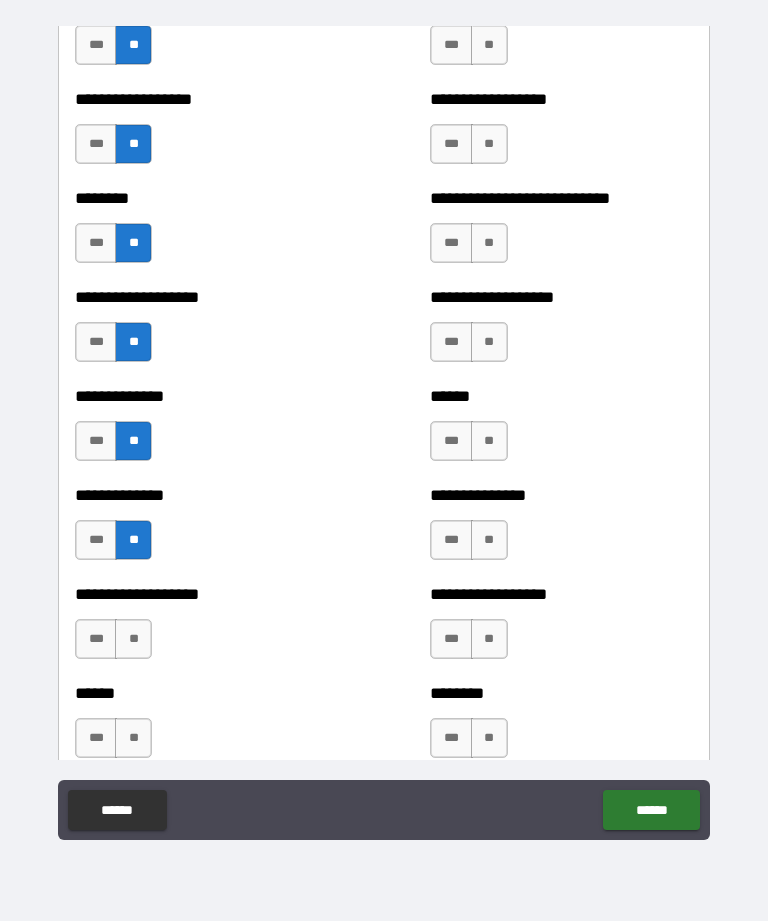 click on "**" at bounding box center [133, 639] 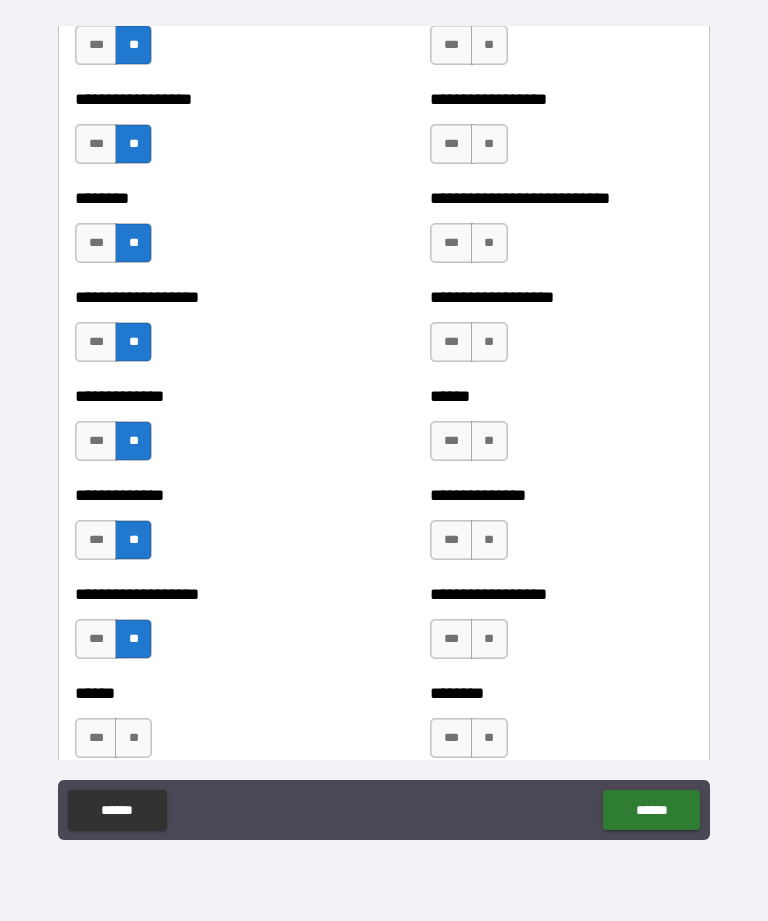 scroll, scrollTop: 4490, scrollLeft: 0, axis: vertical 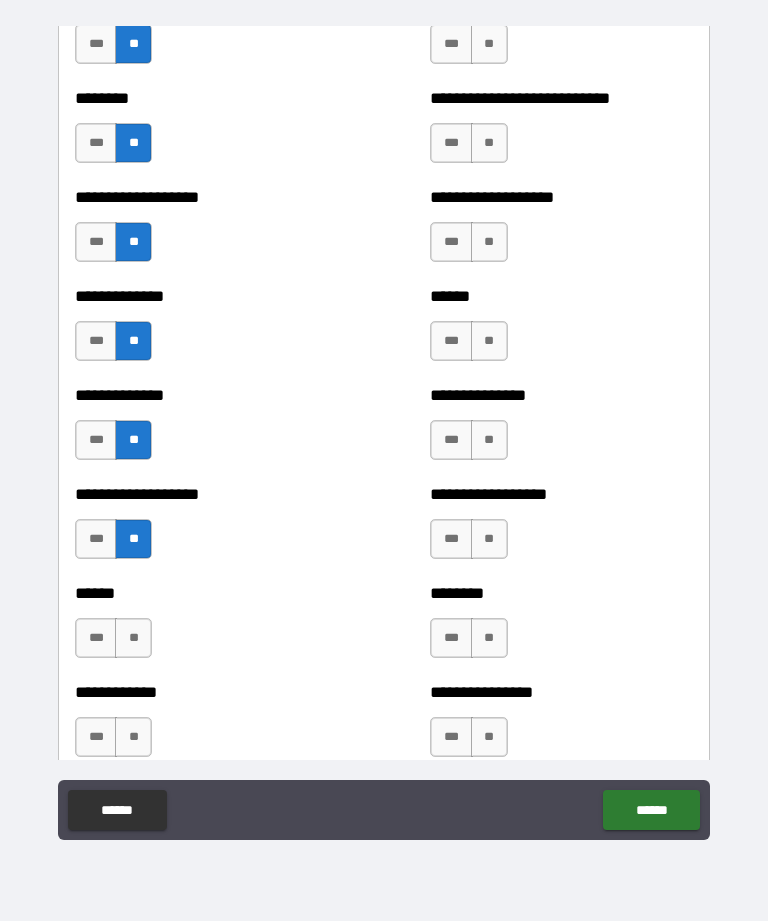 click on "**" at bounding box center [133, 638] 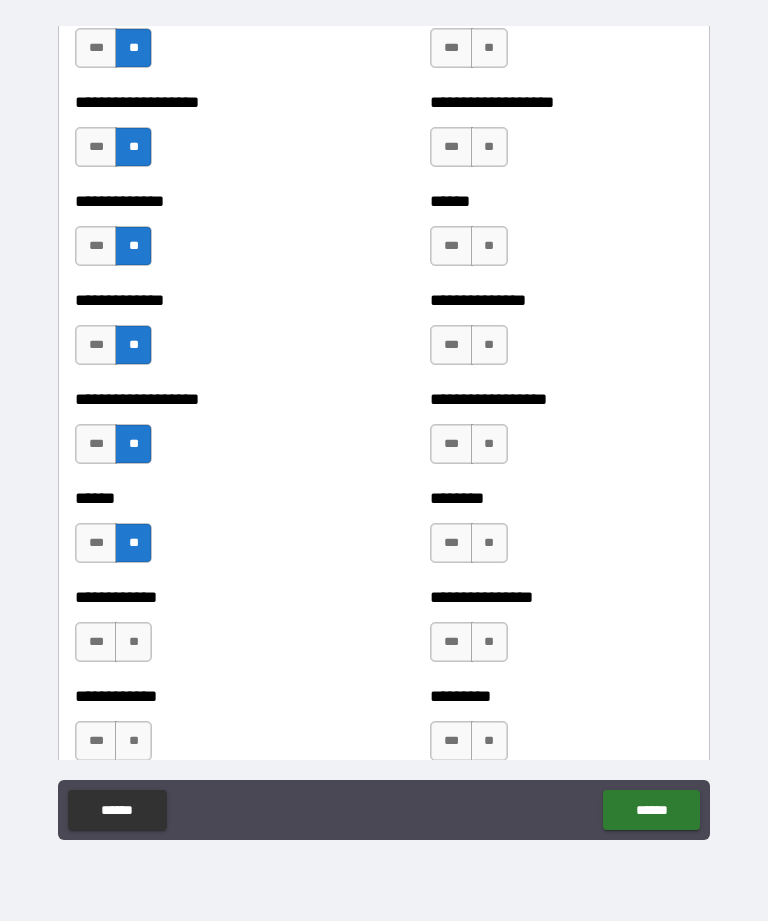 scroll, scrollTop: 4589, scrollLeft: 0, axis: vertical 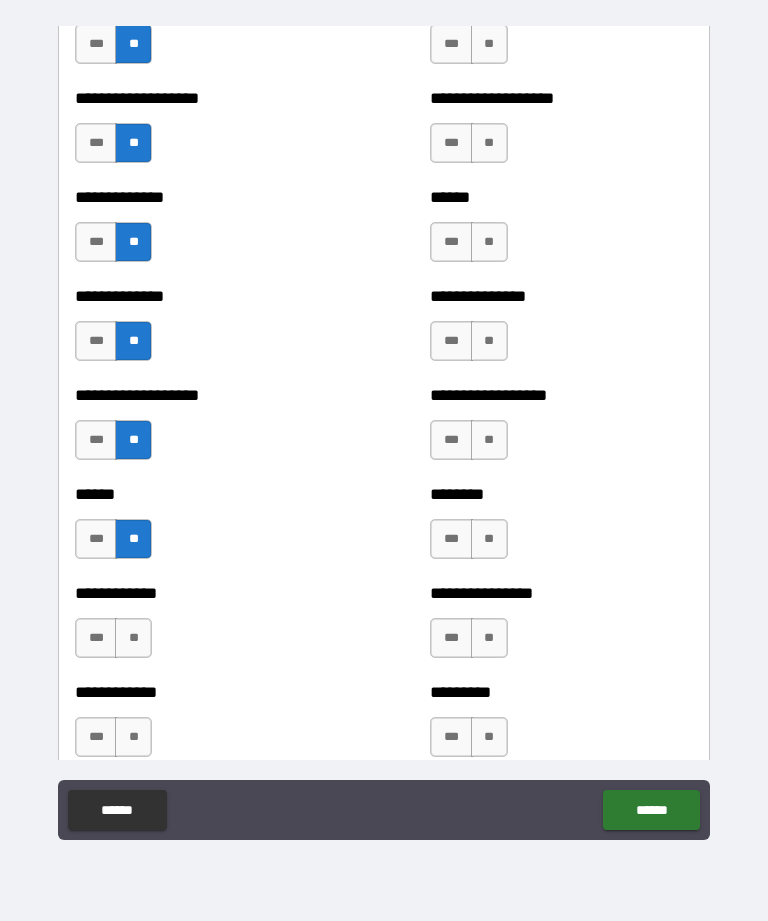 click on "**" at bounding box center [133, 638] 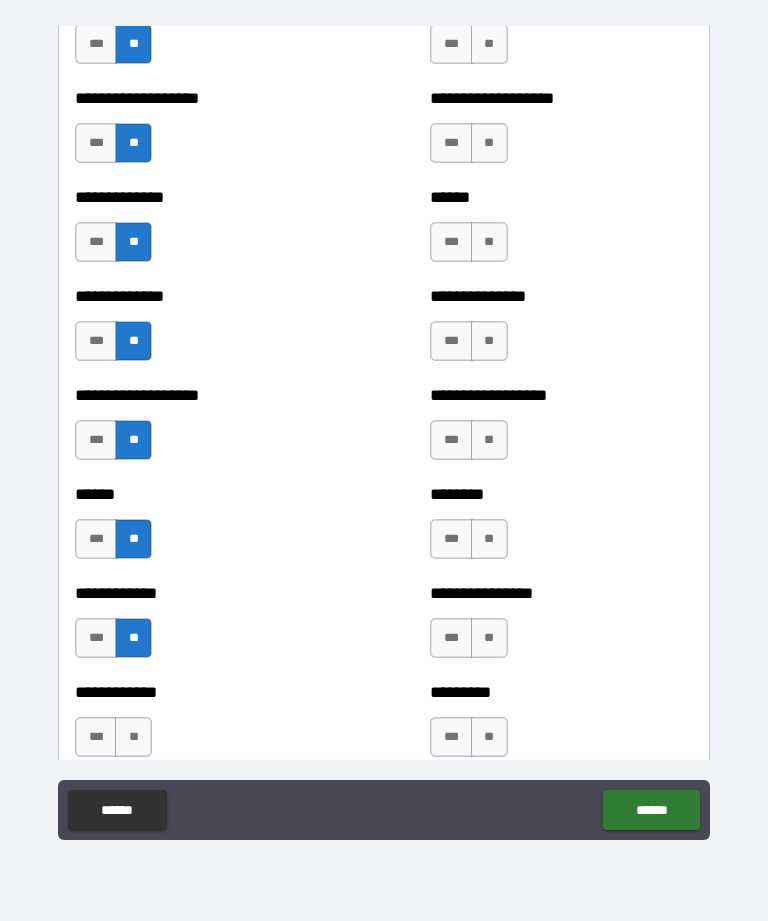 click on "**" at bounding box center [133, 737] 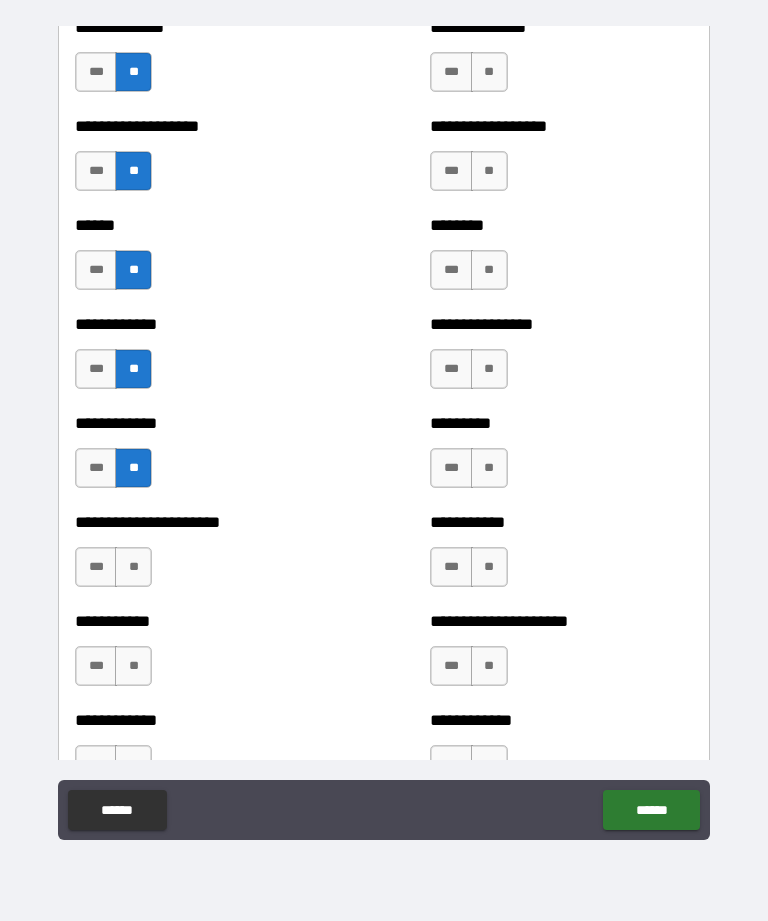 scroll, scrollTop: 4863, scrollLeft: 0, axis: vertical 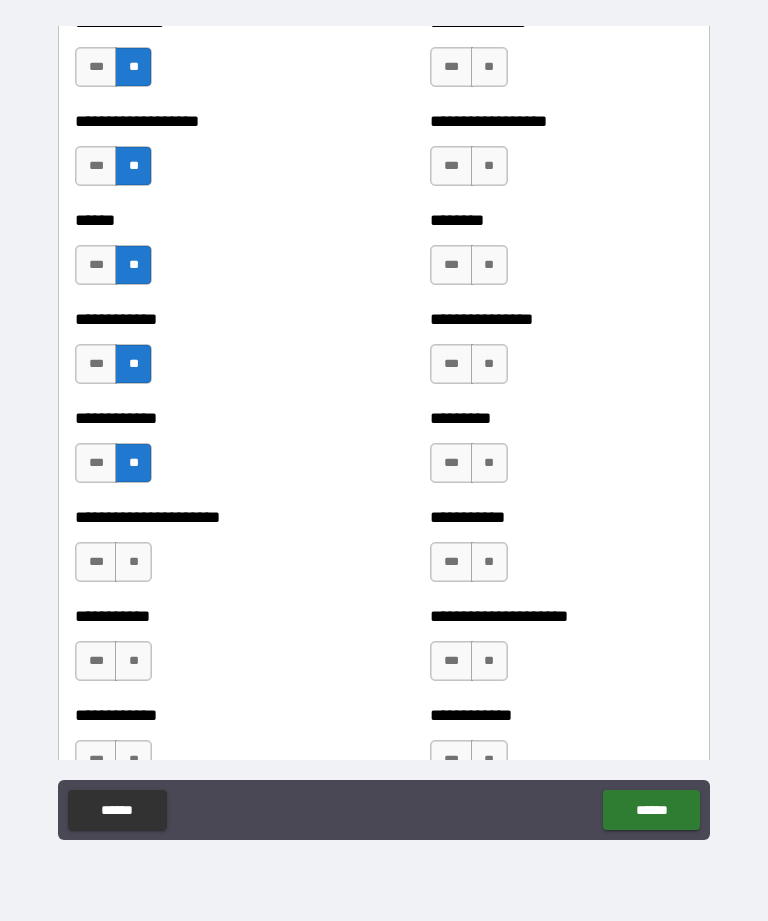 click on "**" at bounding box center (133, 562) 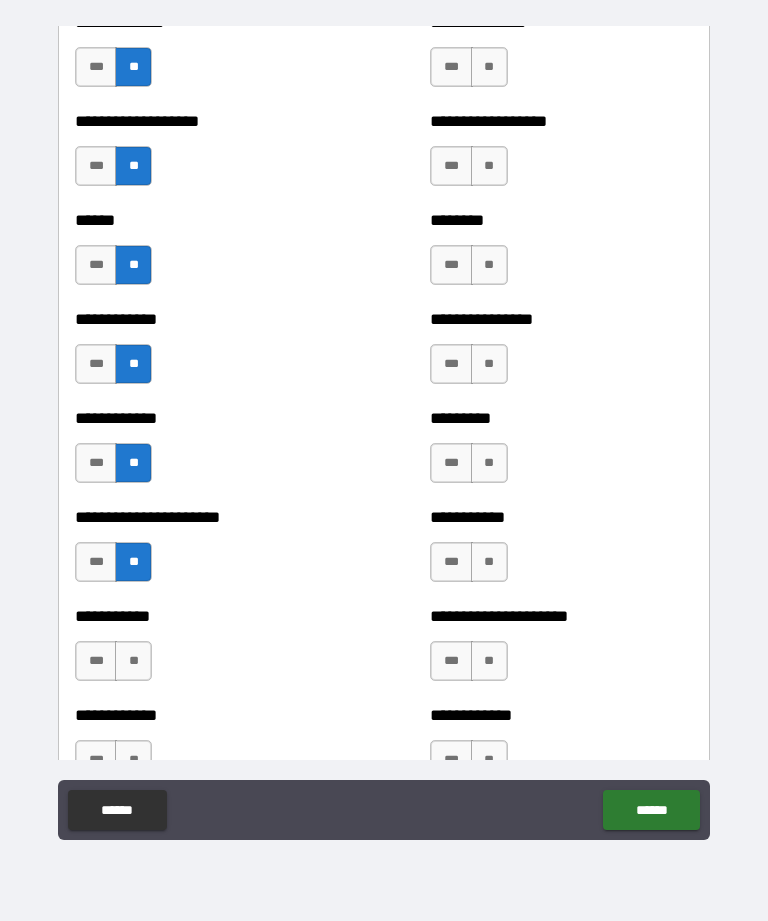 click on "**" at bounding box center [133, 661] 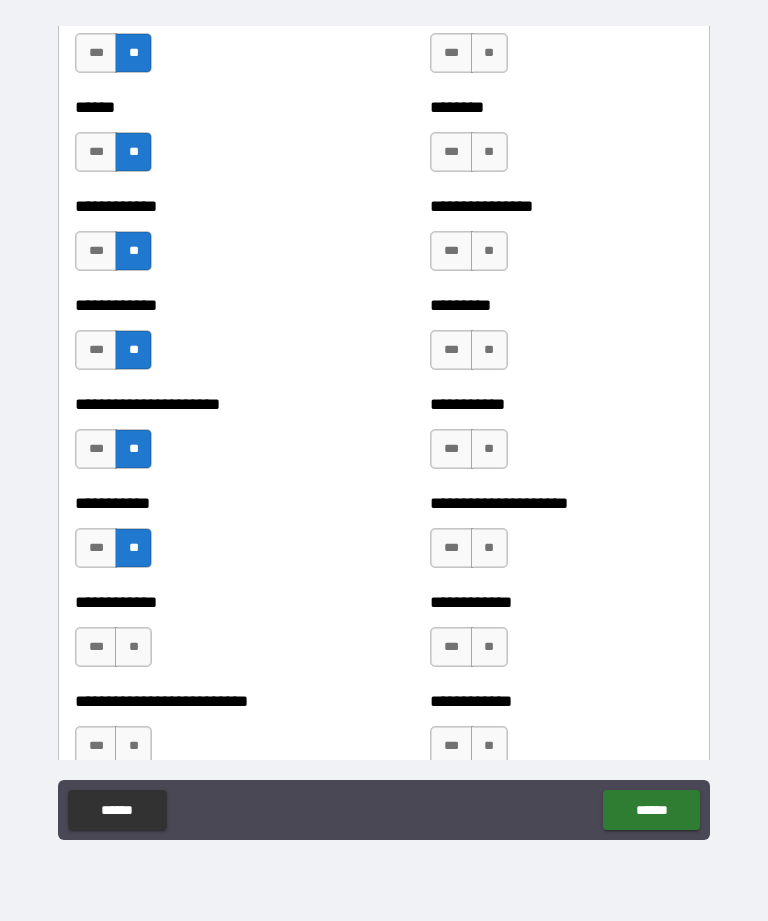 scroll, scrollTop: 4988, scrollLeft: 0, axis: vertical 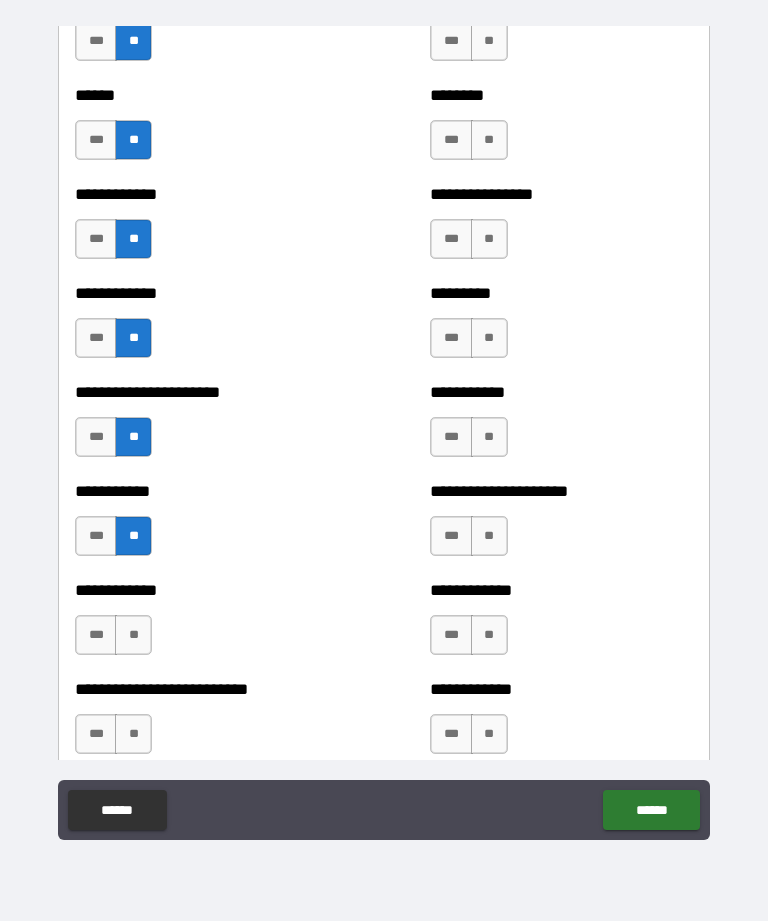 click on "**" at bounding box center (133, 635) 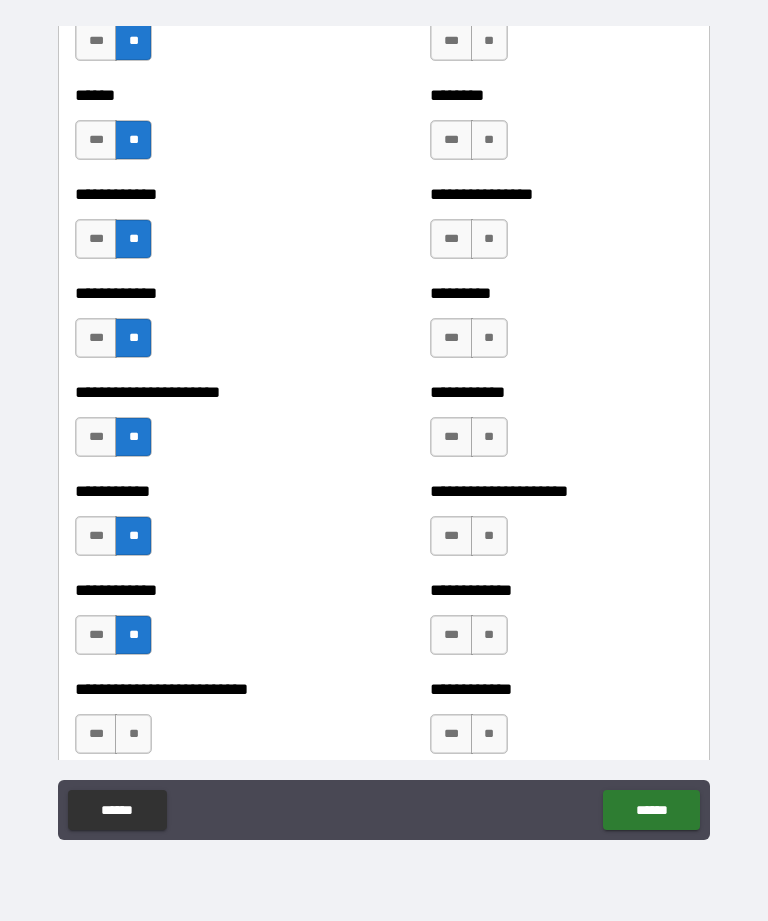 click on "**" at bounding box center (133, 734) 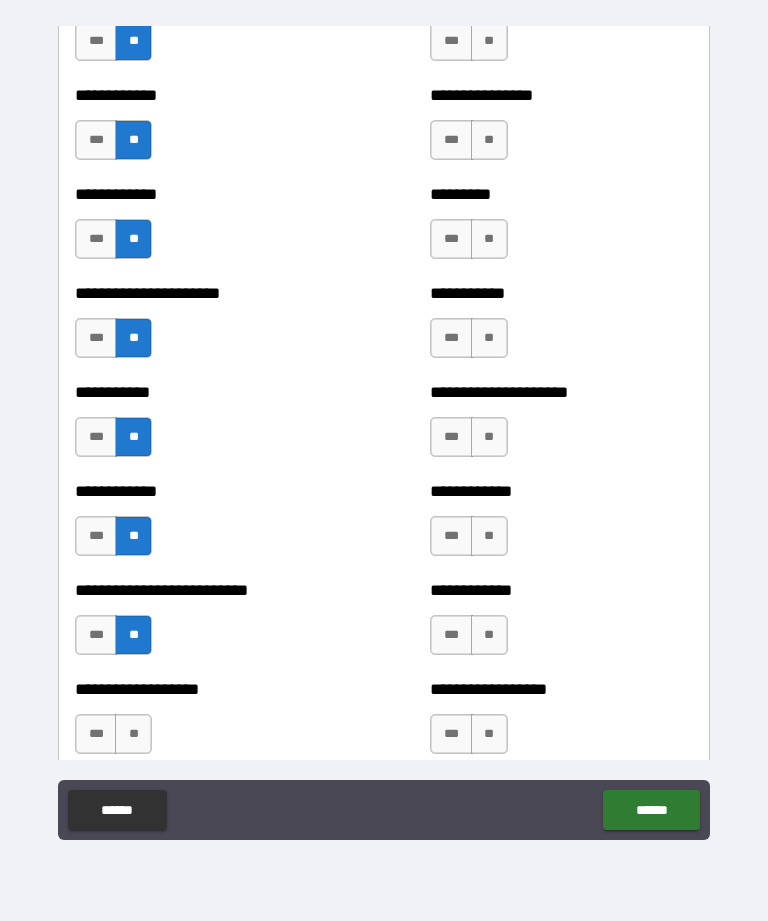 scroll, scrollTop: 5133, scrollLeft: 0, axis: vertical 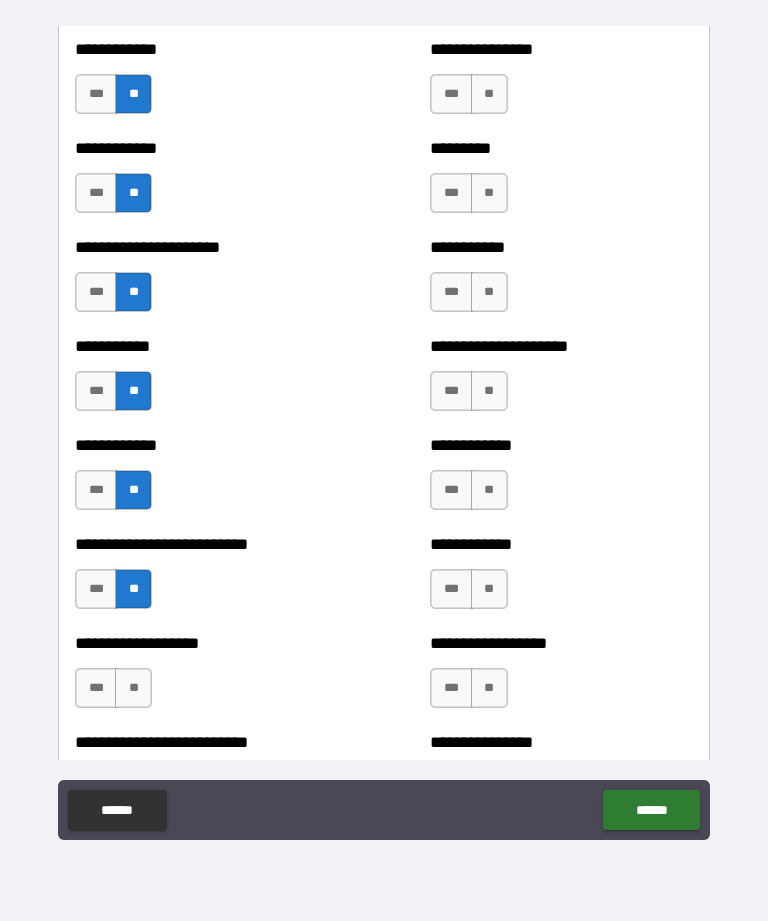 click on "**" at bounding box center [133, 688] 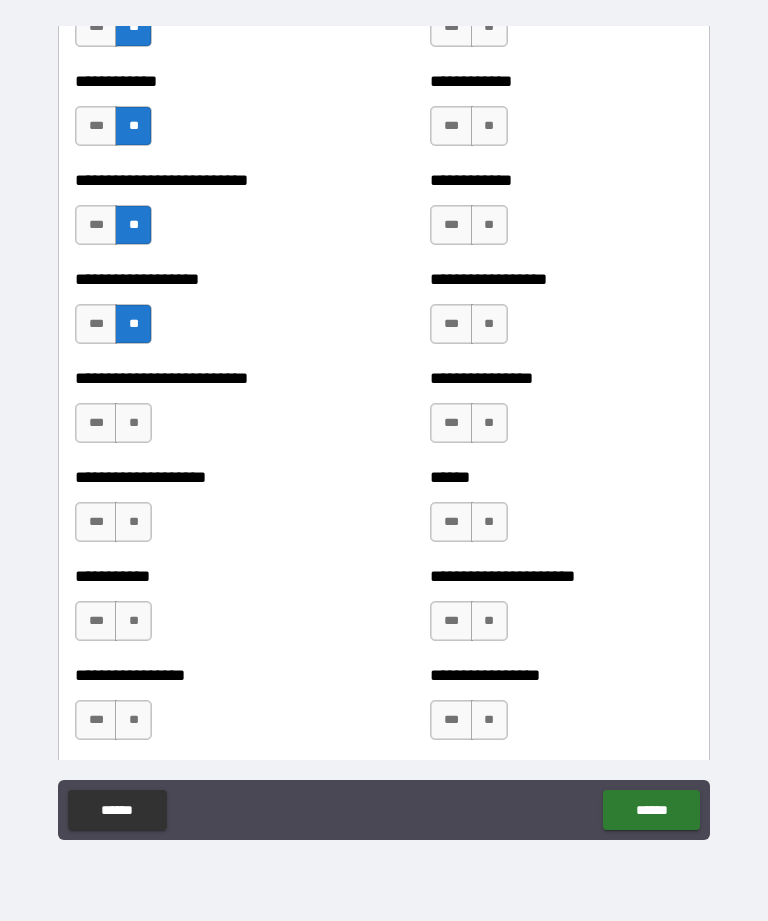 scroll, scrollTop: 5509, scrollLeft: 0, axis: vertical 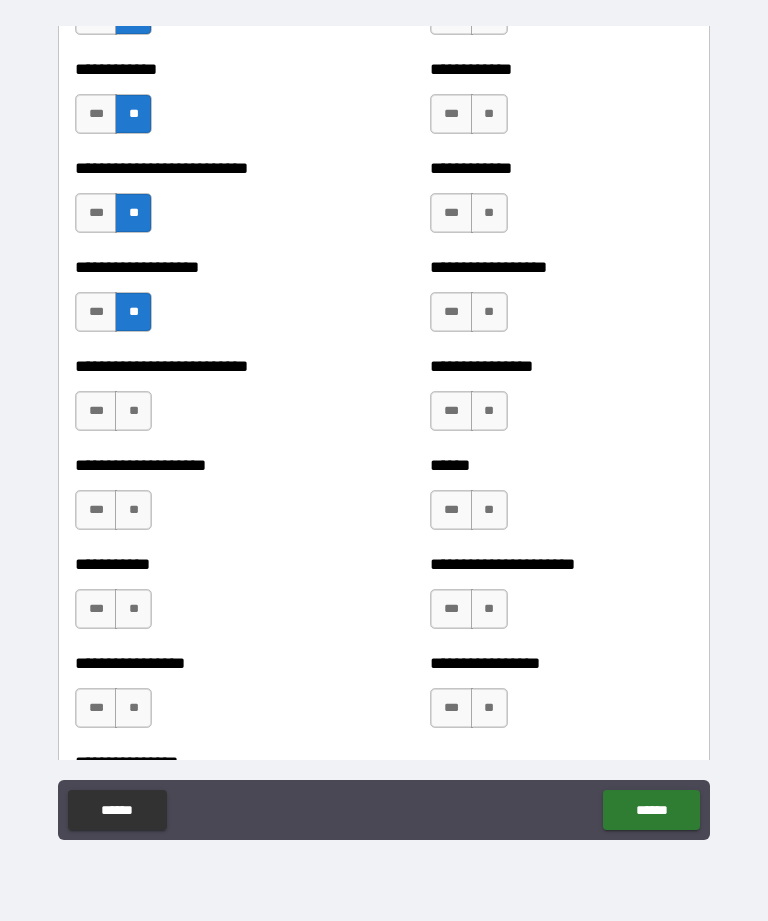 click on "***" at bounding box center (96, 312) 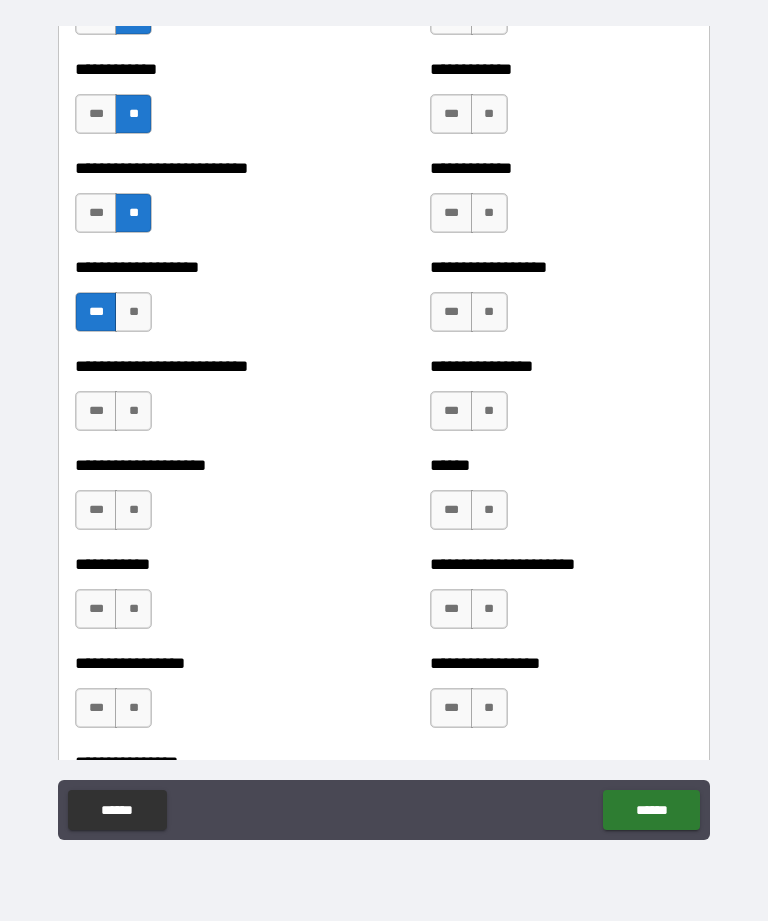 click on "**" at bounding box center (133, 411) 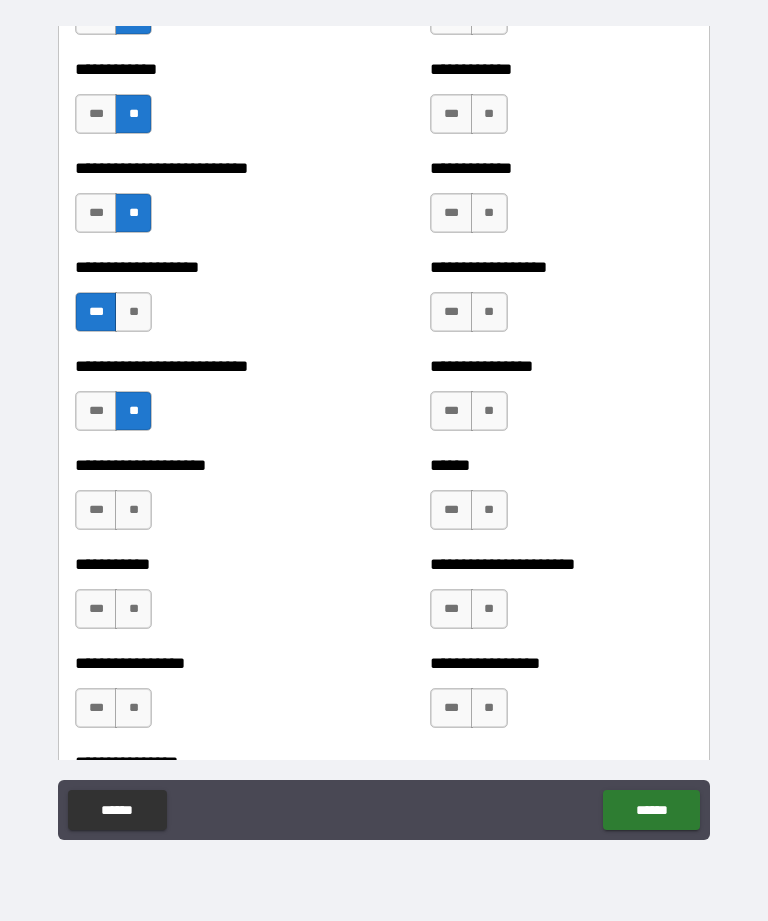 click on "**" at bounding box center [133, 510] 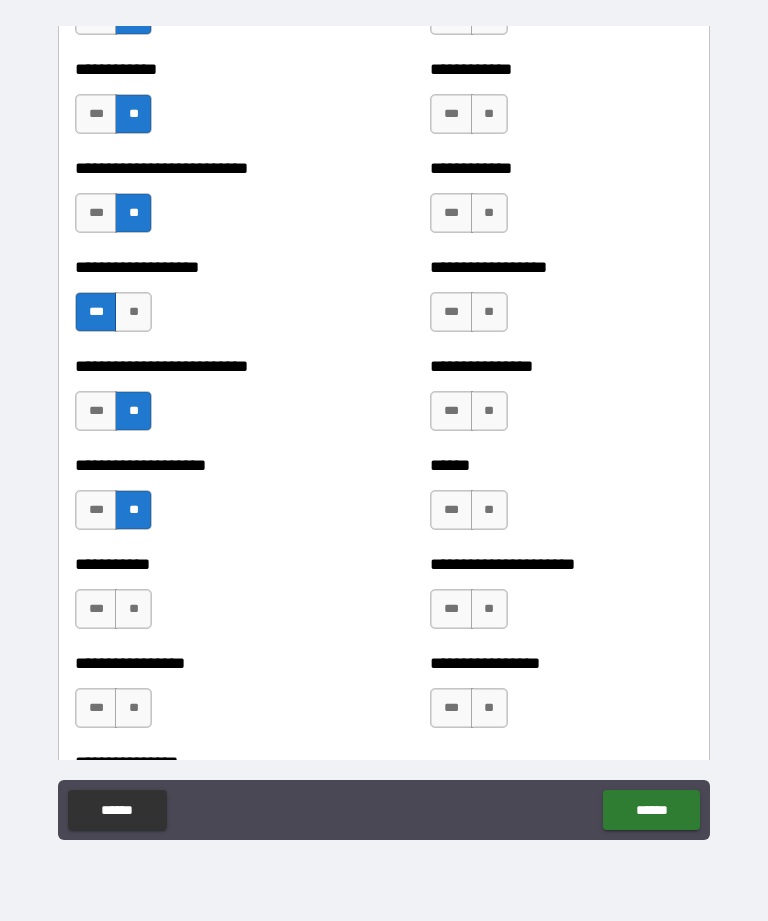 click on "**" at bounding box center (133, 609) 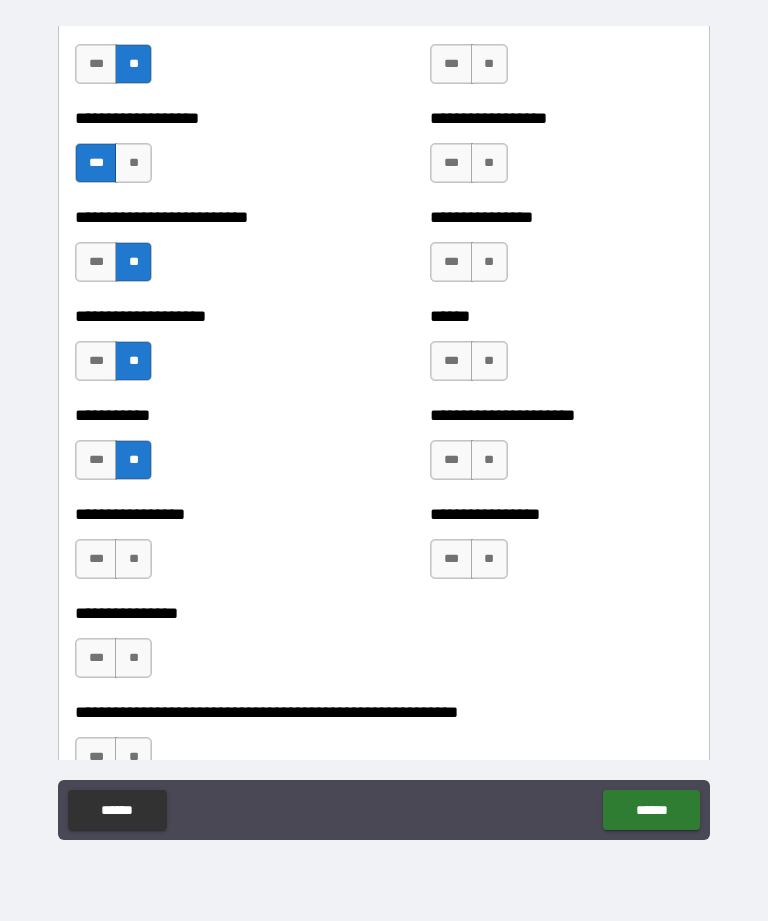 scroll, scrollTop: 5693, scrollLeft: 0, axis: vertical 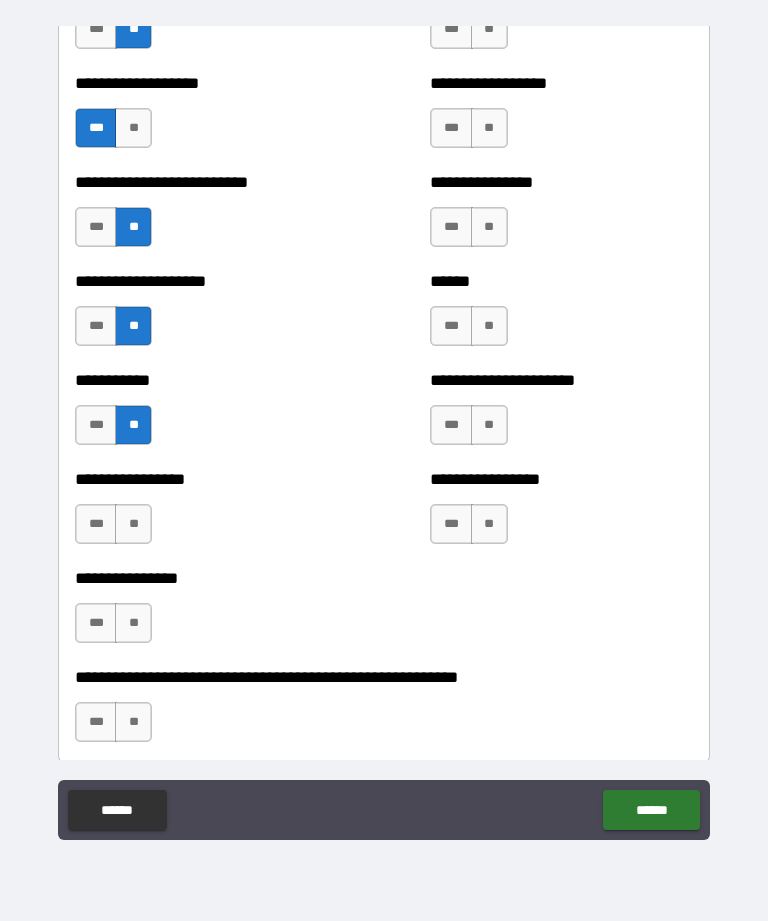 click on "**" at bounding box center (133, 524) 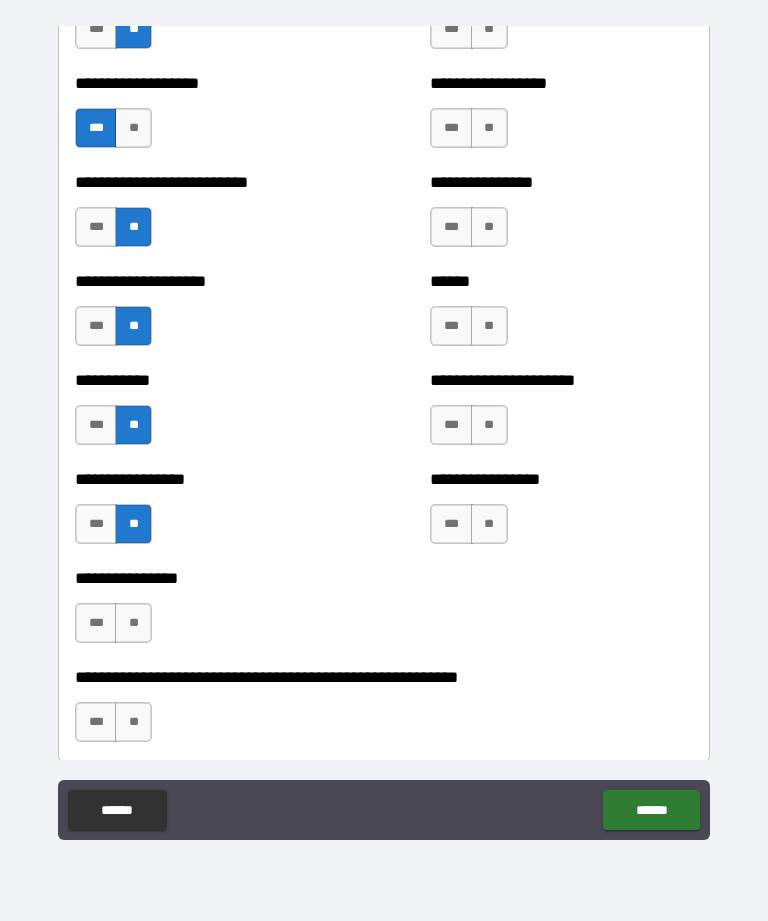 click on "**" at bounding box center [133, 623] 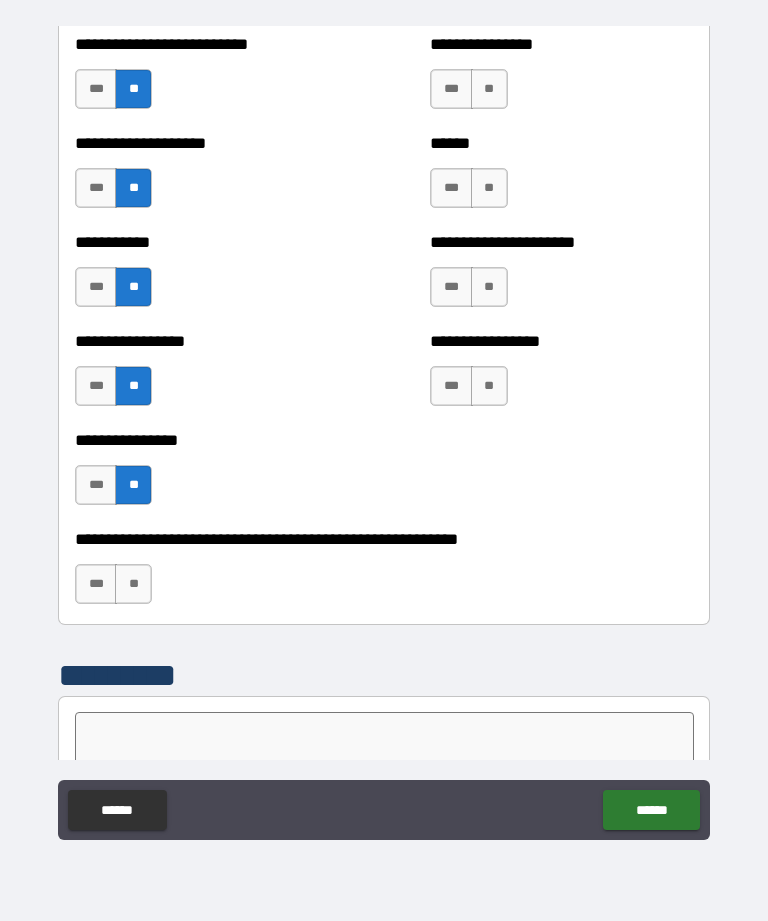scroll, scrollTop: 5839, scrollLeft: 0, axis: vertical 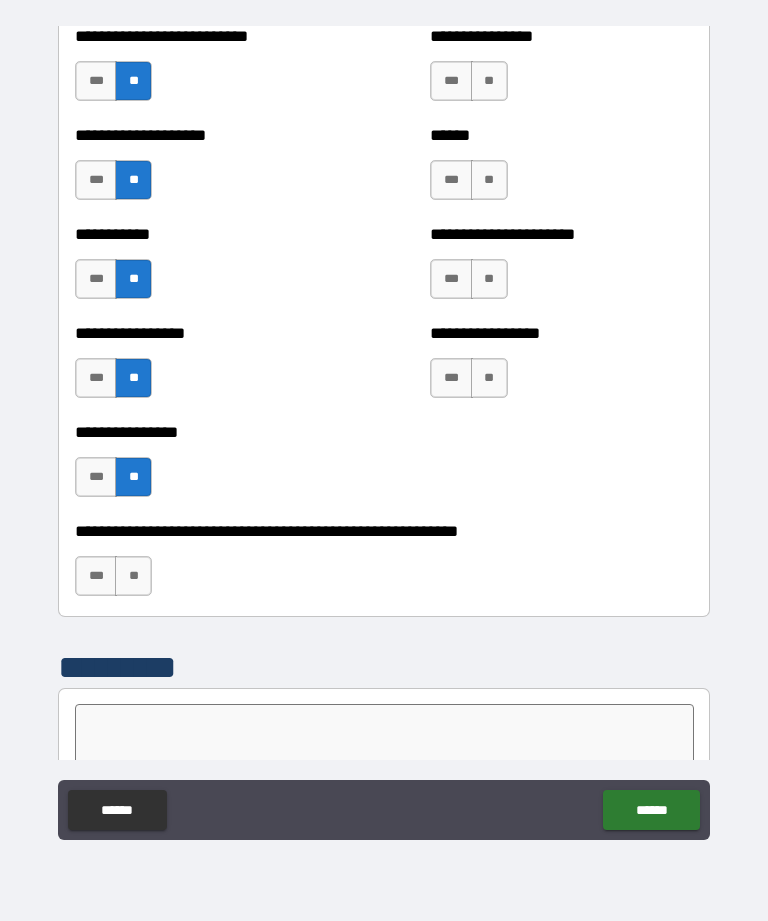 click on "**" at bounding box center [133, 576] 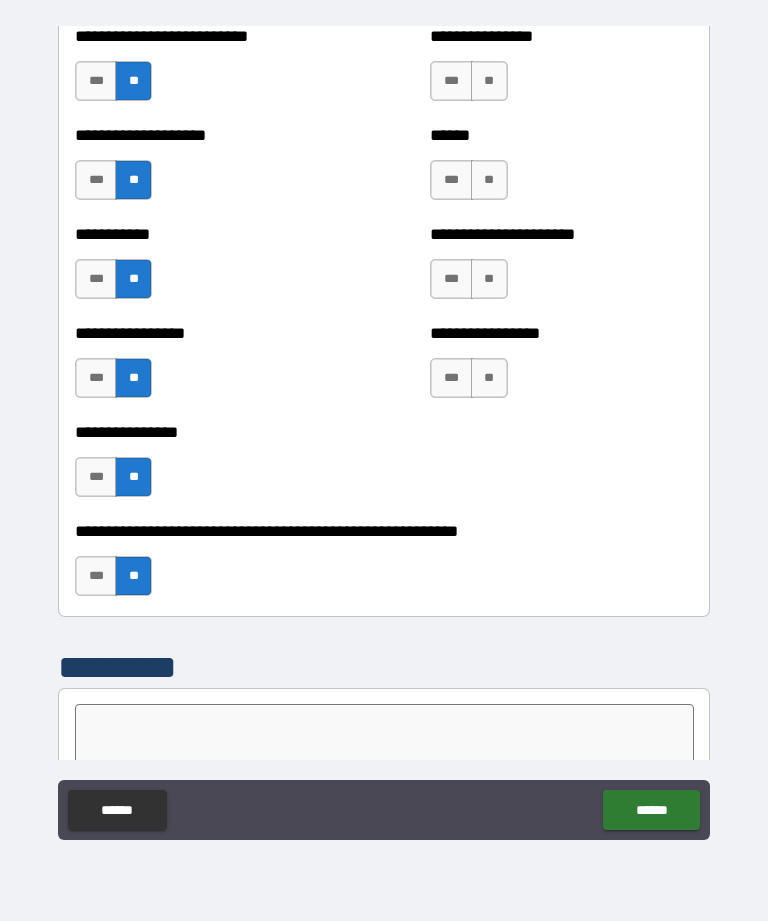 click on "**" at bounding box center (489, 378) 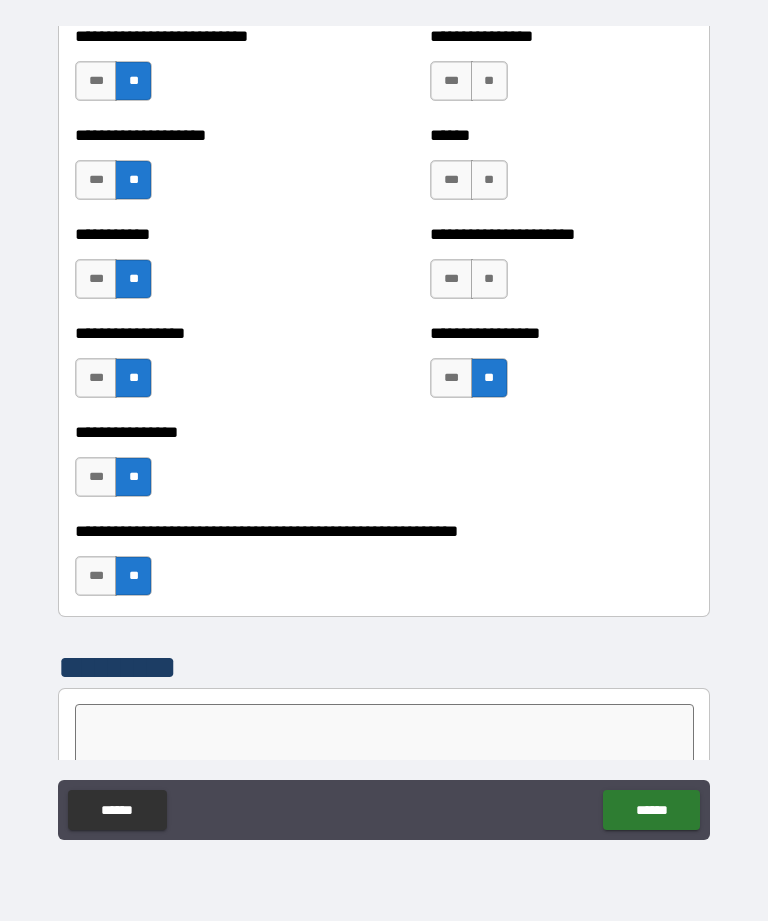 click on "**" at bounding box center [489, 279] 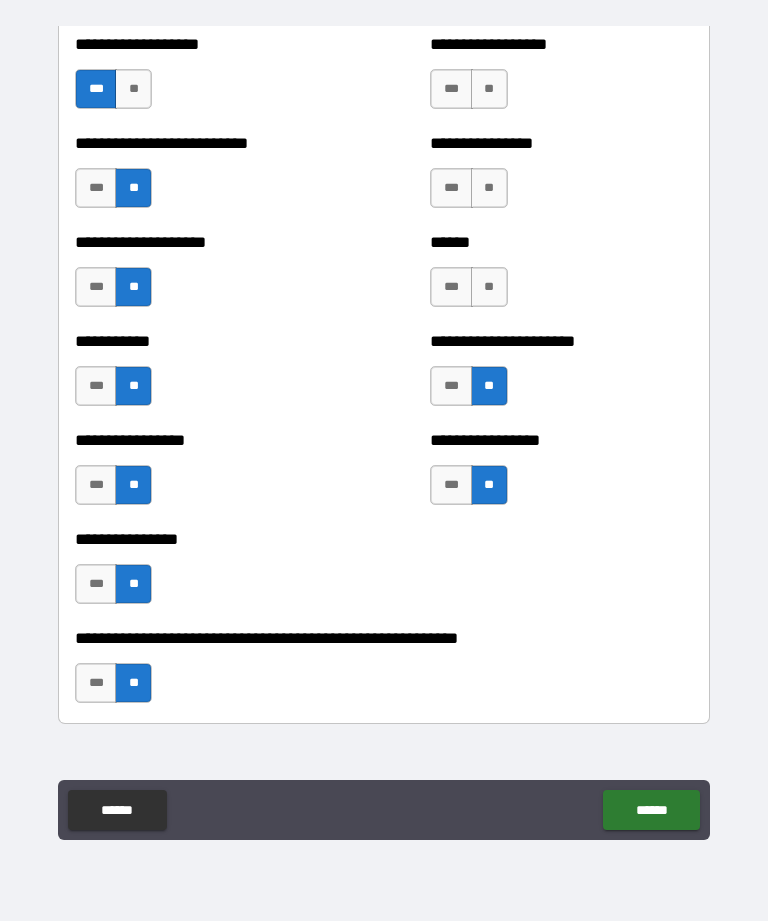 scroll, scrollTop: 5692, scrollLeft: 0, axis: vertical 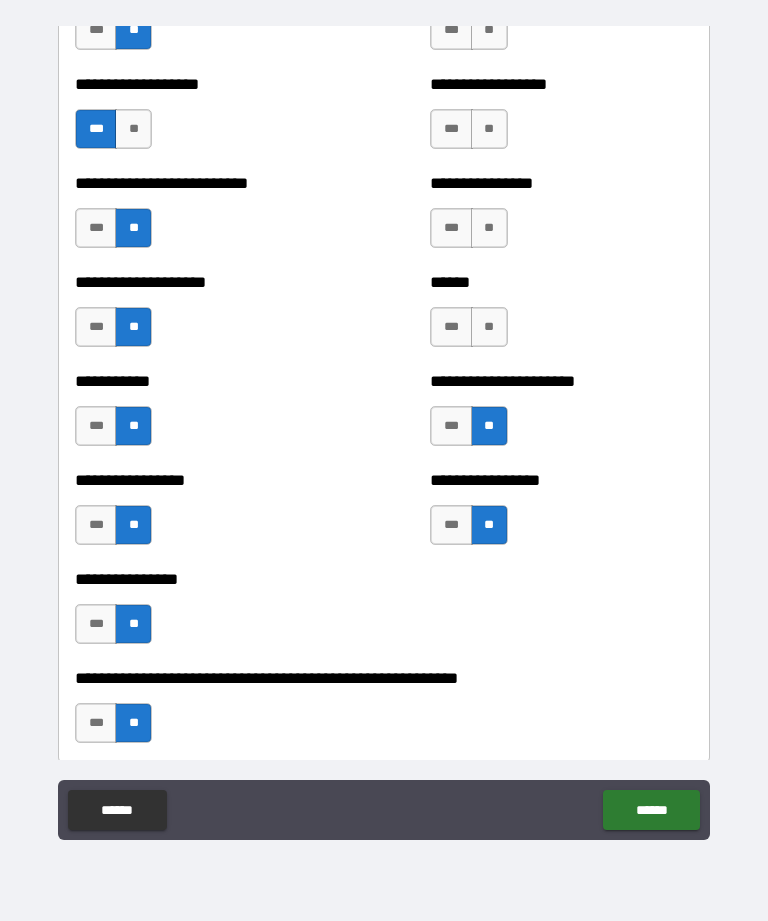 click on "**" at bounding box center (489, 327) 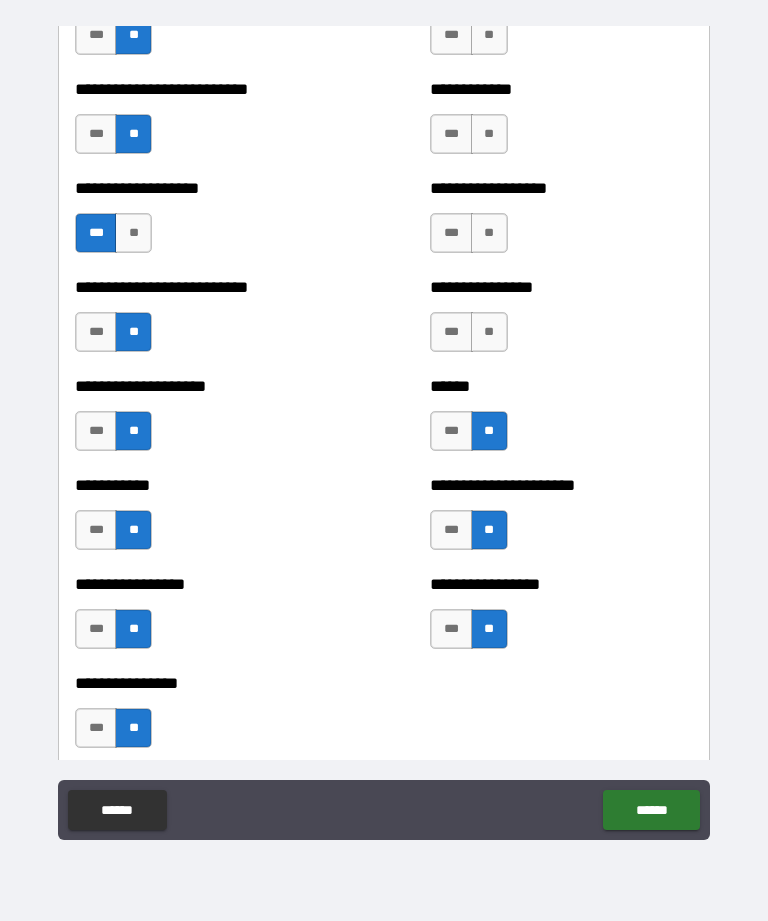 scroll, scrollTop: 5586, scrollLeft: 0, axis: vertical 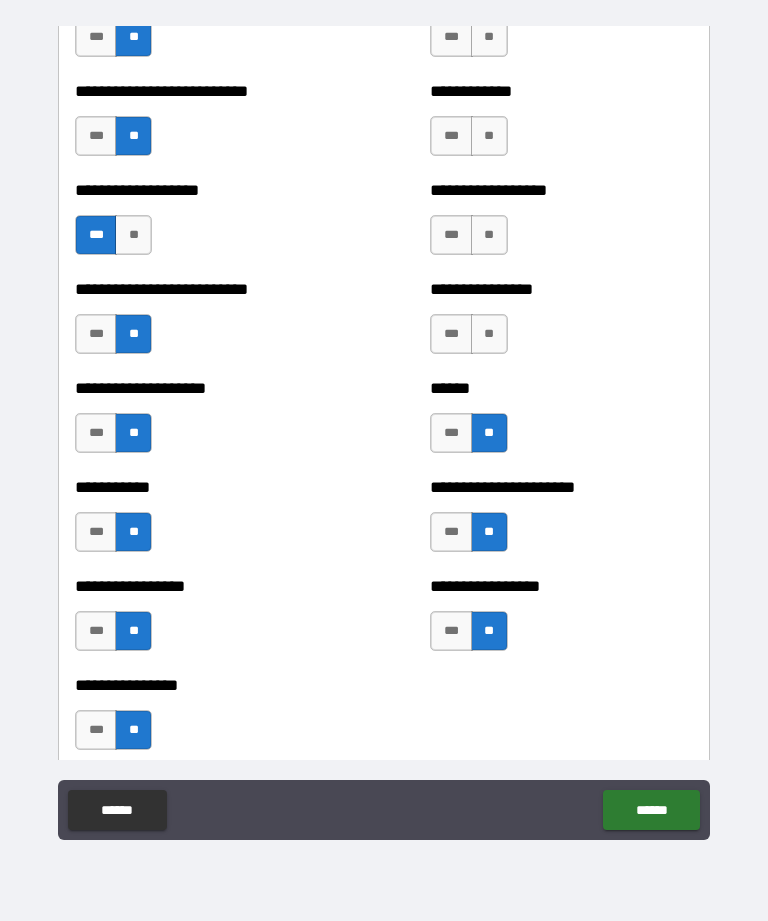 click on "**" at bounding box center [489, 334] 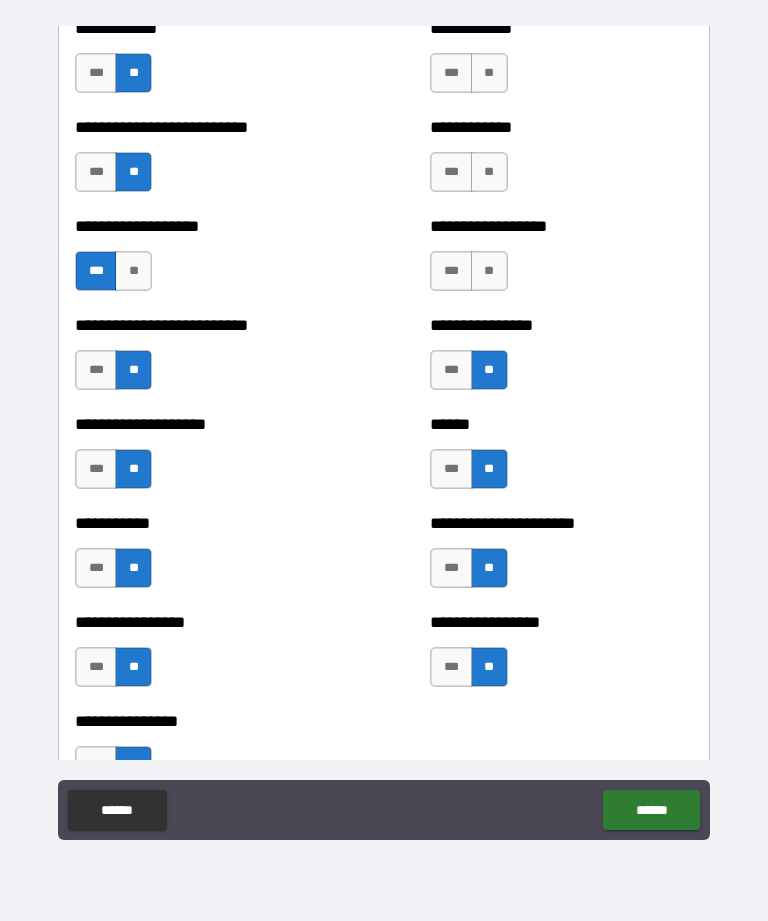 scroll, scrollTop: 5496, scrollLeft: 0, axis: vertical 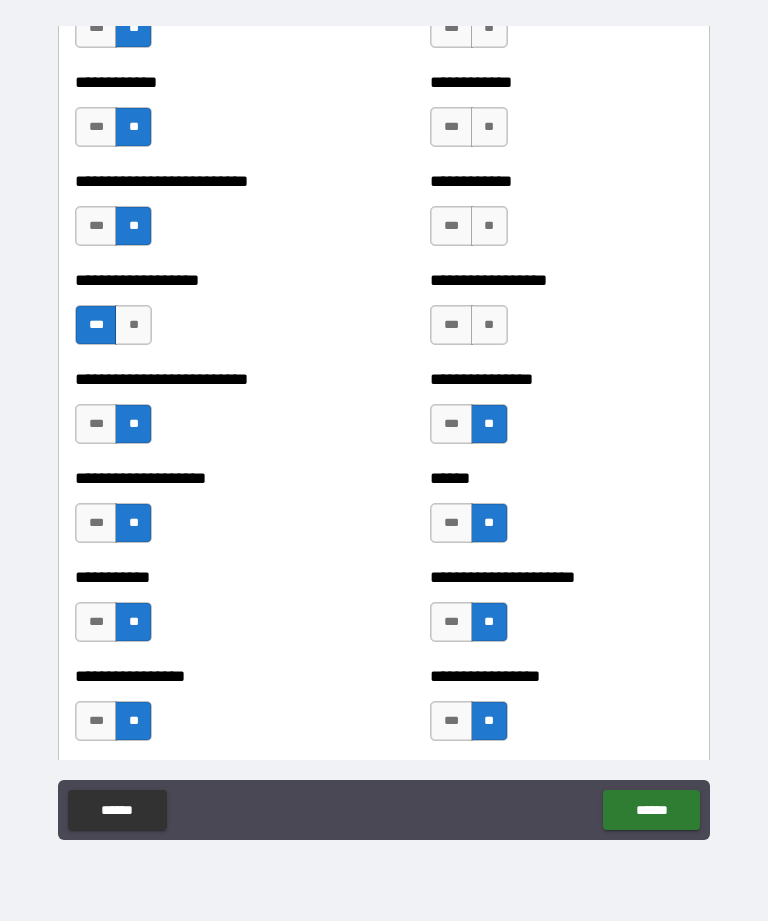 click on "**" at bounding box center [489, 325] 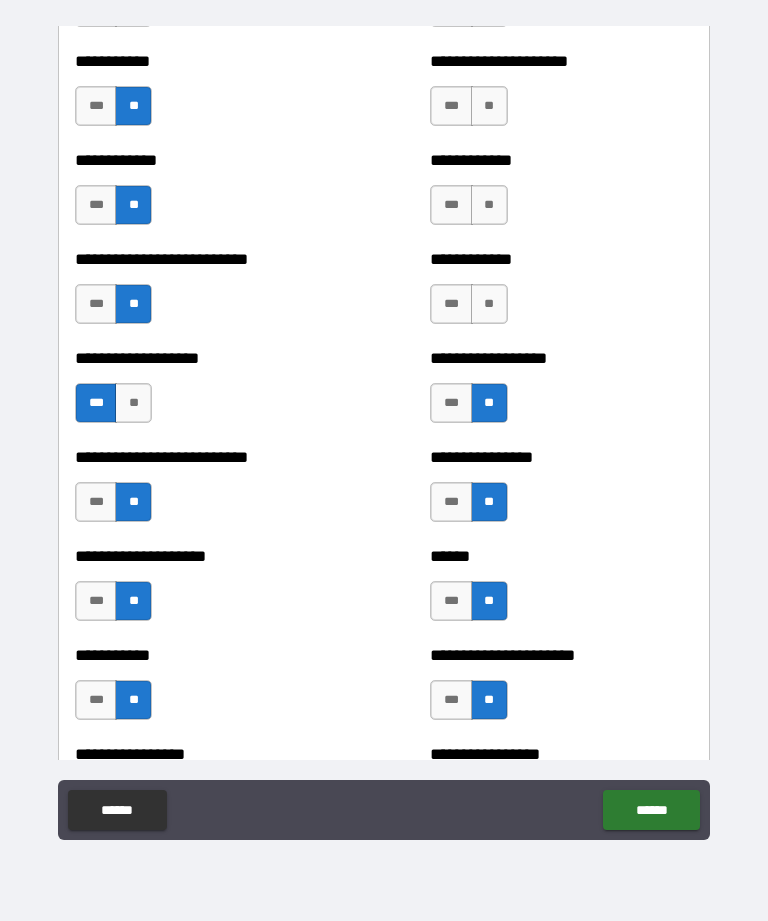 scroll, scrollTop: 5409, scrollLeft: 0, axis: vertical 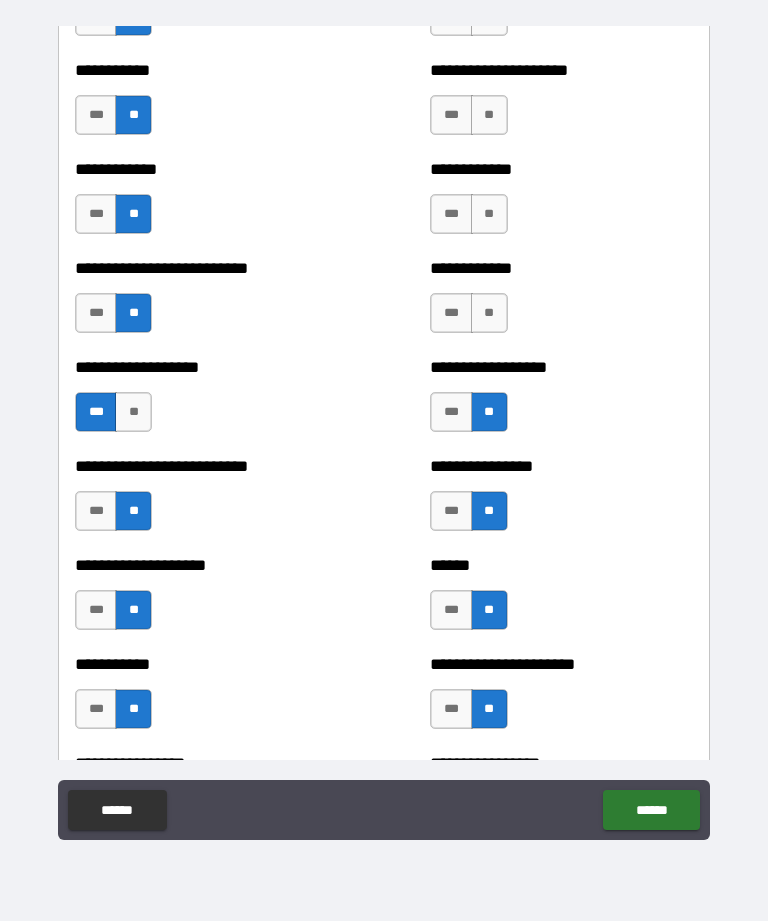 click on "**" at bounding box center (489, 313) 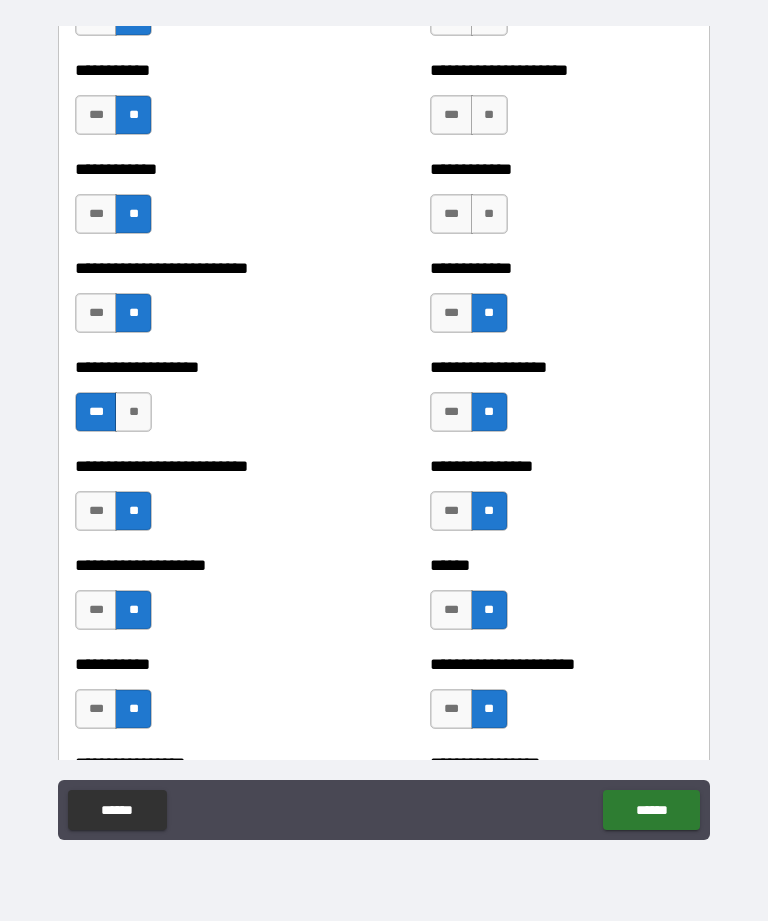 click on "**" at bounding box center [489, 214] 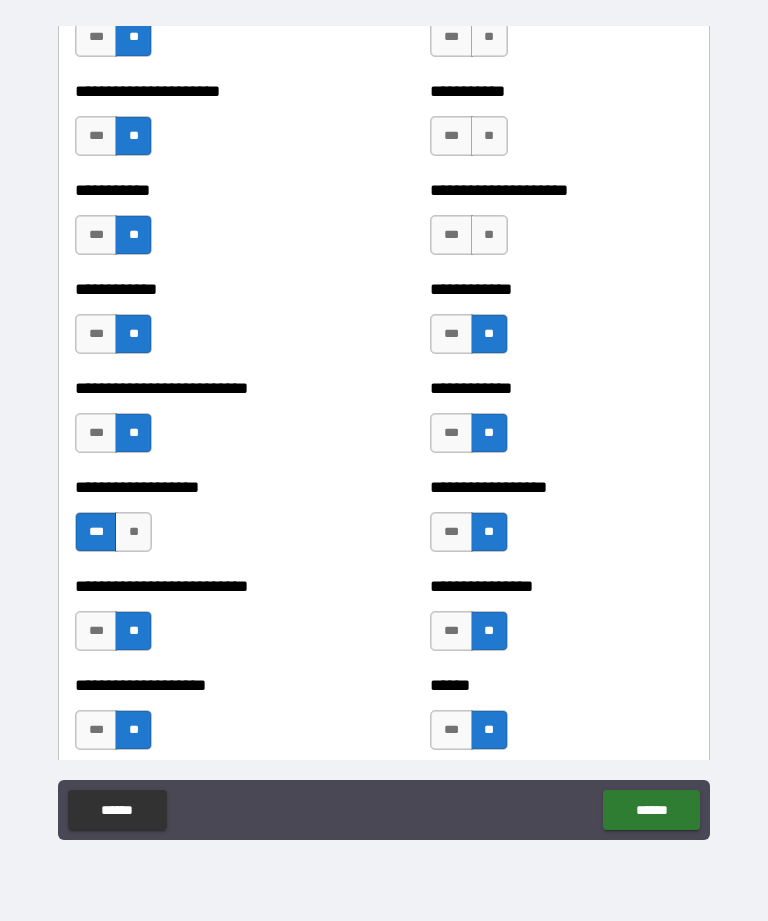 scroll, scrollTop: 5285, scrollLeft: 0, axis: vertical 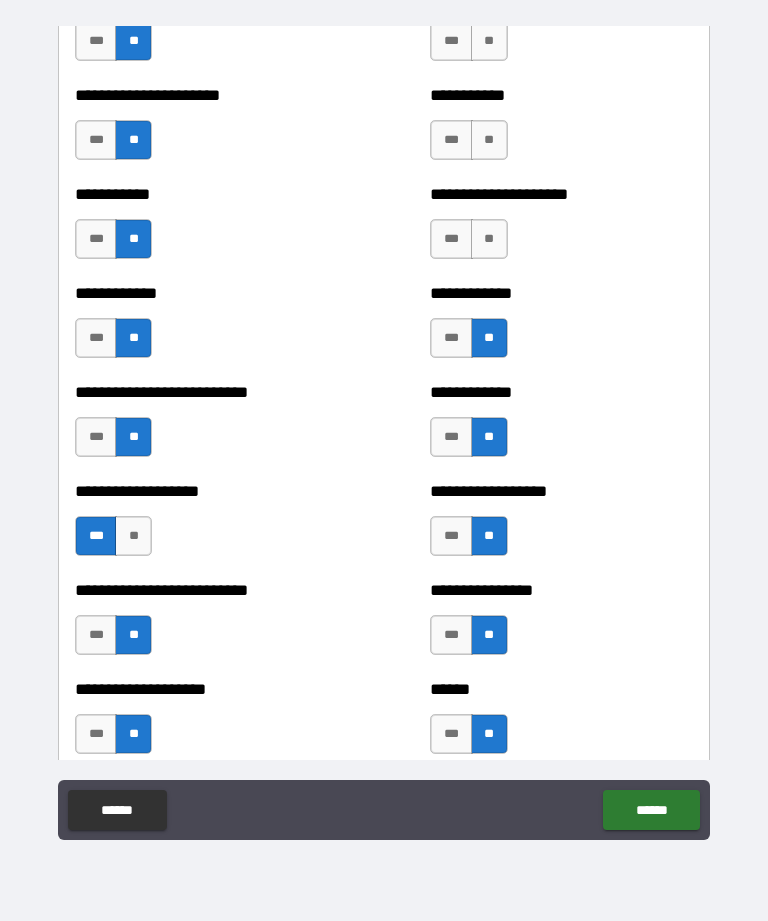 click on "**" at bounding box center (489, 239) 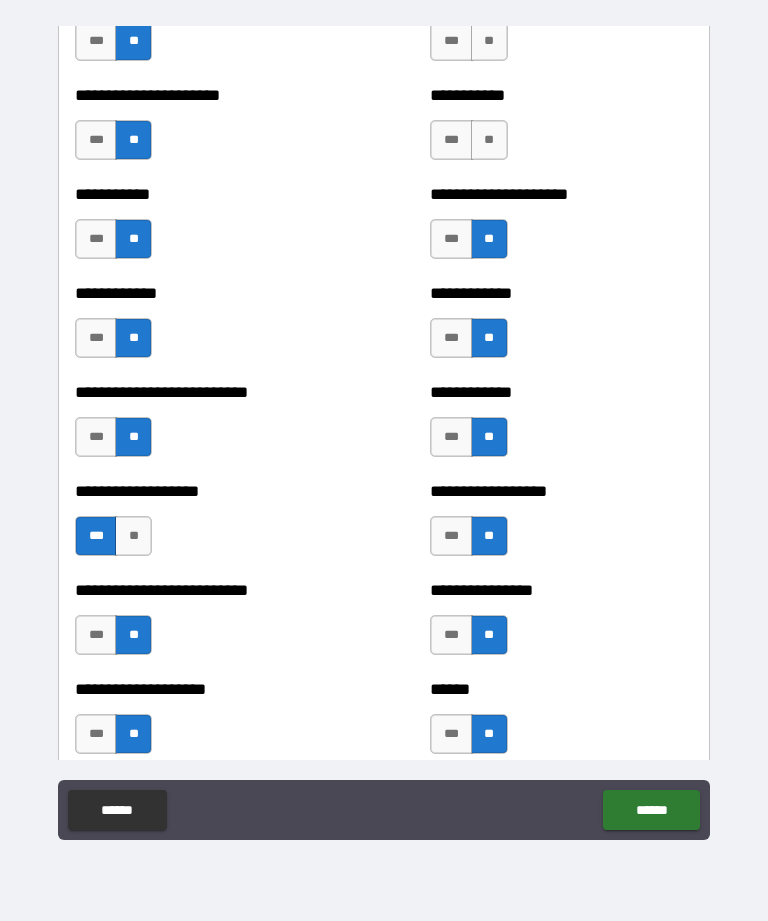 click on "**" at bounding box center [489, 140] 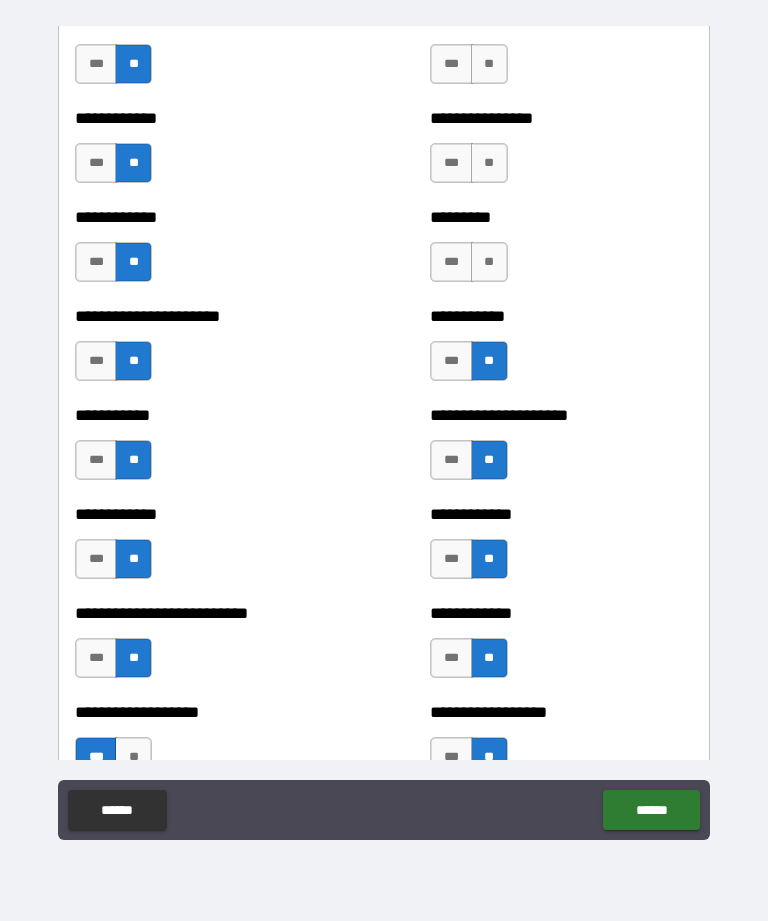 scroll, scrollTop: 5057, scrollLeft: 0, axis: vertical 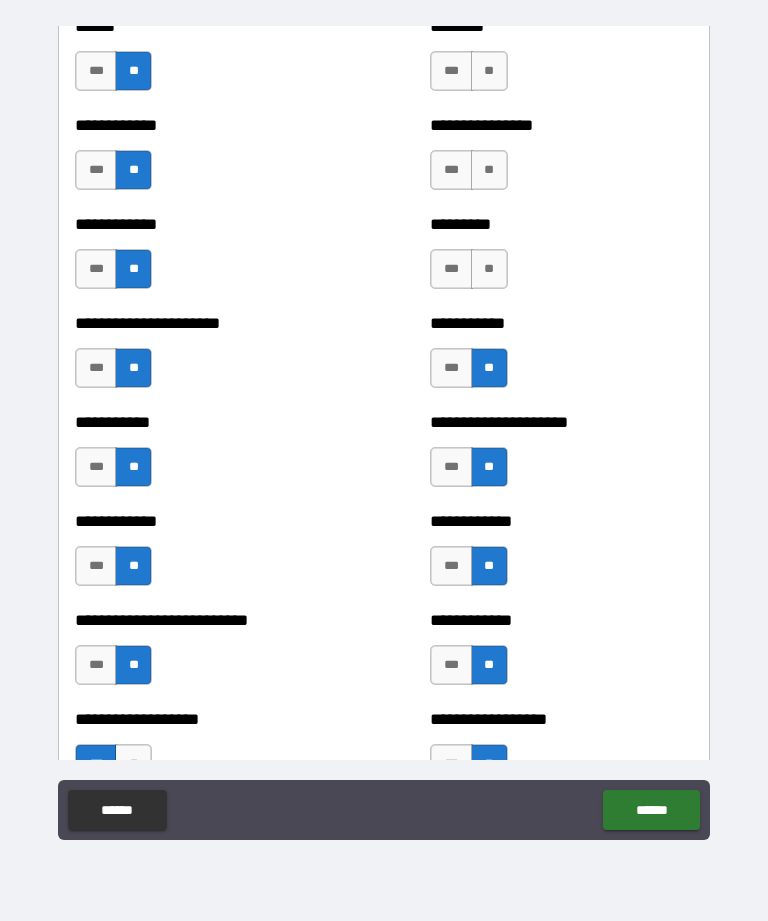 click on "**" at bounding box center [489, 269] 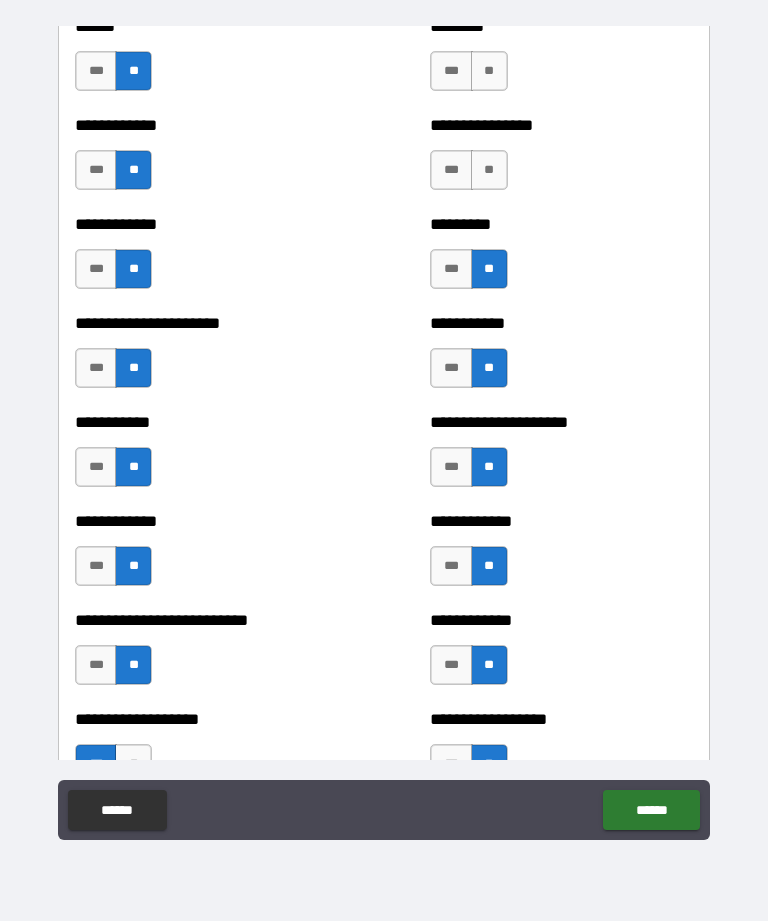 click on "**" at bounding box center (489, 170) 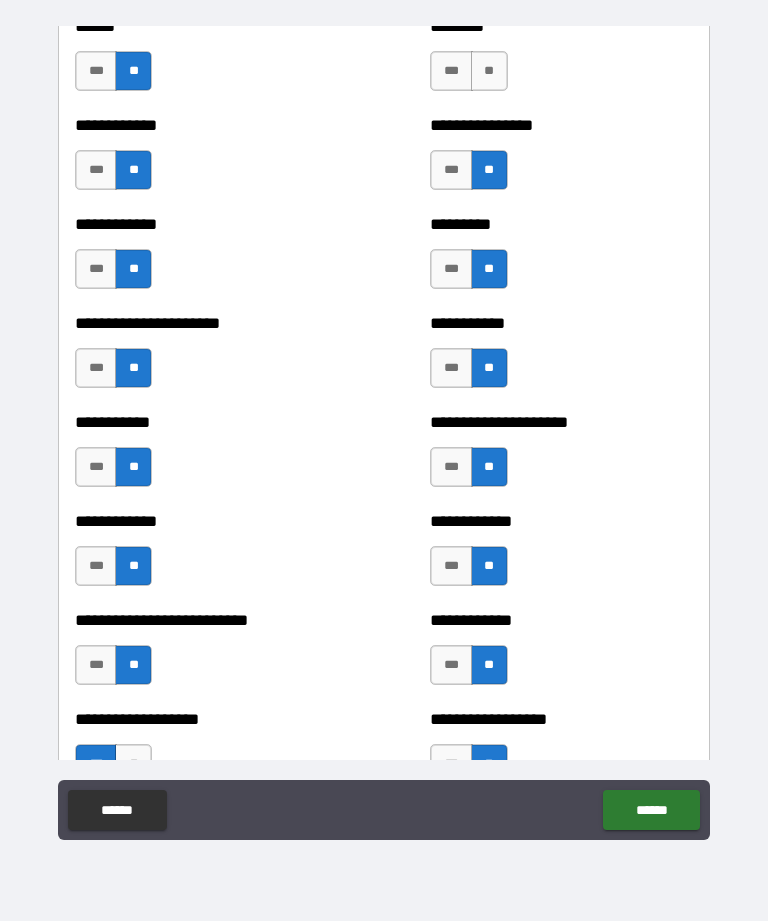 click on "**" at bounding box center (489, 71) 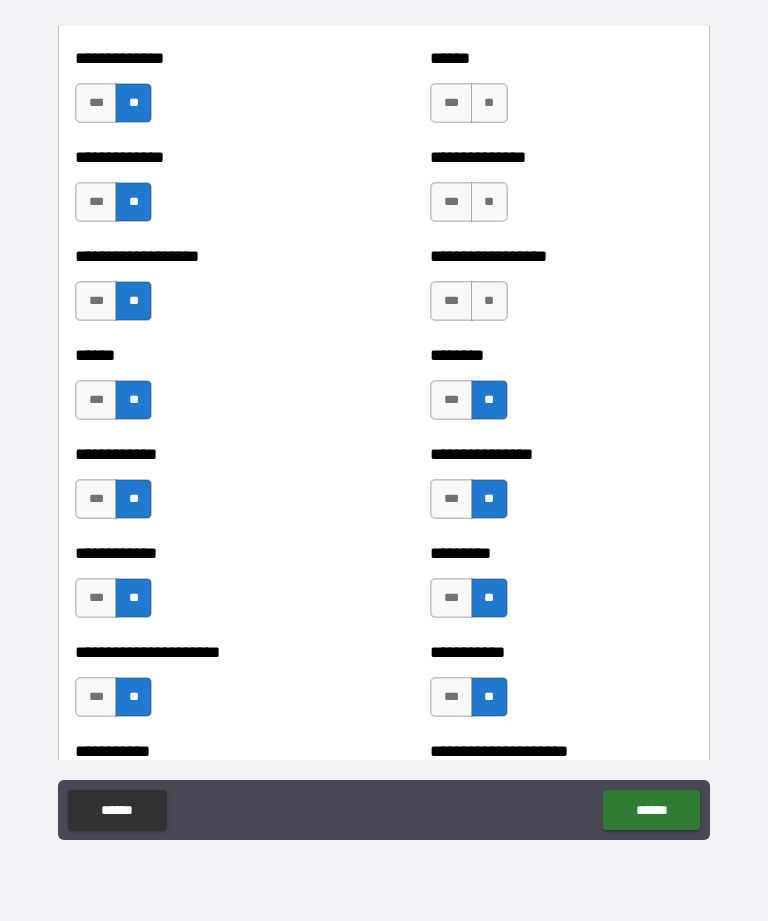 scroll, scrollTop: 4670, scrollLeft: 0, axis: vertical 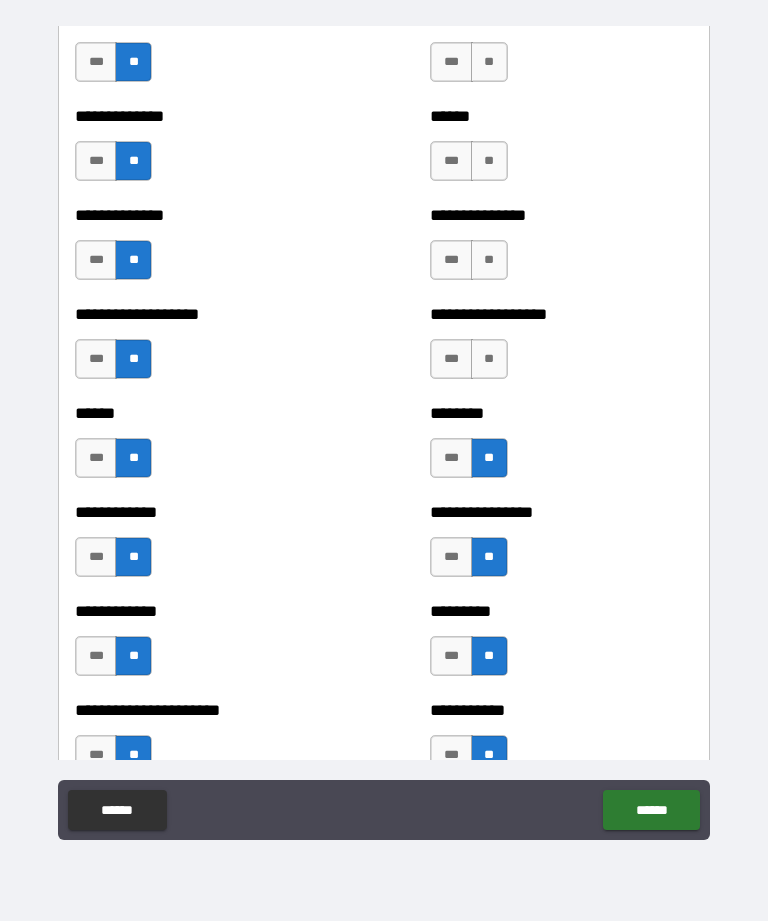 click on "**" at bounding box center (489, 359) 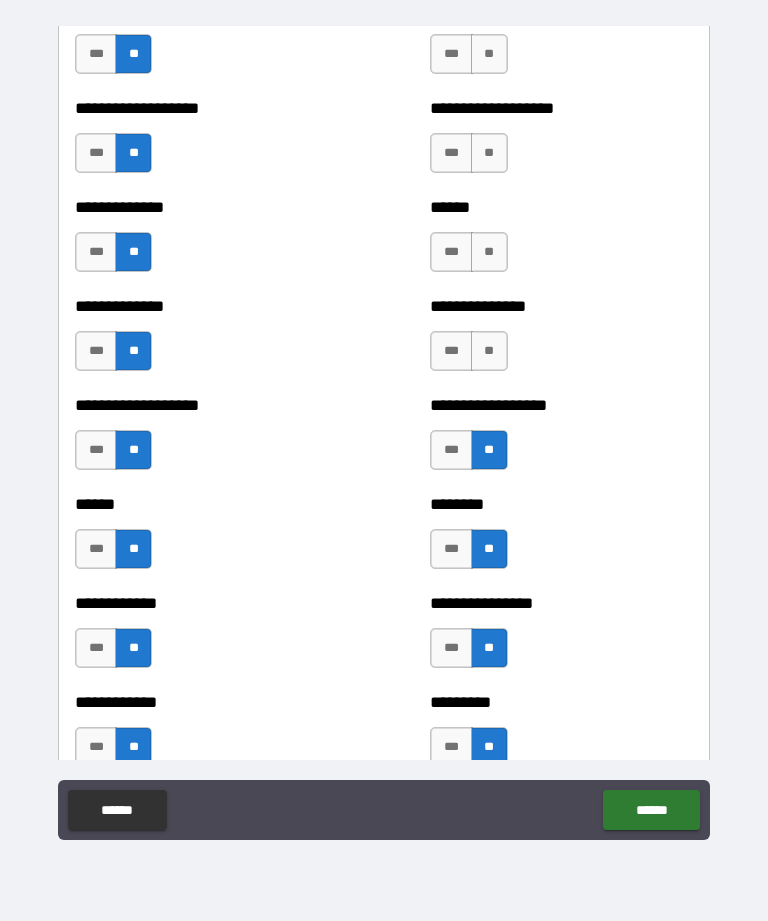 scroll, scrollTop: 4573, scrollLeft: 0, axis: vertical 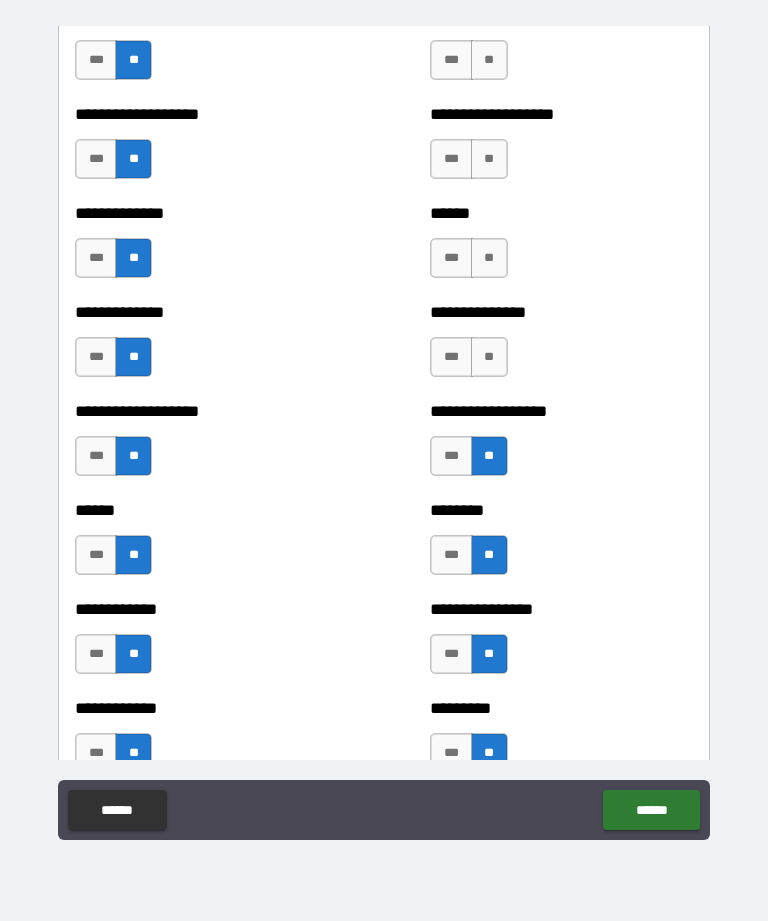 click on "**" at bounding box center (489, 258) 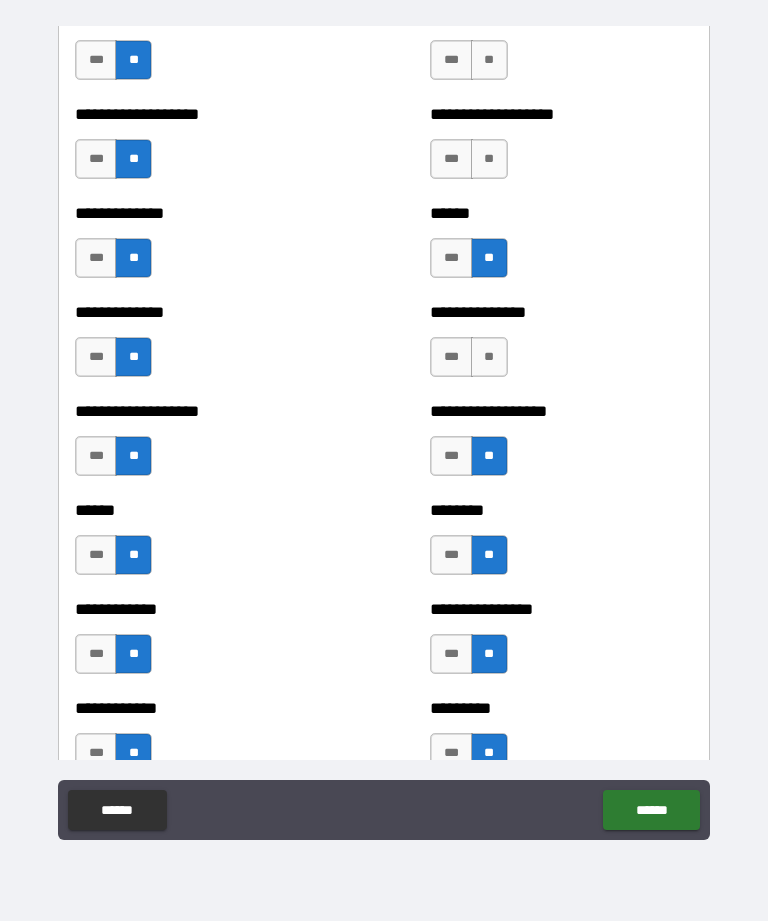 click on "***" at bounding box center (451, 159) 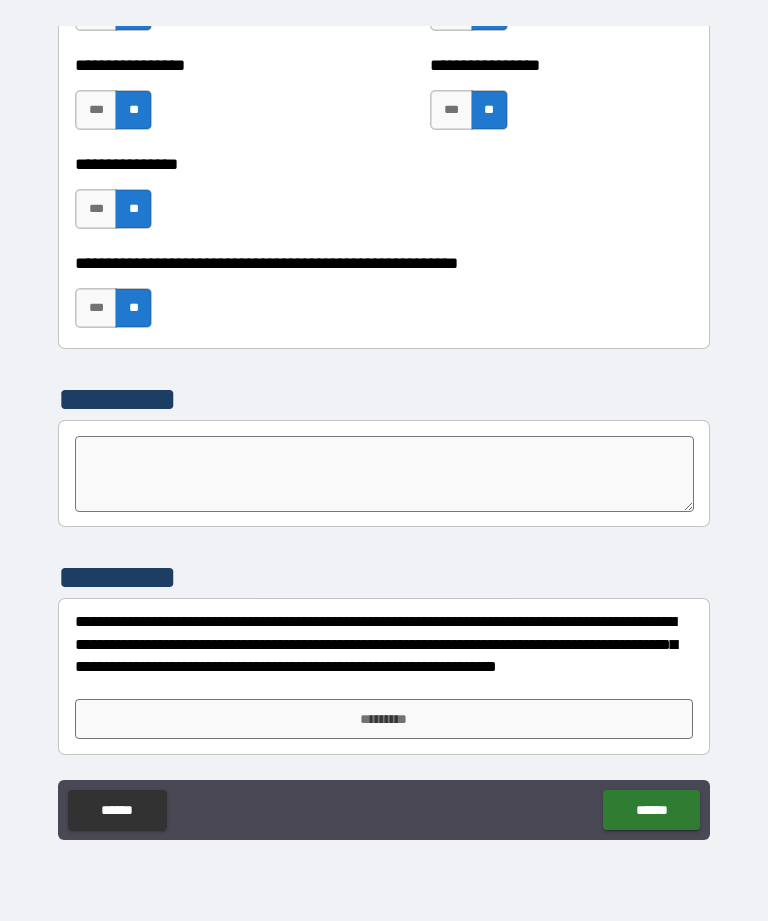 scroll, scrollTop: 6107, scrollLeft: 0, axis: vertical 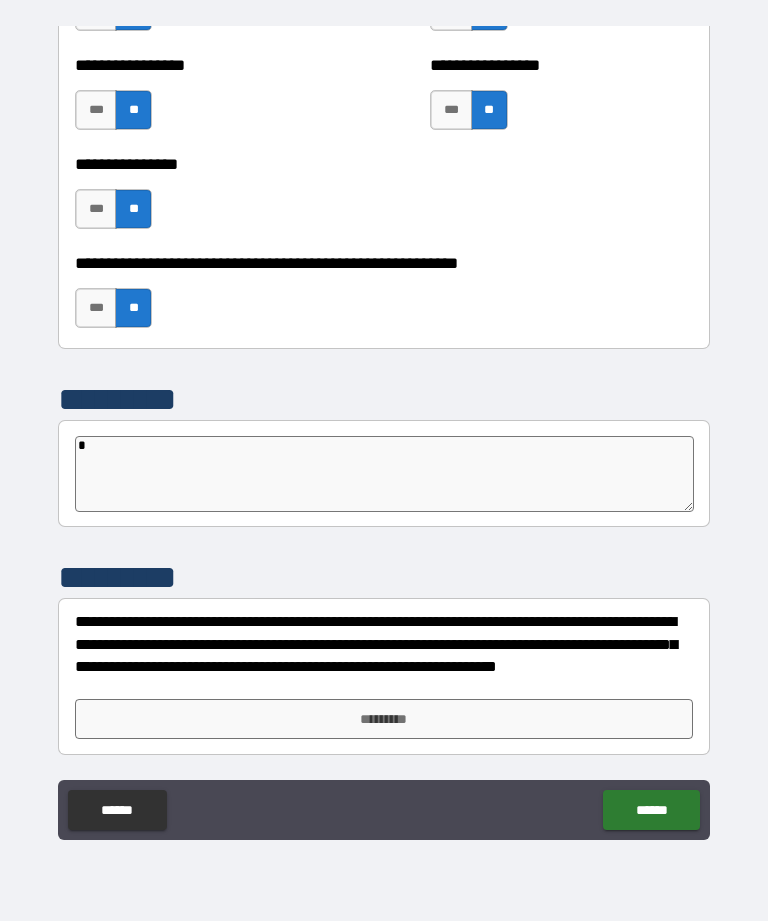type on "*" 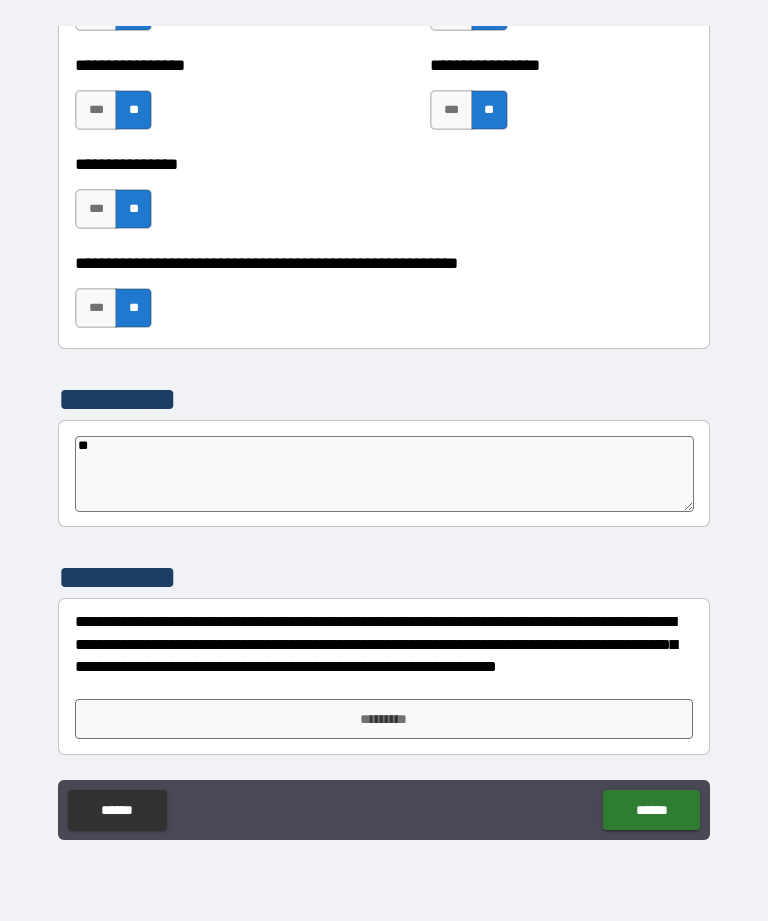 type on "***" 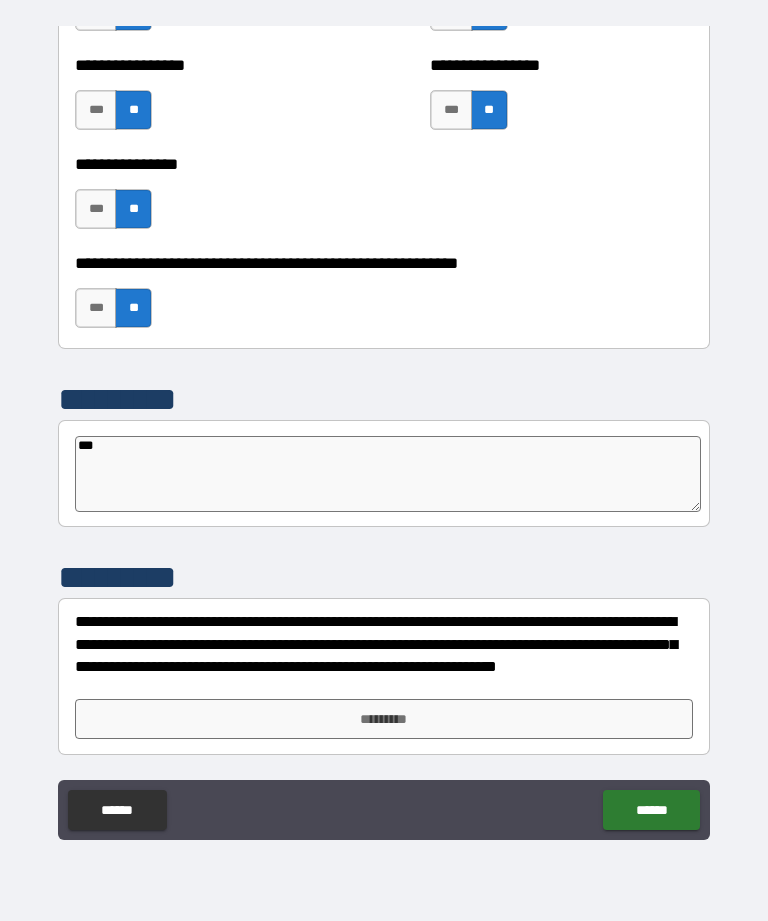 type on "*" 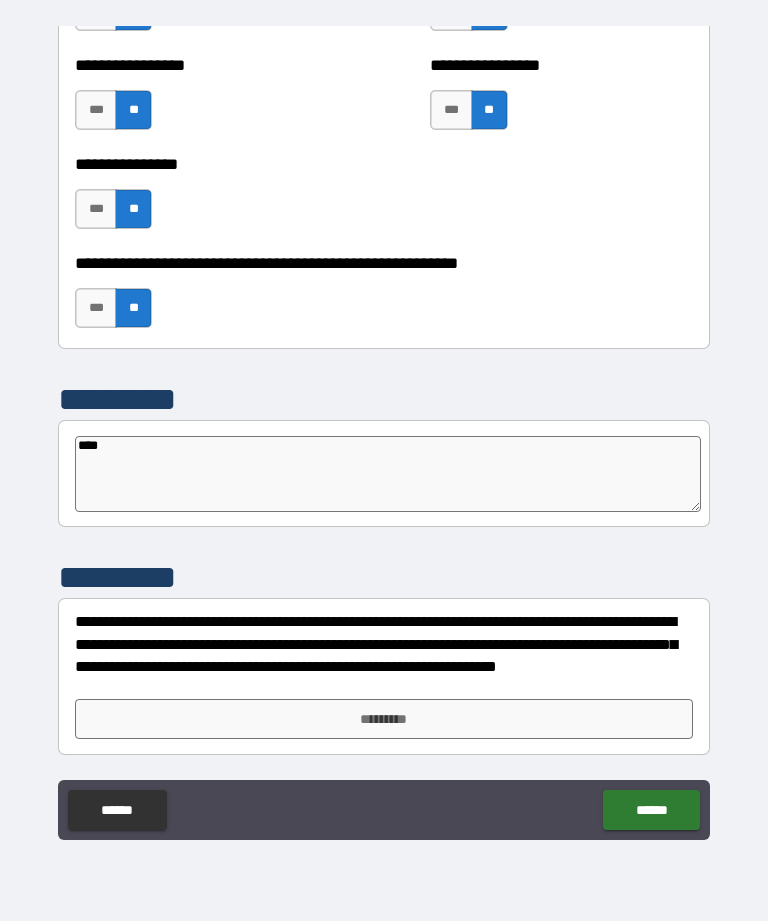 type on "*" 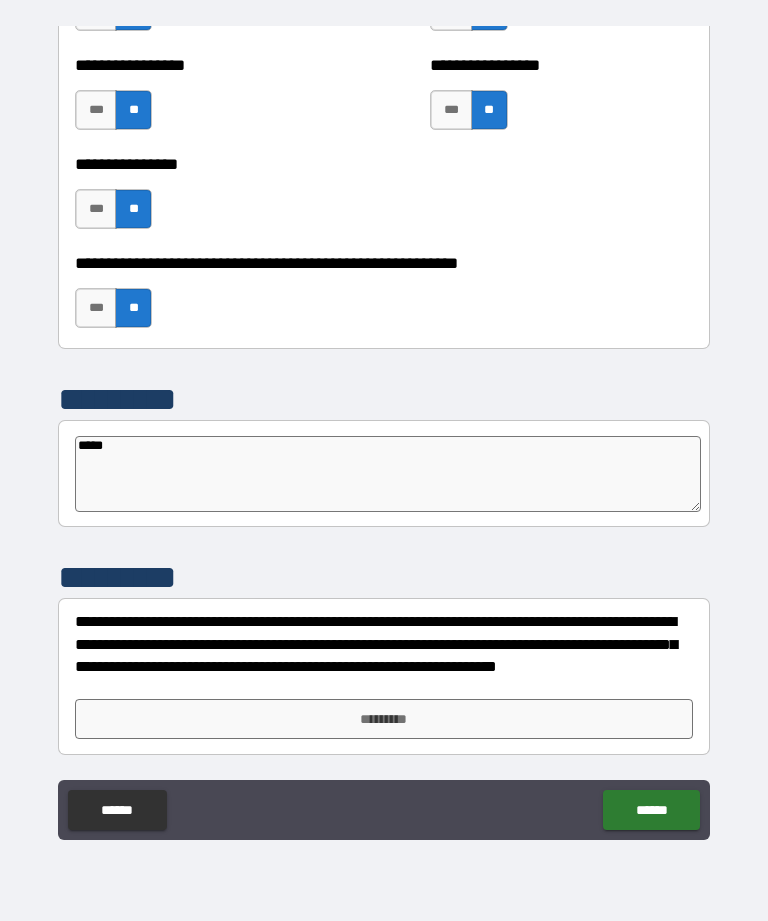 type on "******" 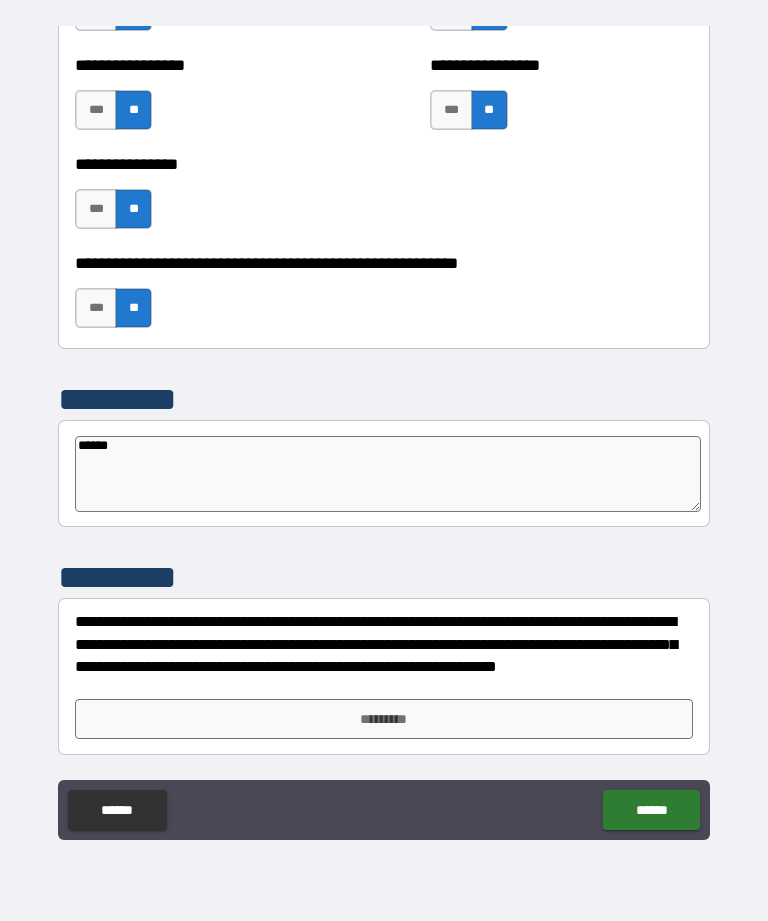 type on "*" 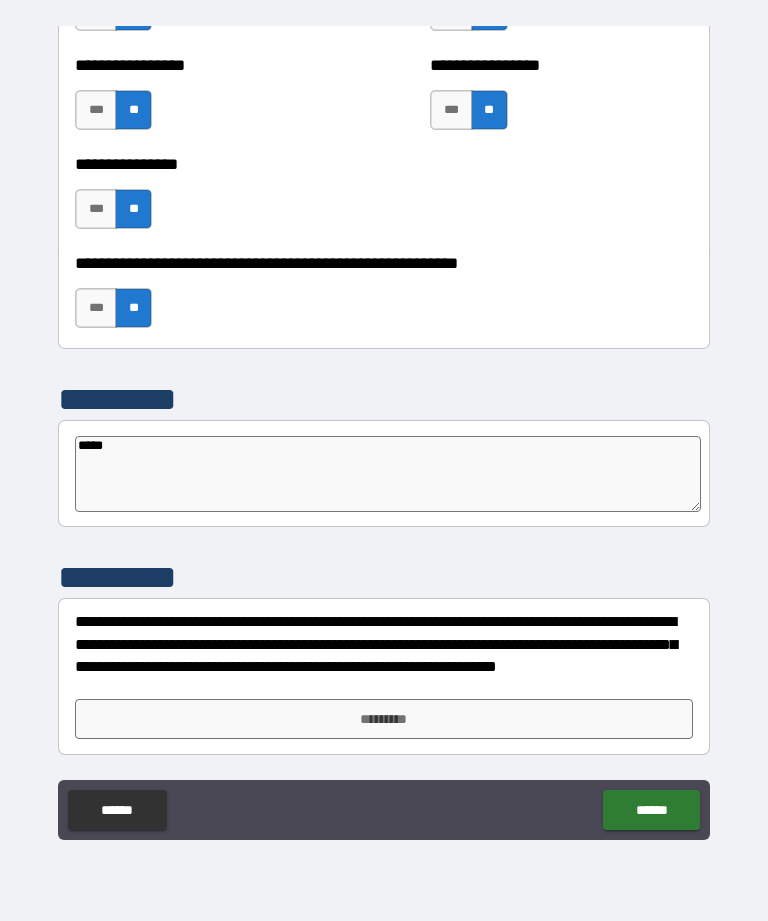 type on "*" 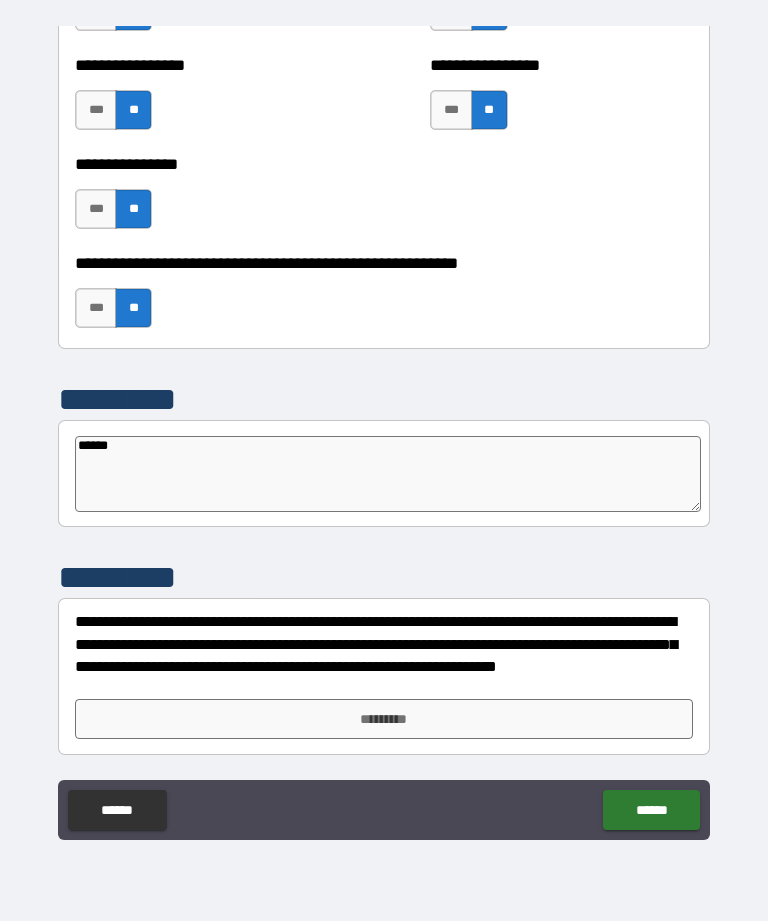 type on "*" 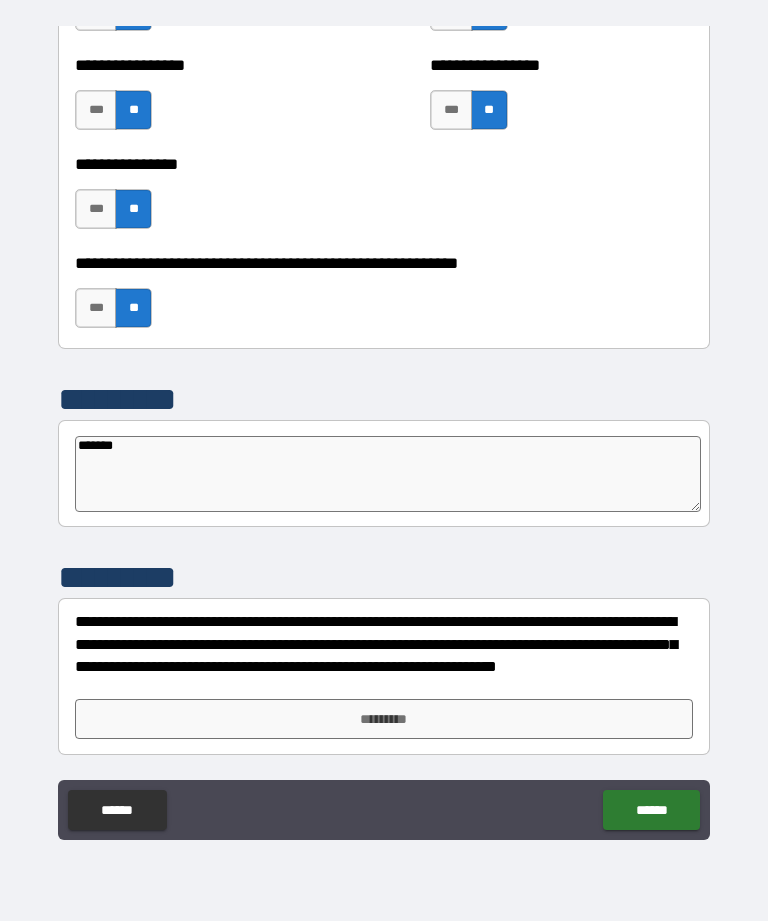 type on "*" 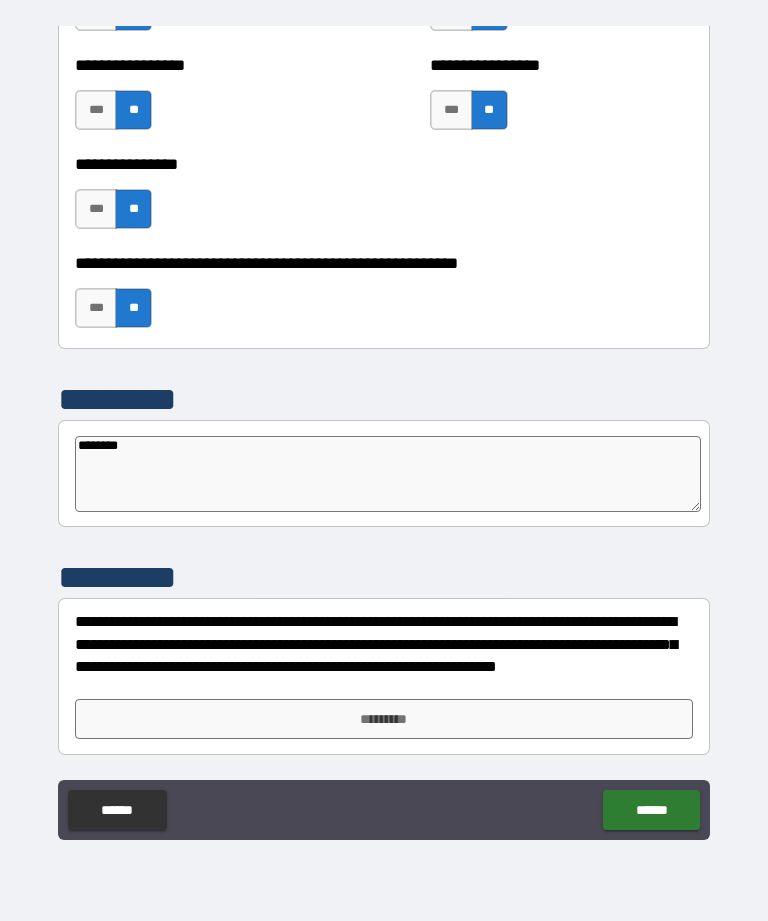 type on "*" 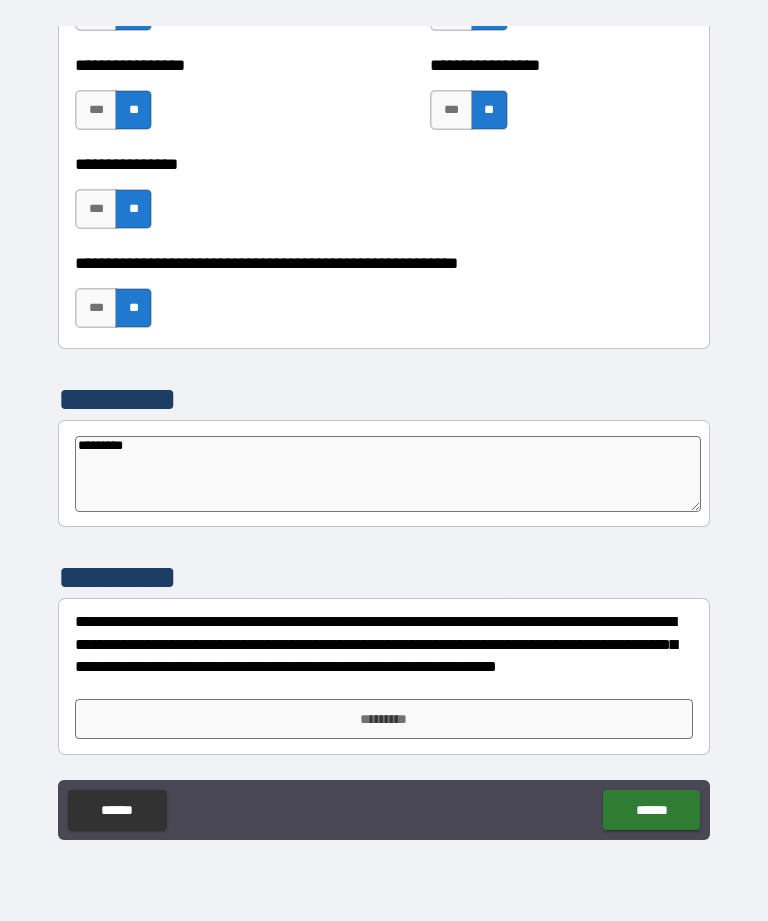 type on "*" 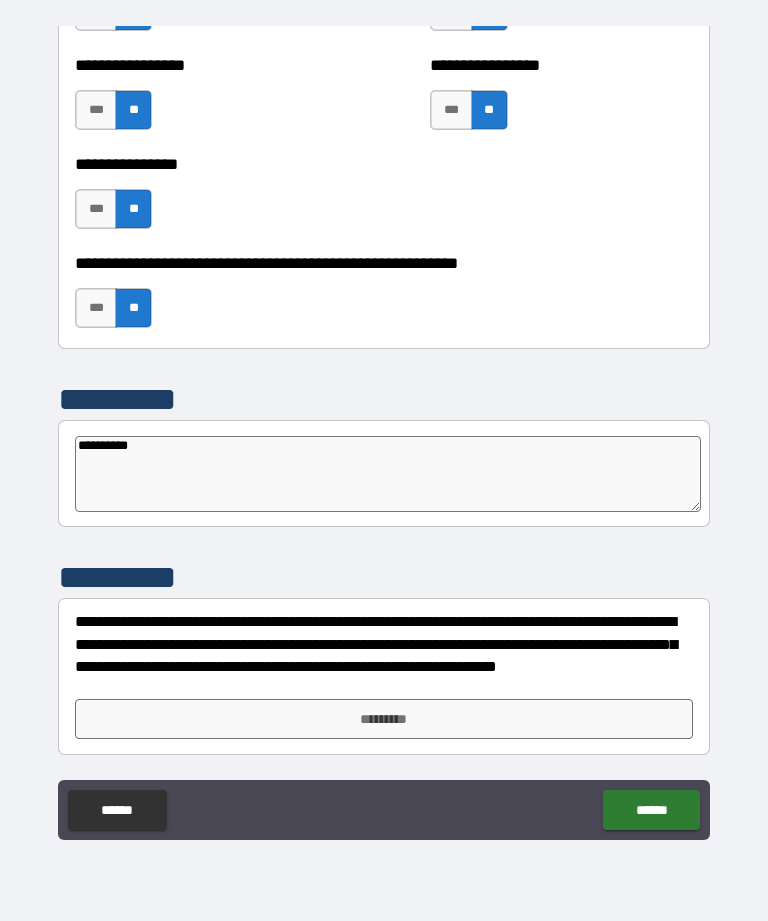 type on "*" 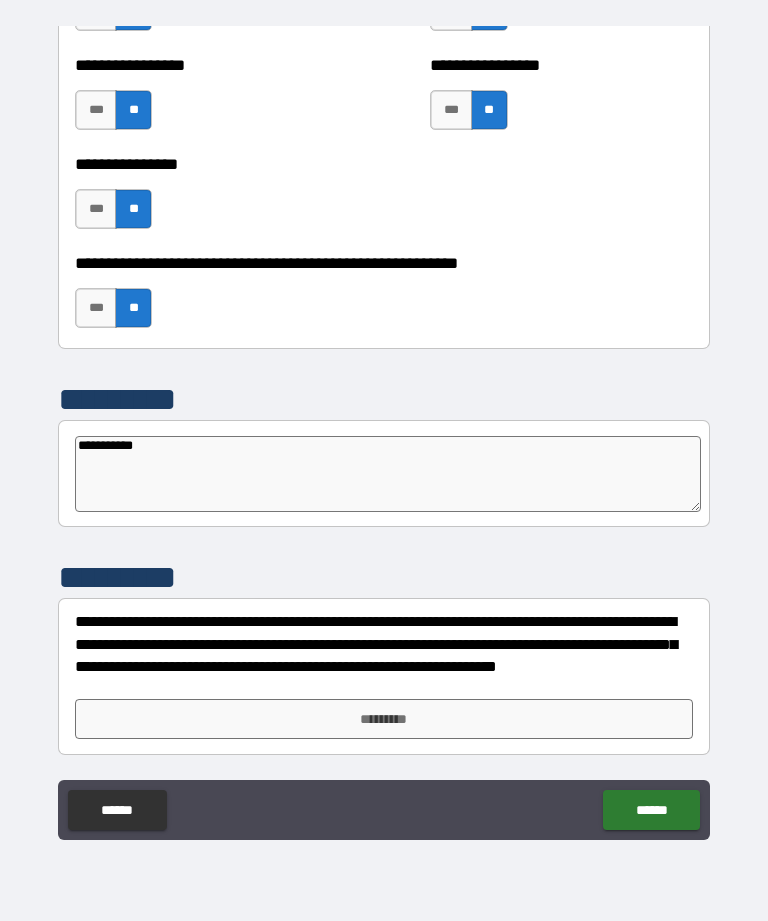 type on "*" 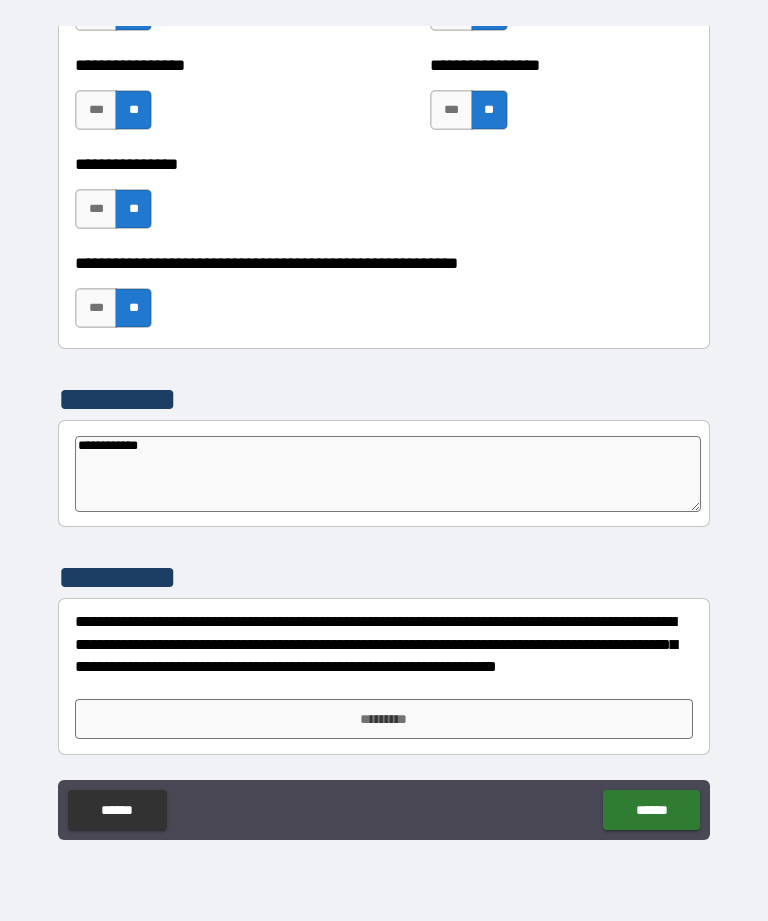type on "*" 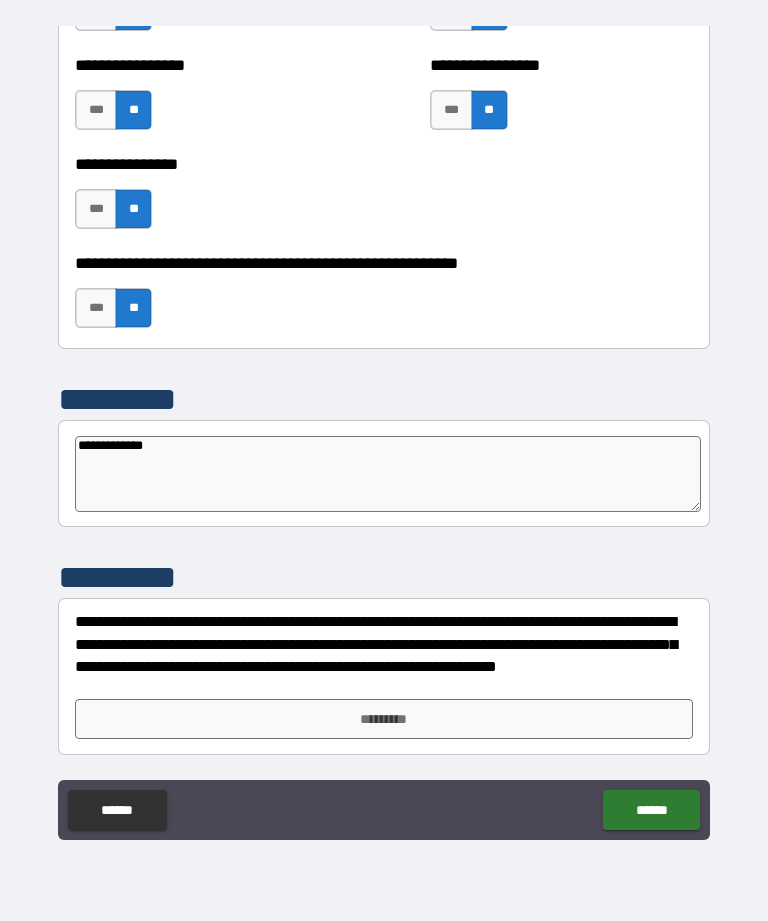 type on "*" 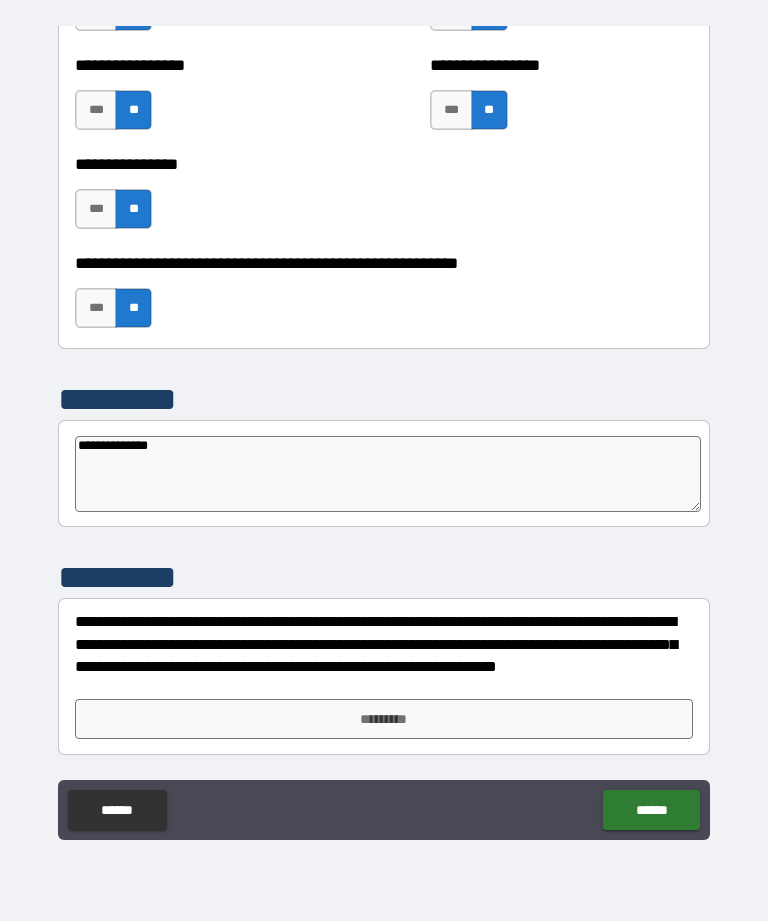 type on "**********" 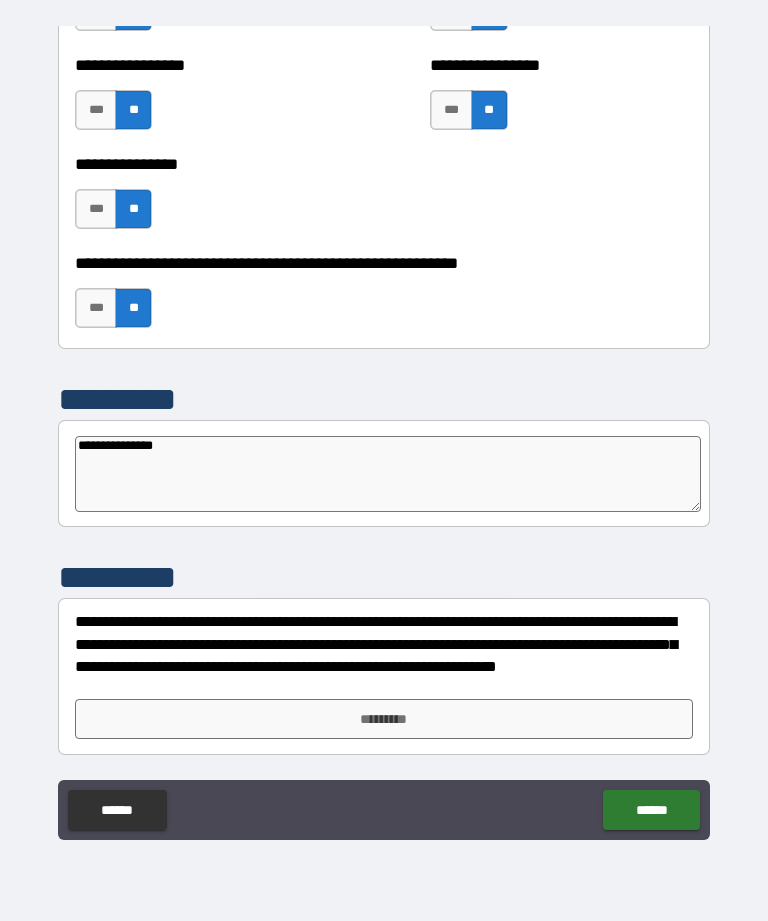 type on "*" 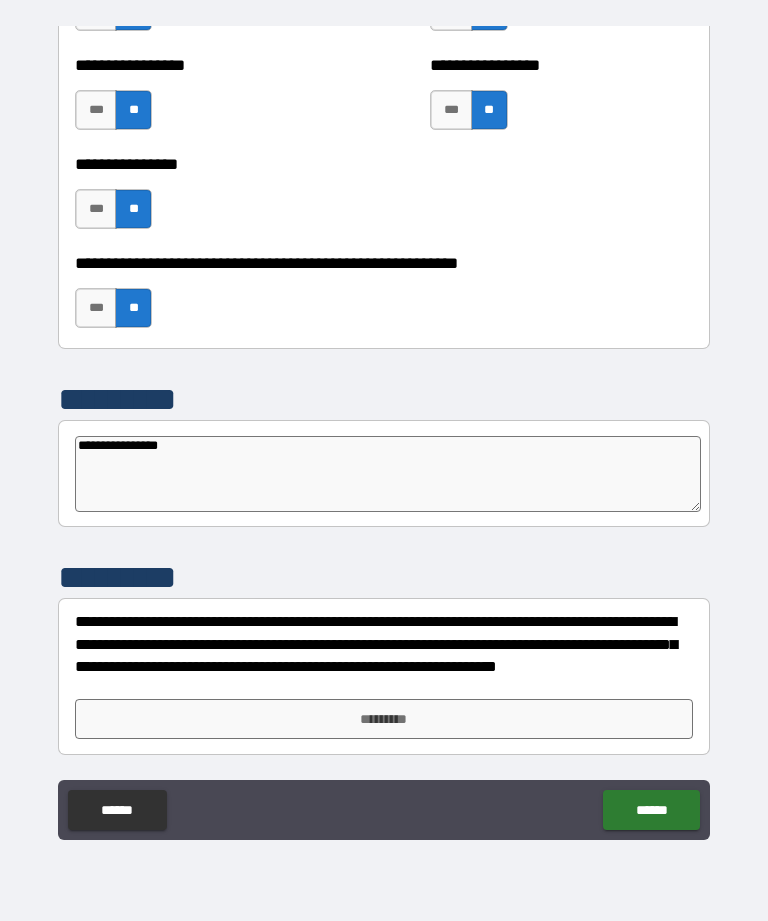 type on "*" 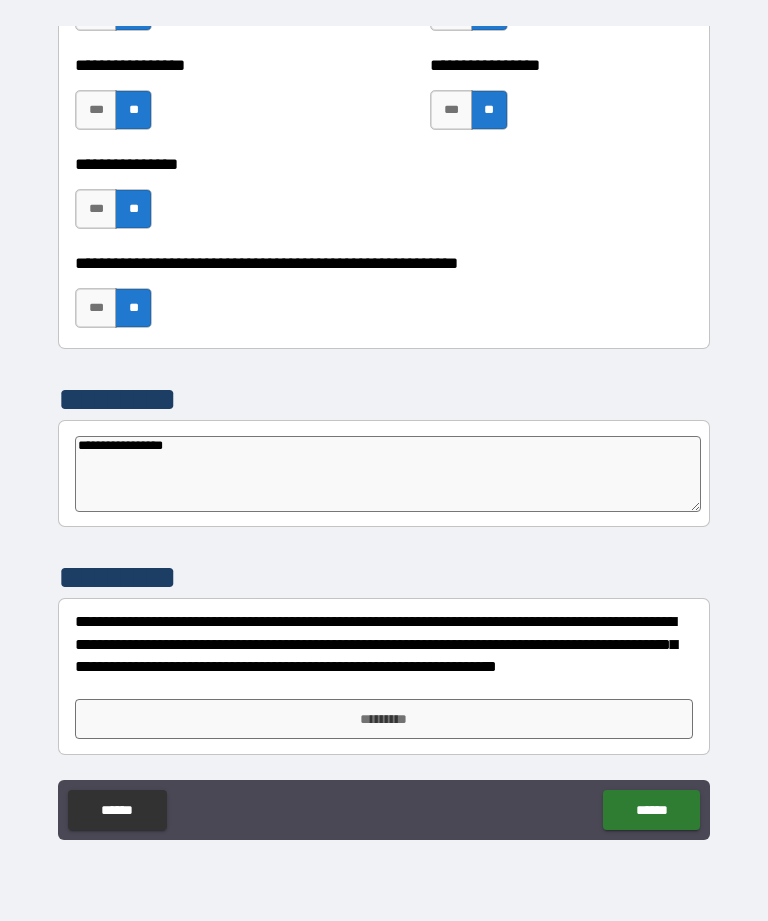 type on "*" 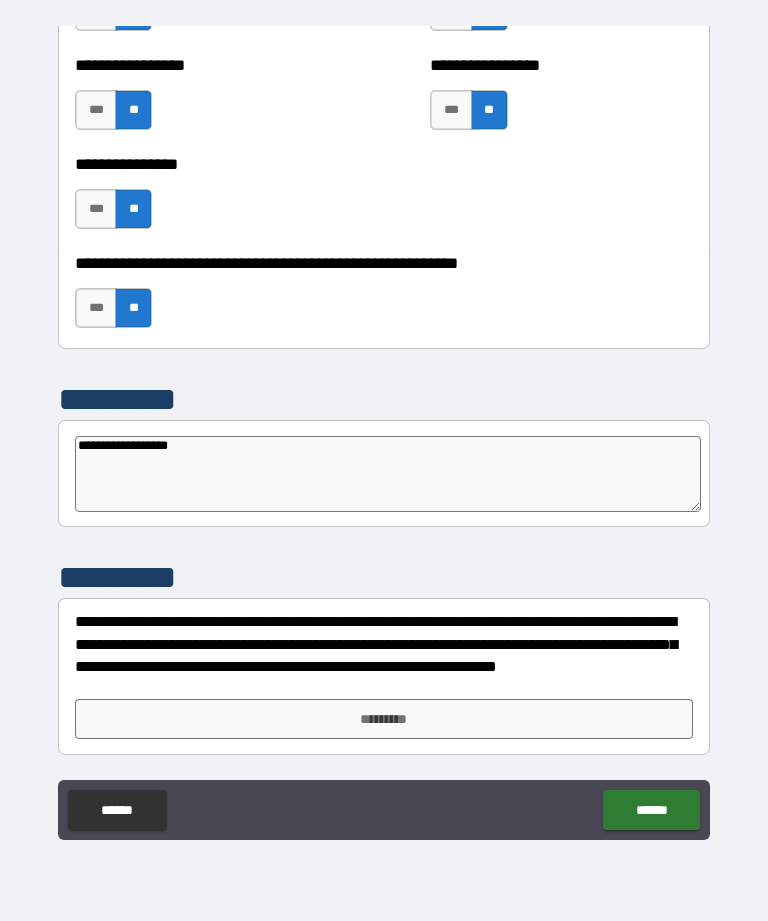 type on "*" 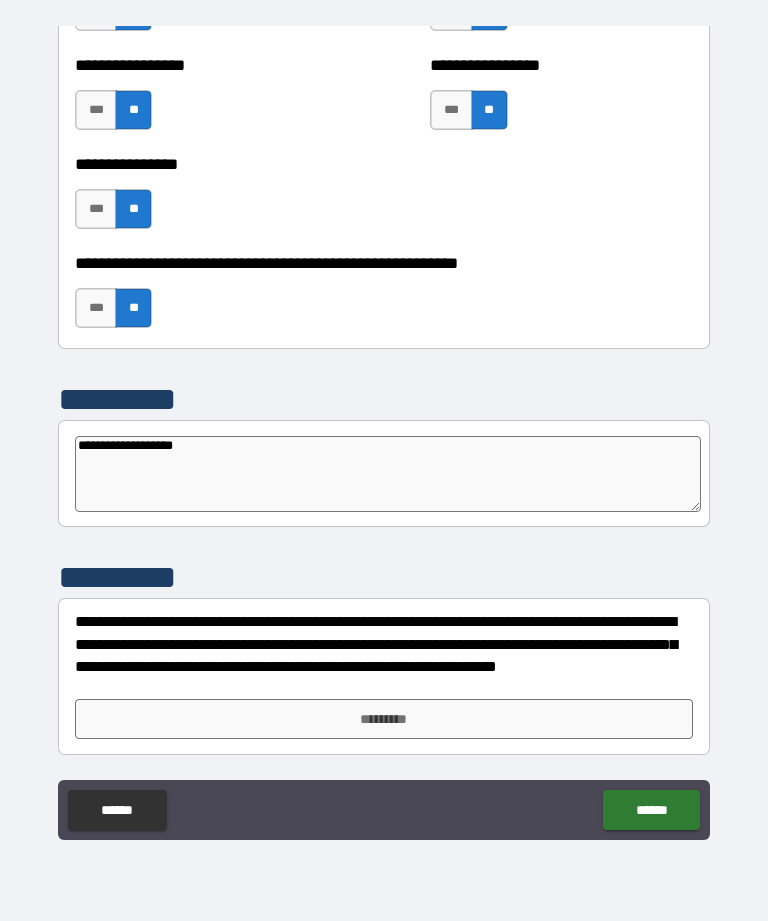 type on "*" 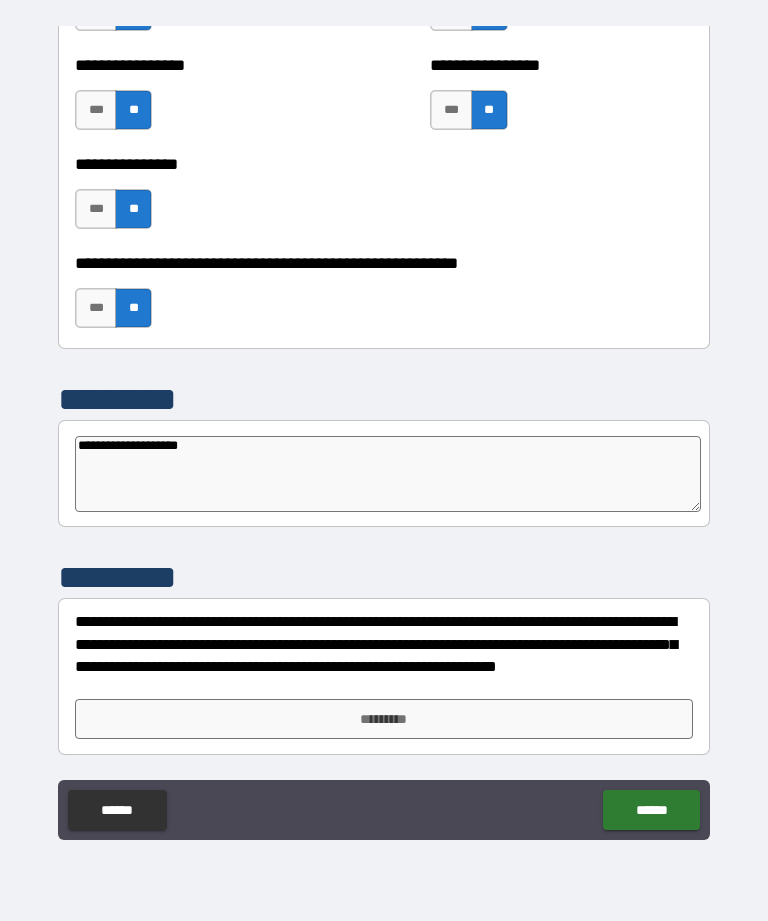 type on "**********" 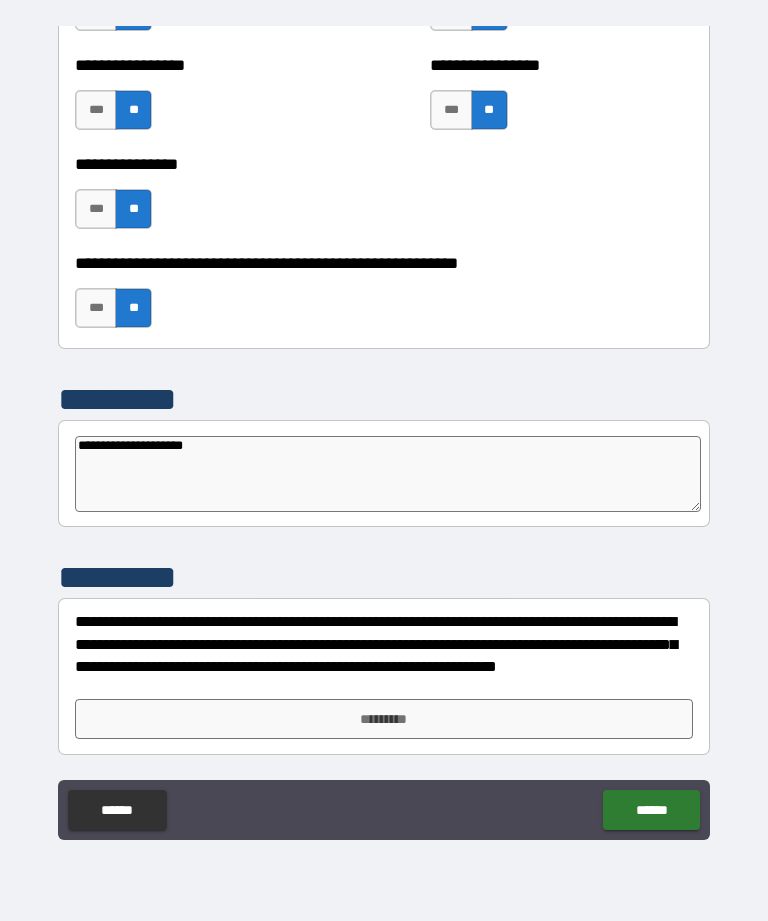 type on "**********" 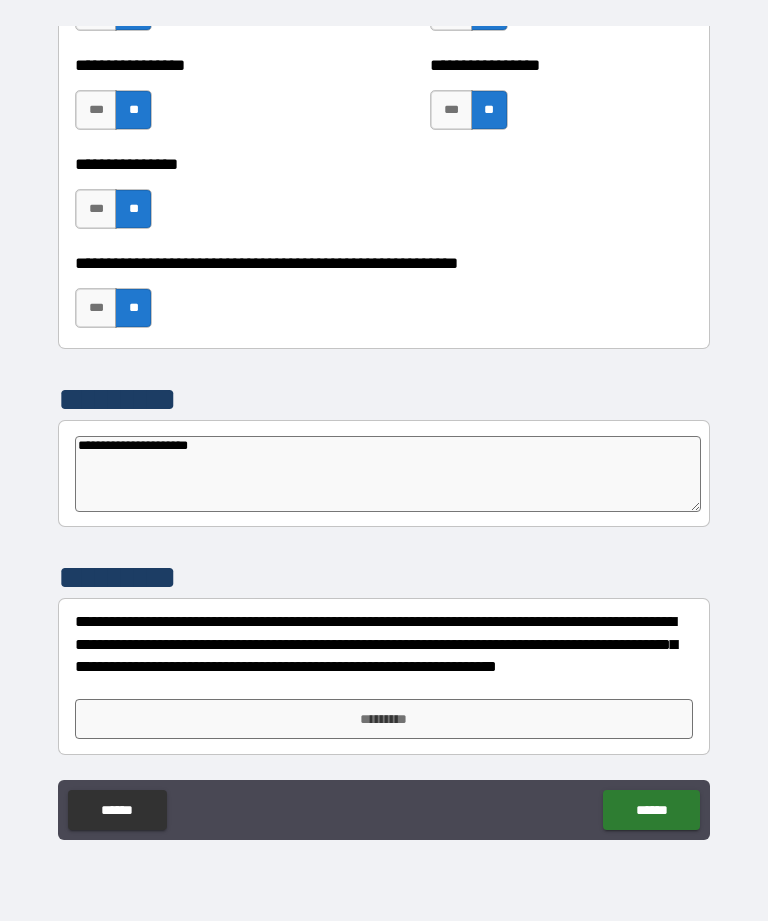 type on "*" 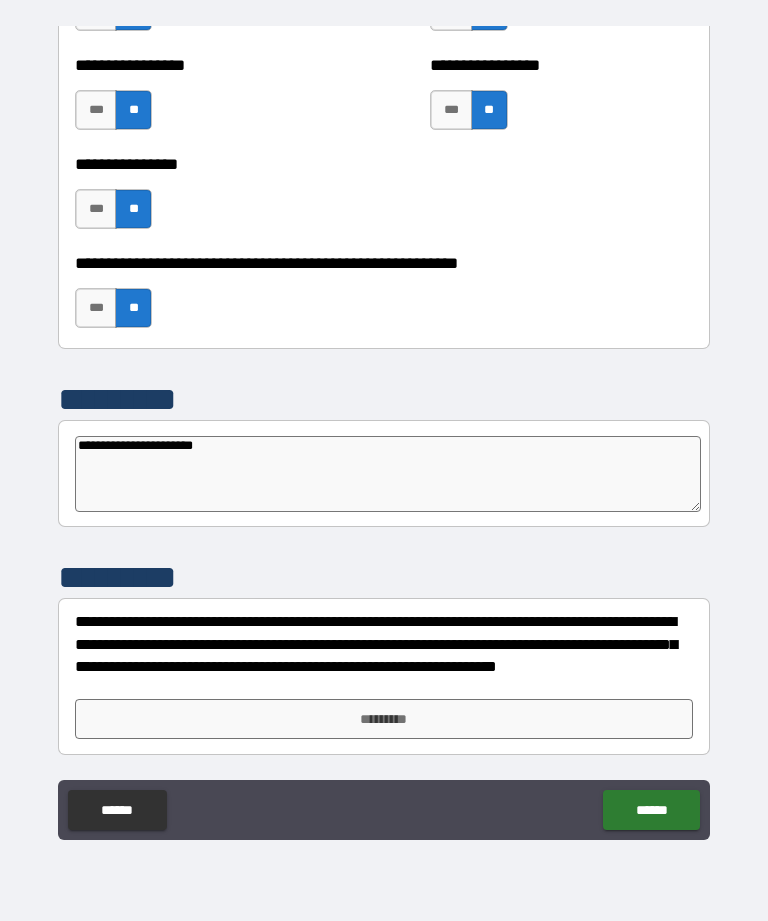 type on "*" 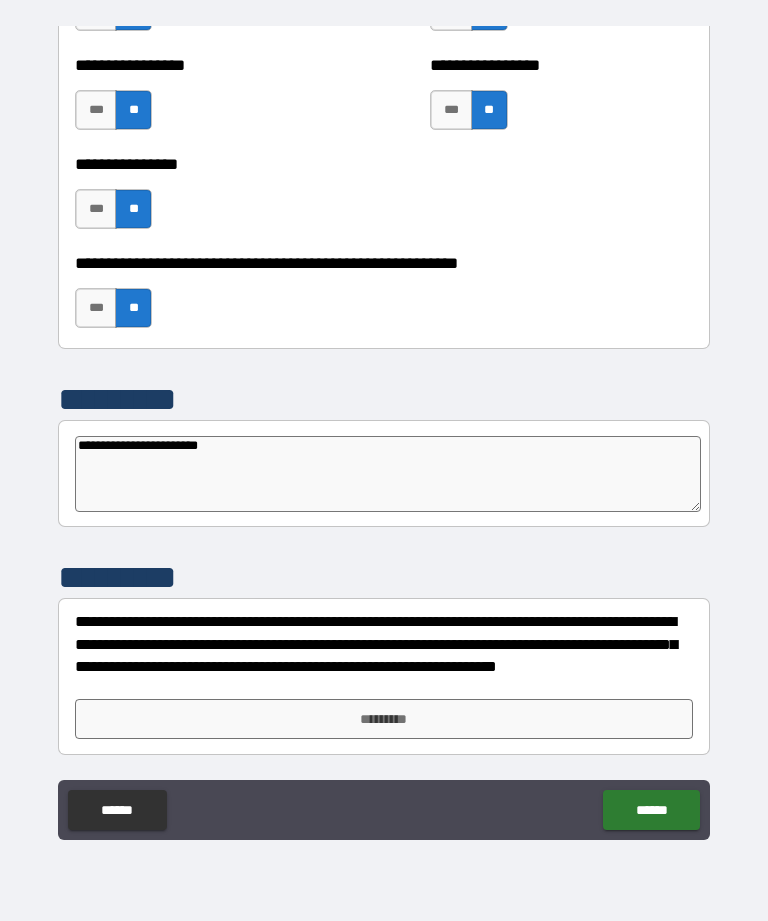type on "*" 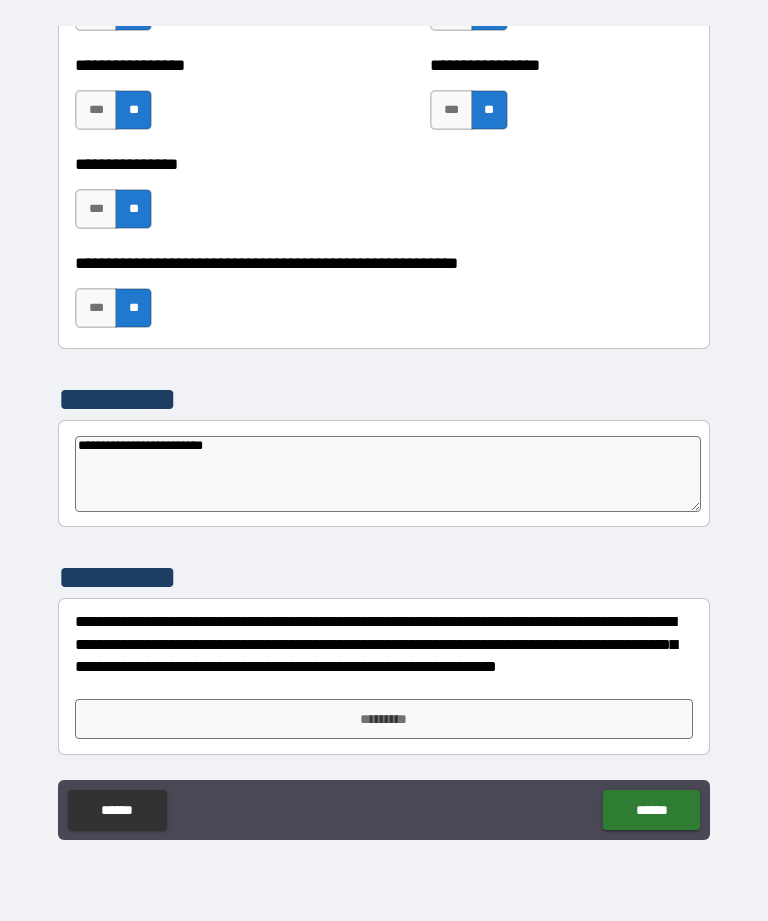type on "*" 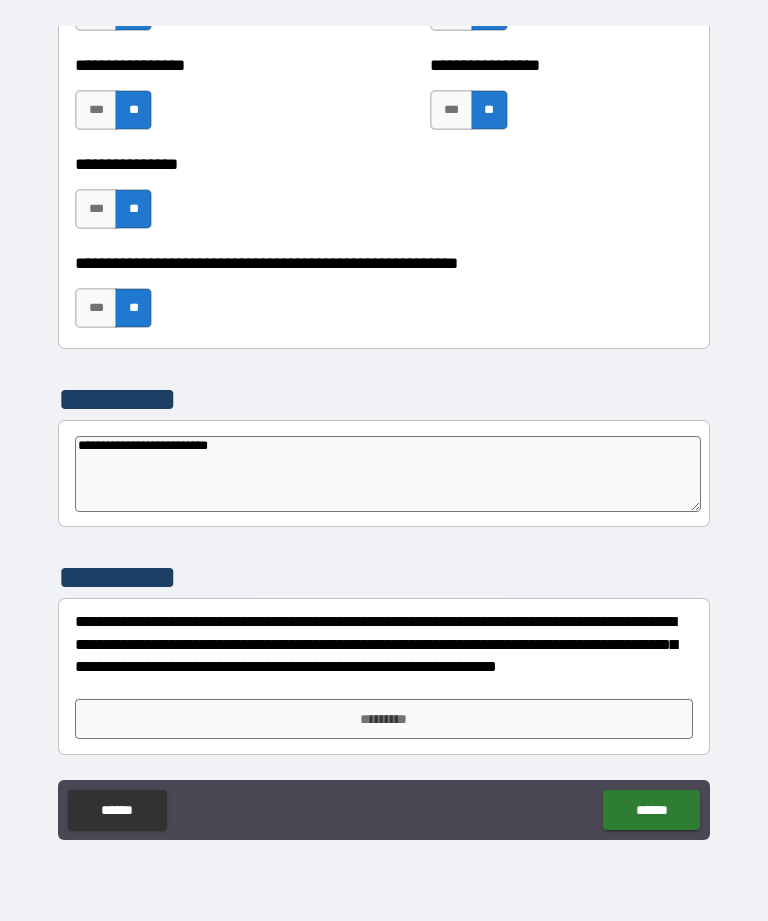 type on "**********" 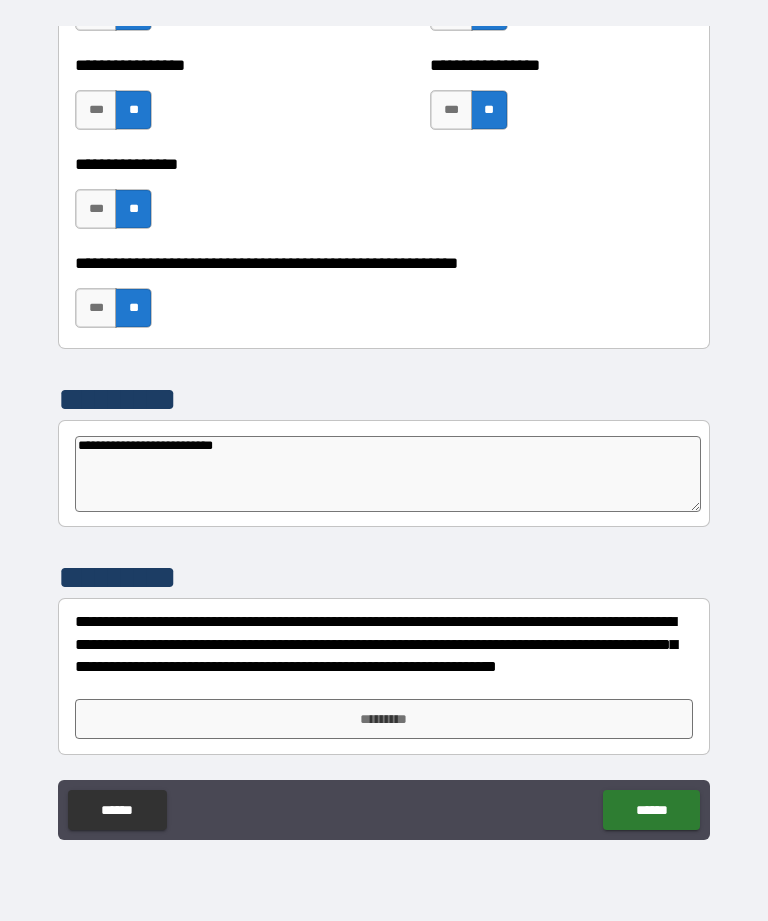 type on "*" 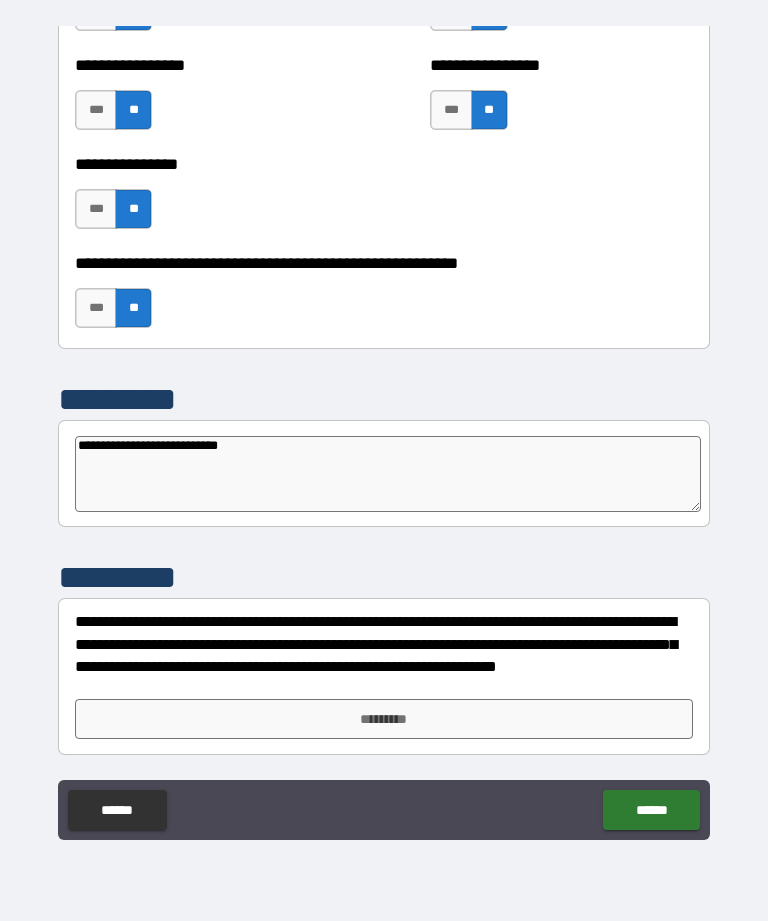 type on "*" 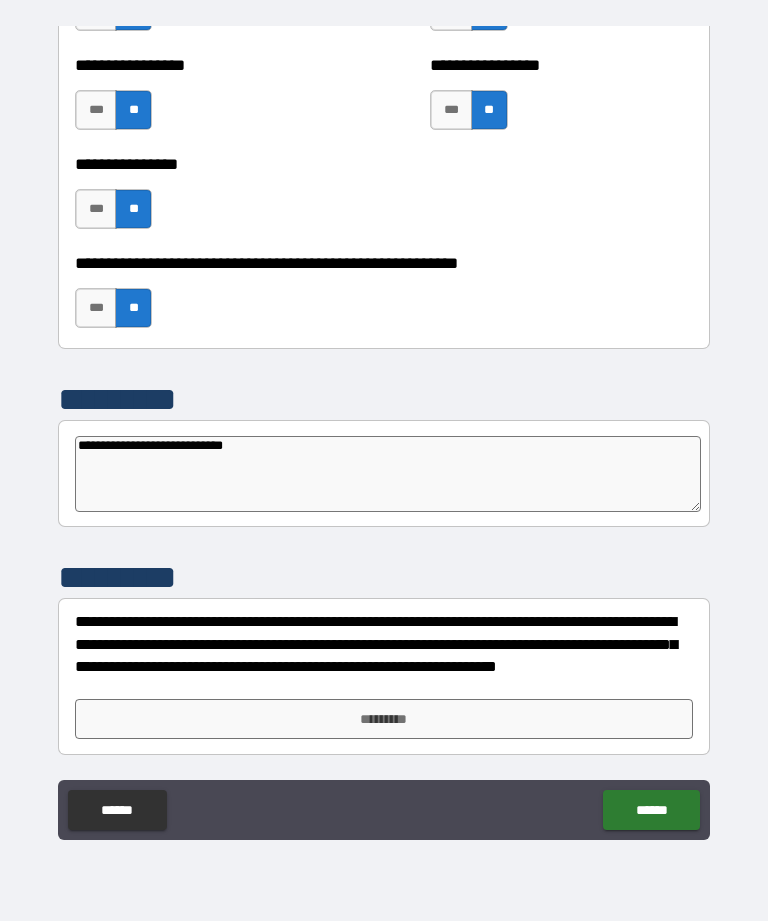 type on "*" 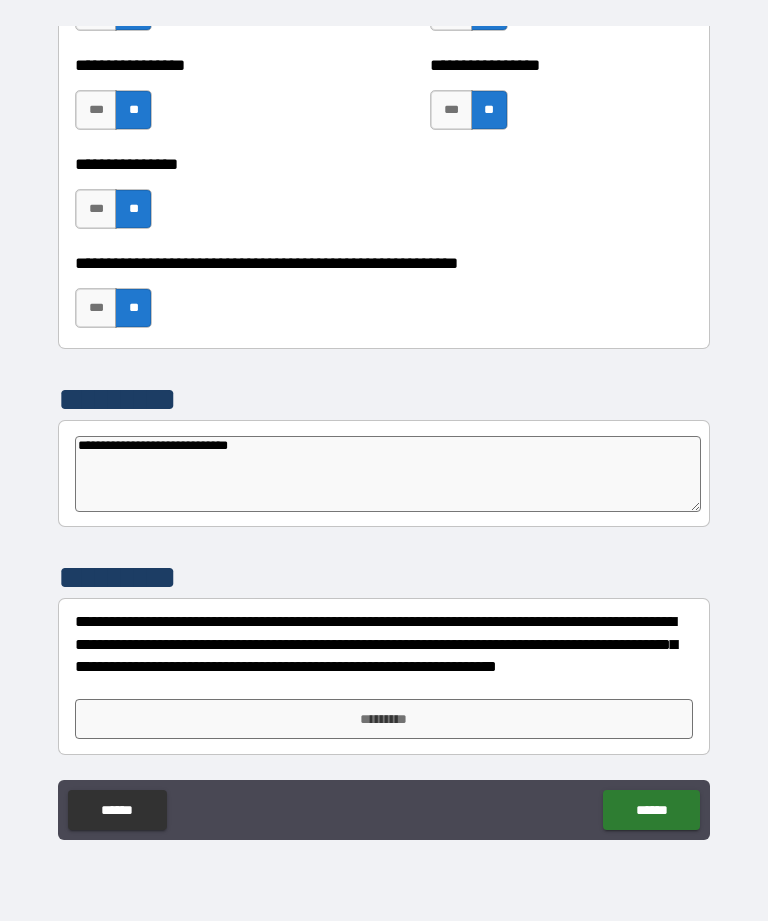 type on "*" 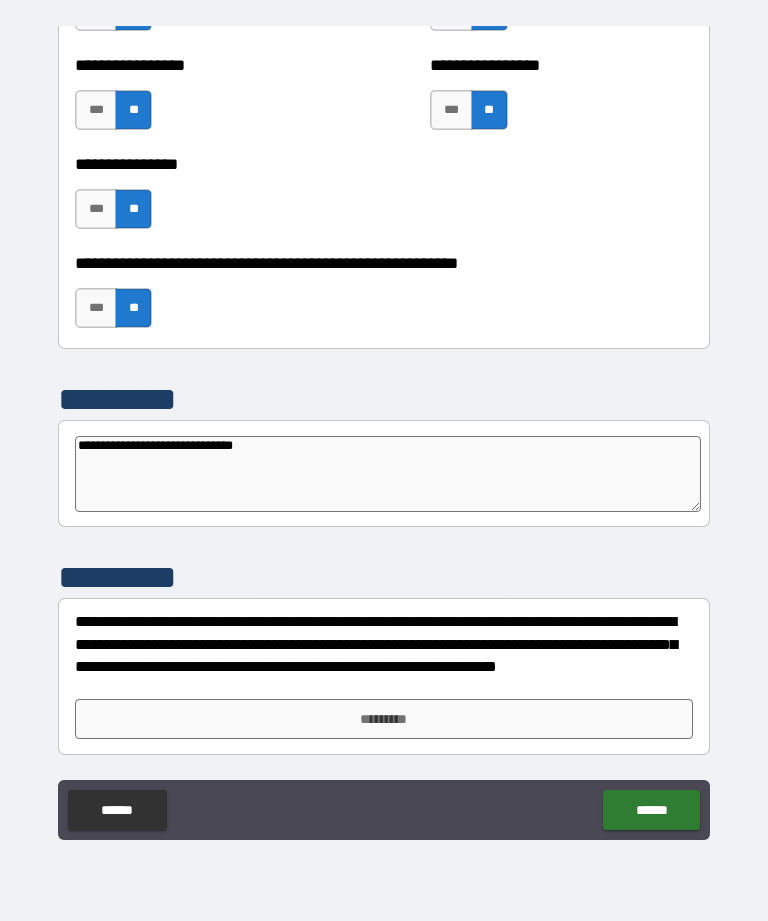 type on "*" 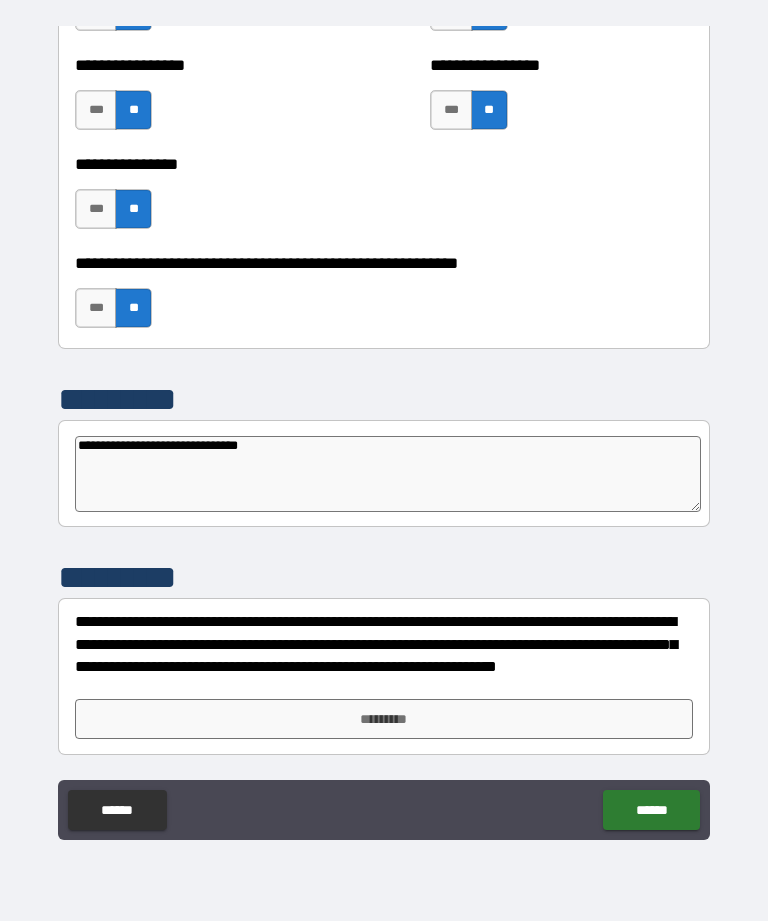 type on "*" 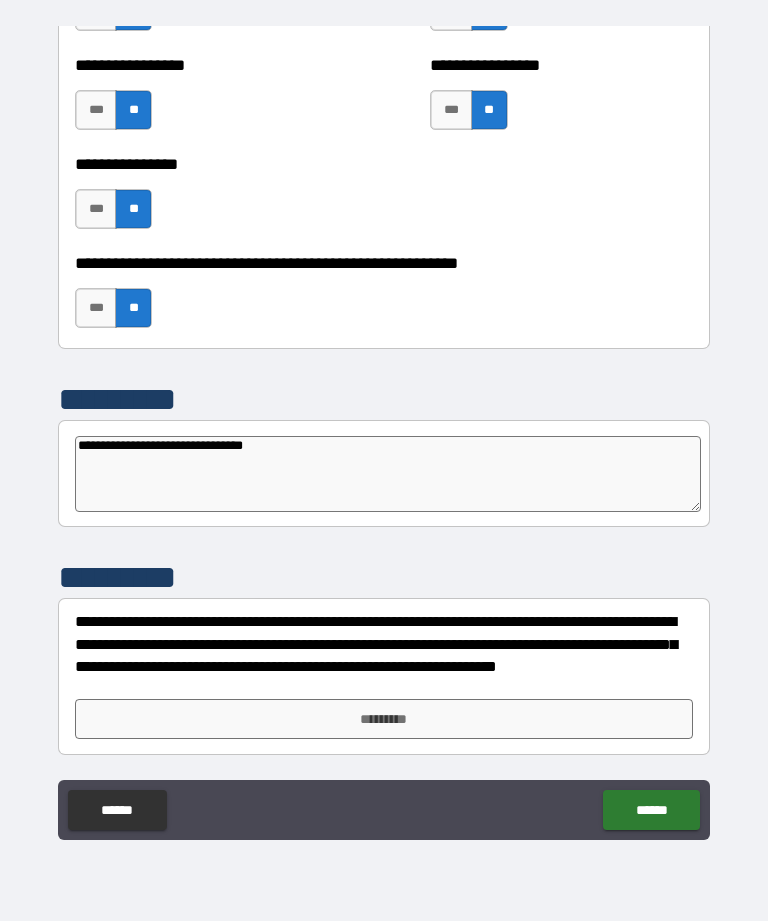 type on "**********" 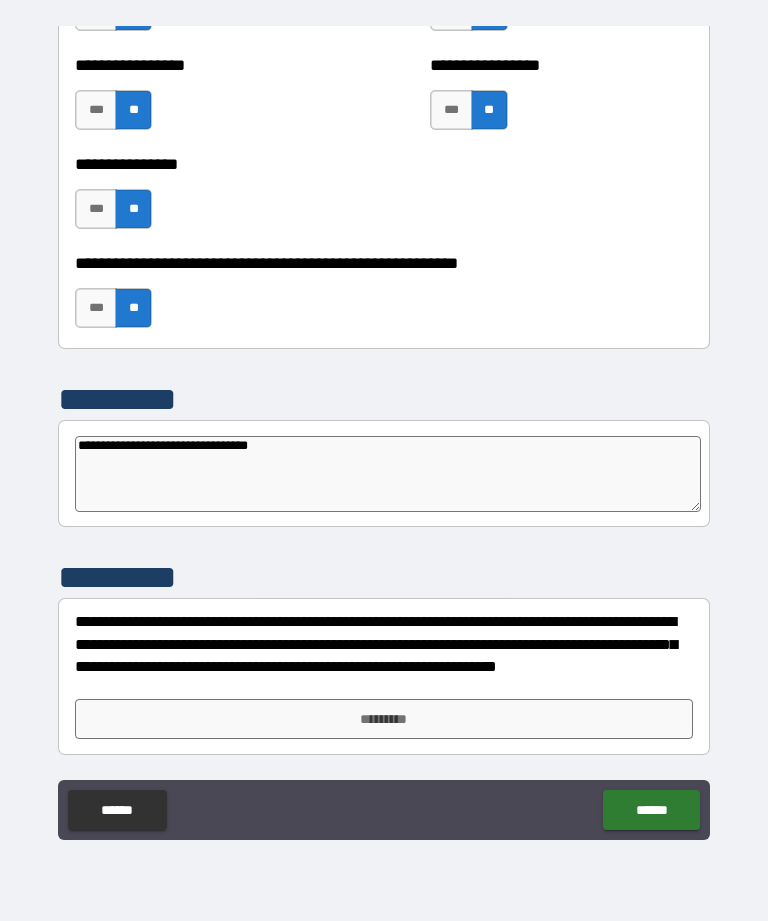 type on "*" 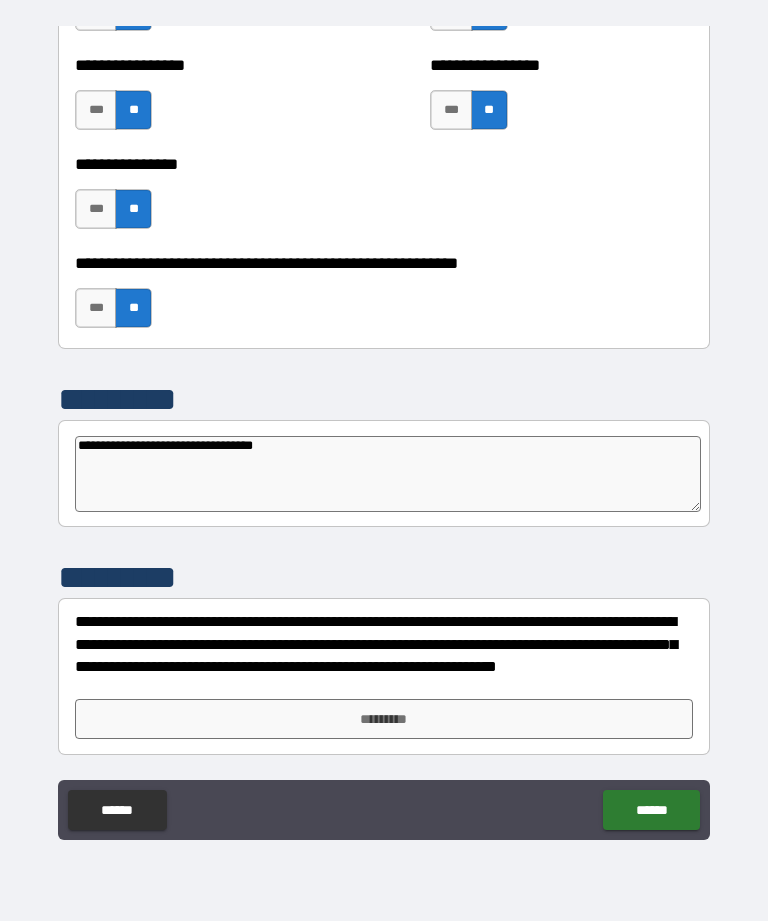 type on "*" 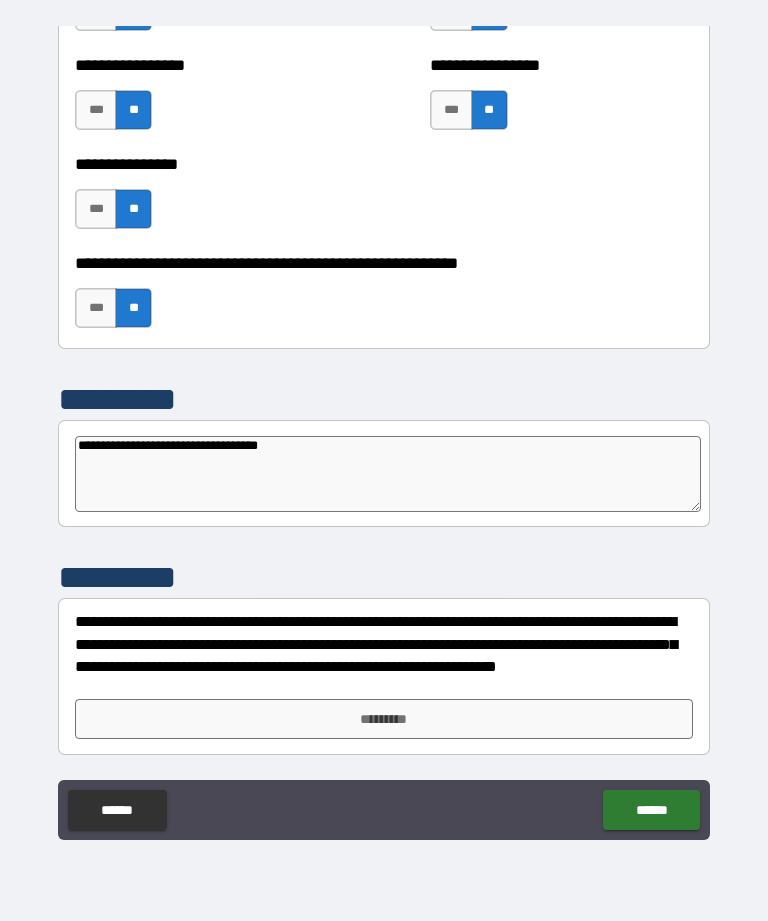 type on "*" 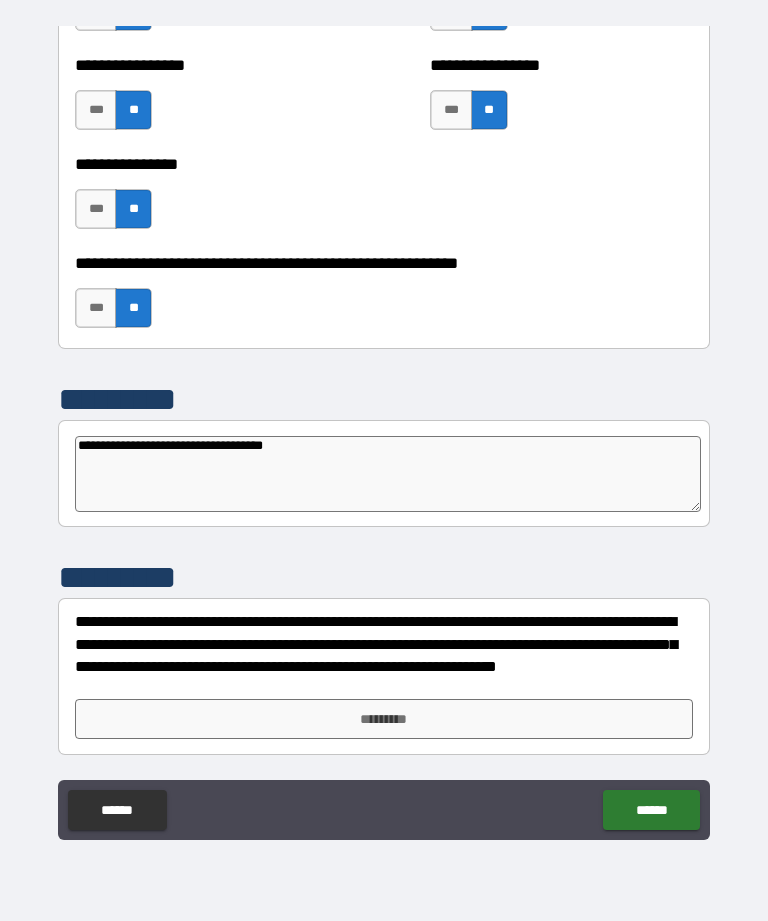 type on "*" 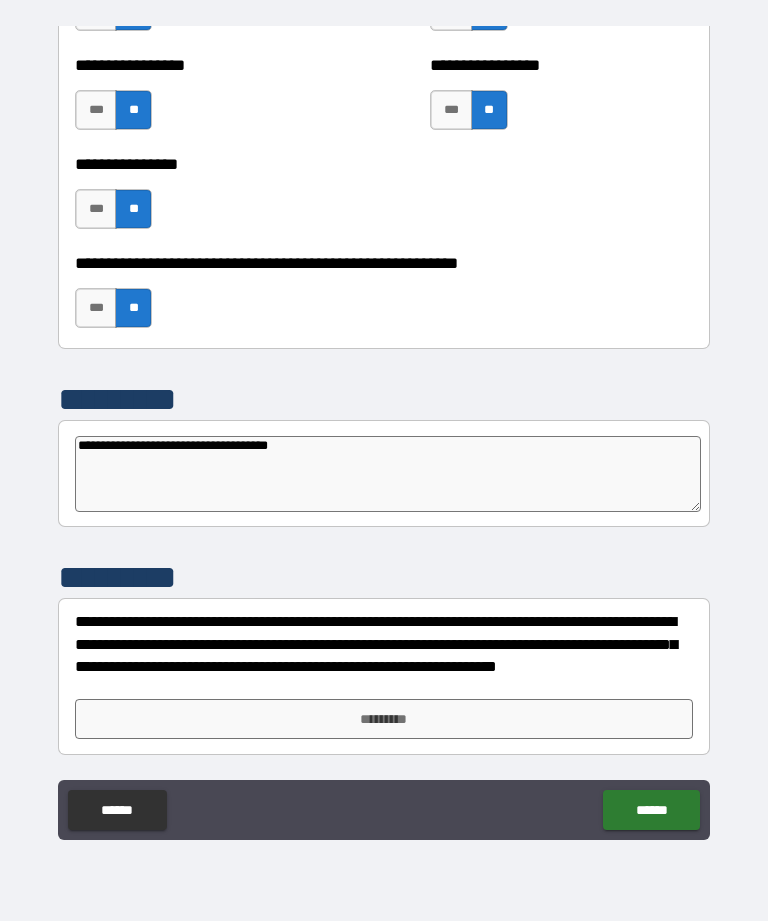 type on "*" 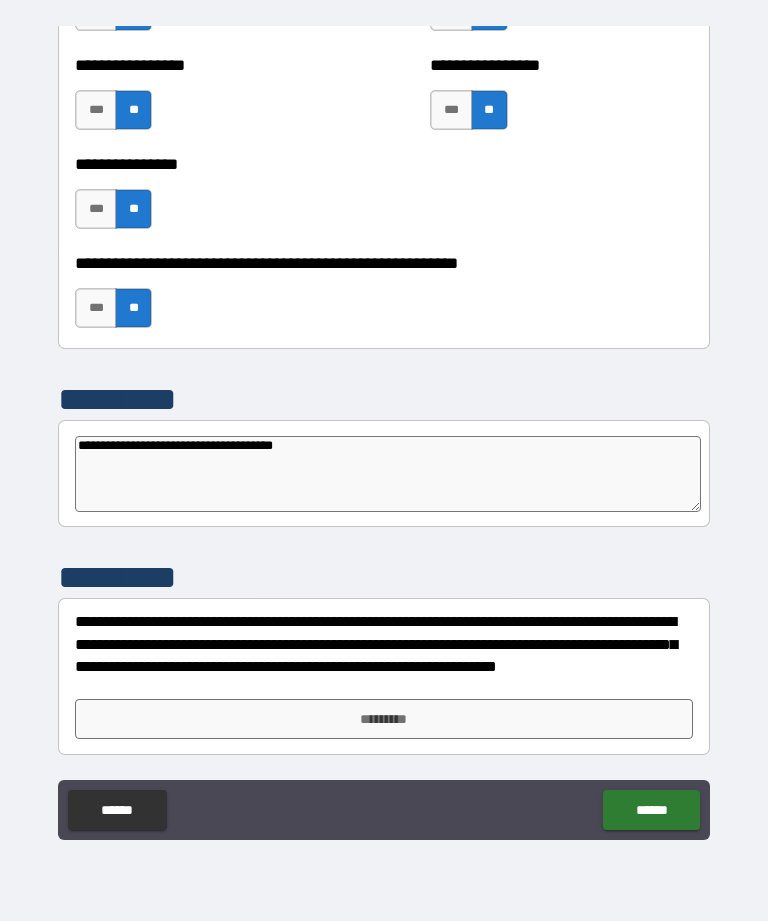 type on "*" 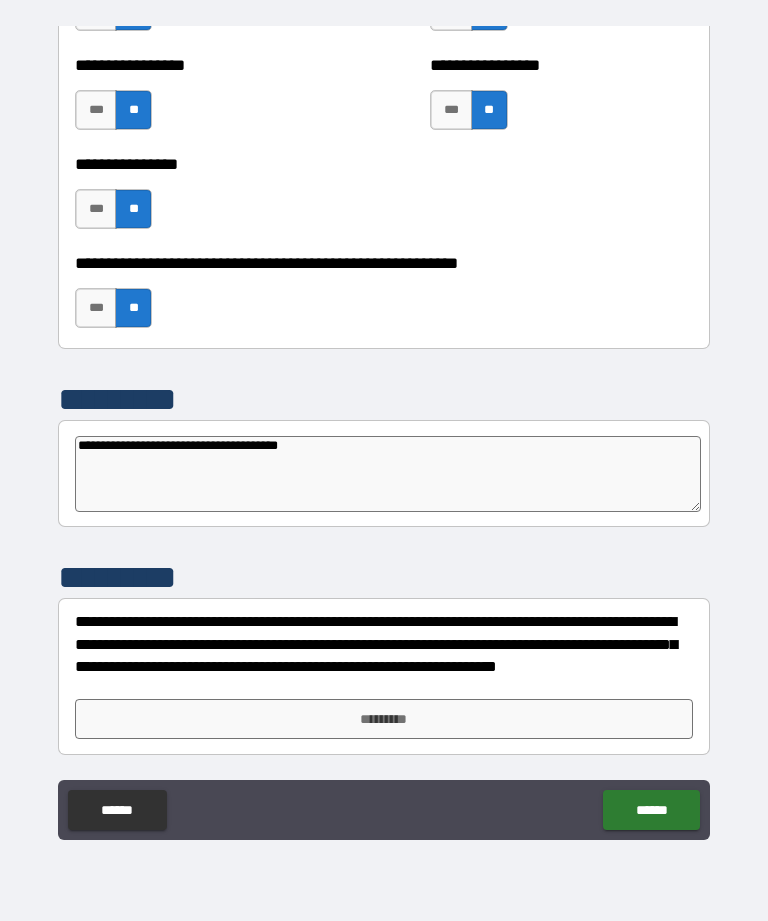 type on "**********" 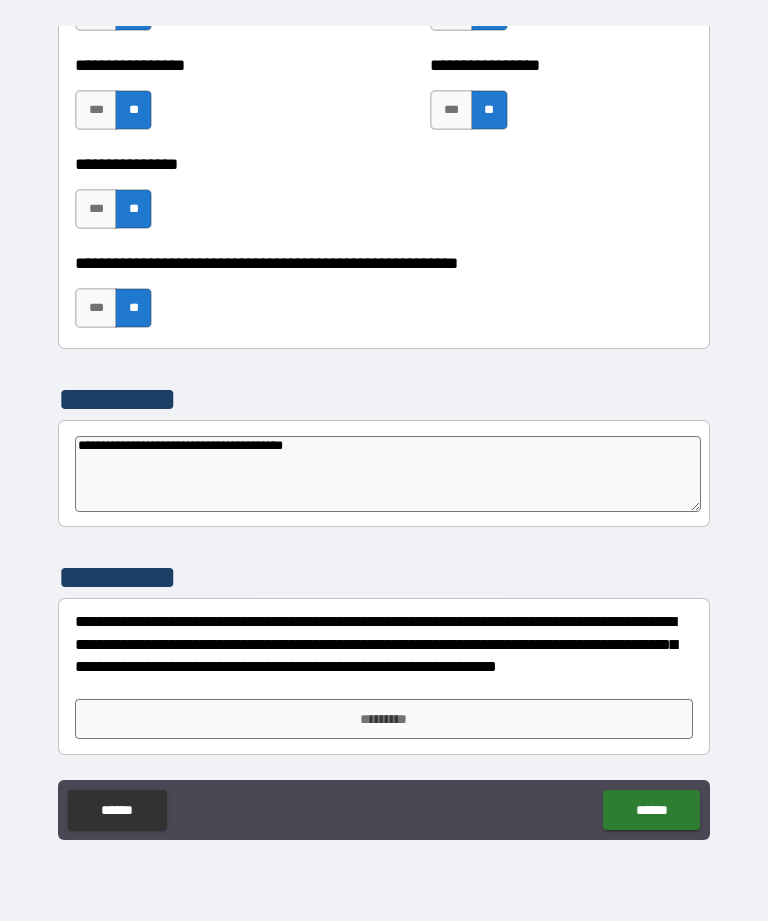 type on "*" 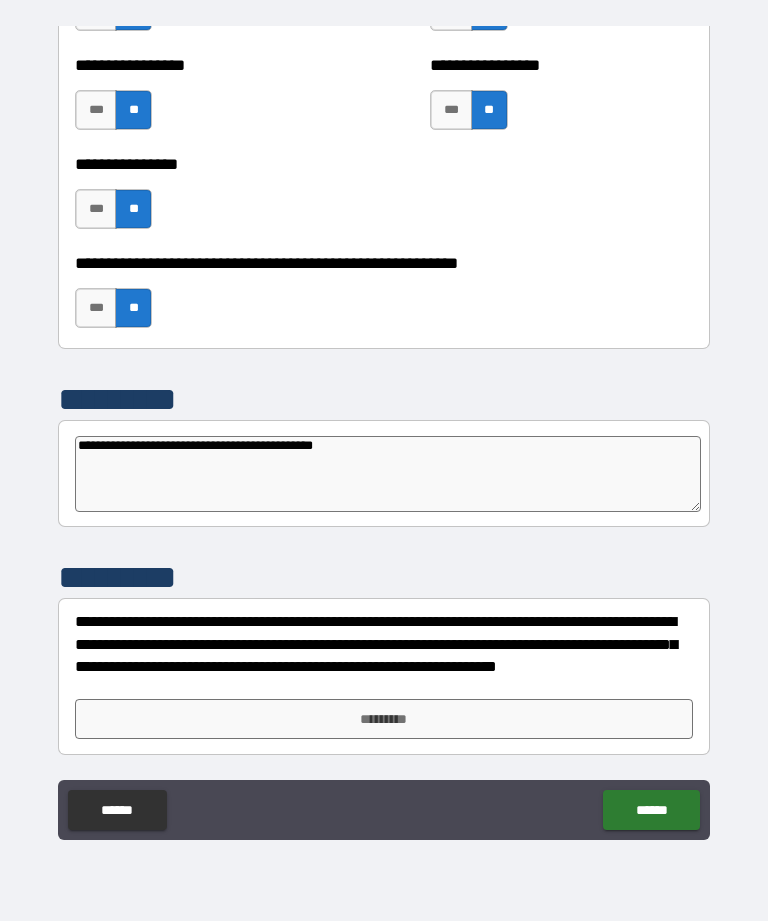 type on "*" 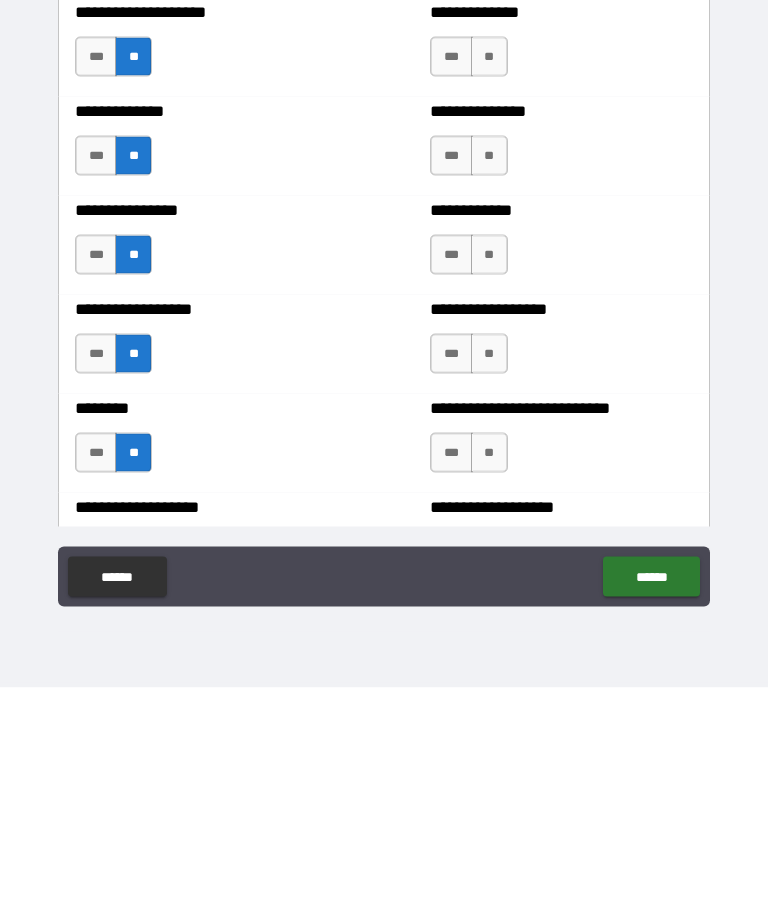 scroll, scrollTop: 3938, scrollLeft: 0, axis: vertical 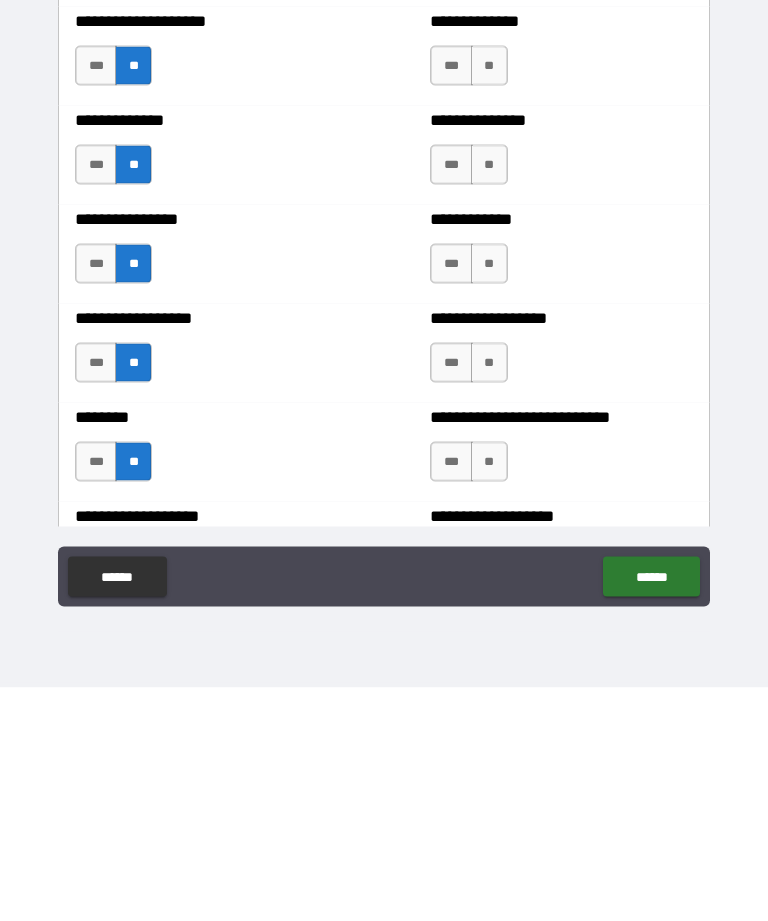 type on "**********" 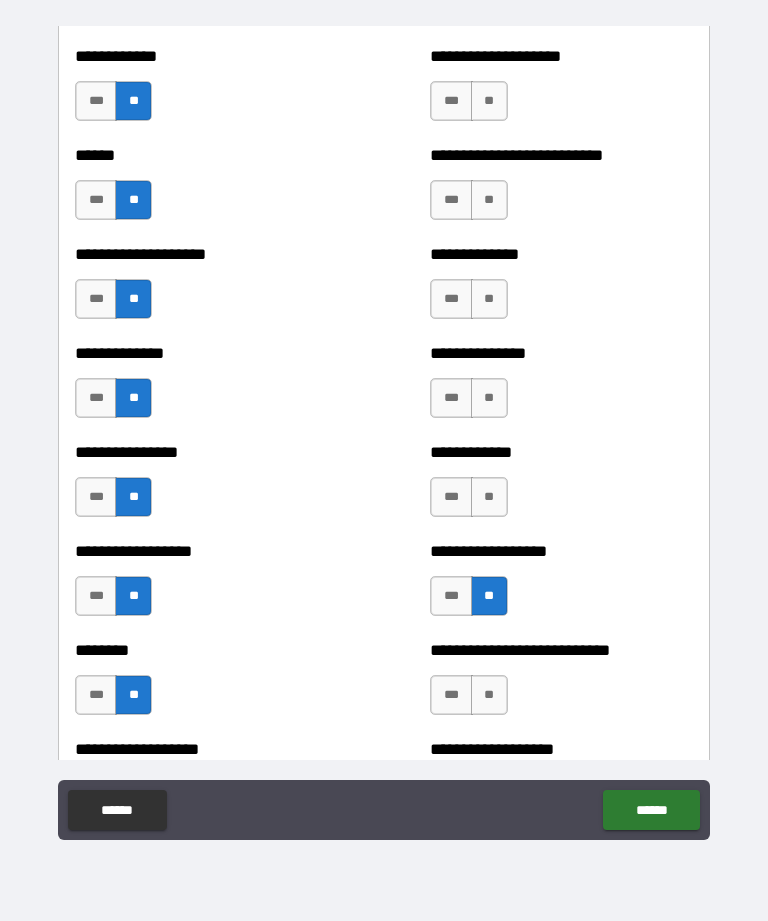 click on "**" at bounding box center (489, 299) 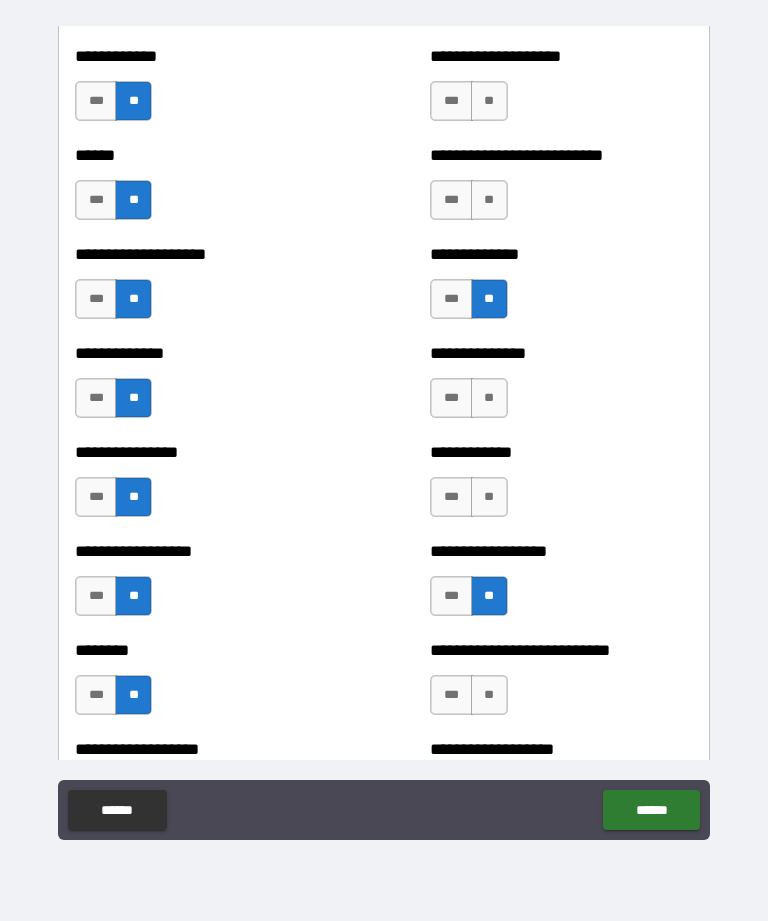 click on "**" at bounding box center (489, 398) 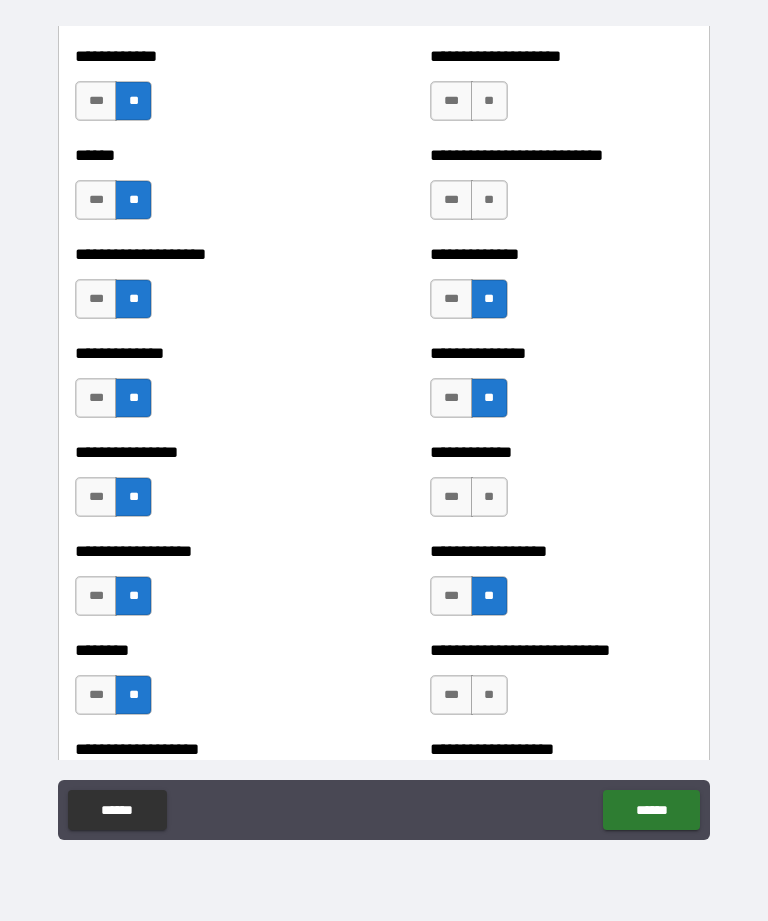 click on "**" at bounding box center [489, 200] 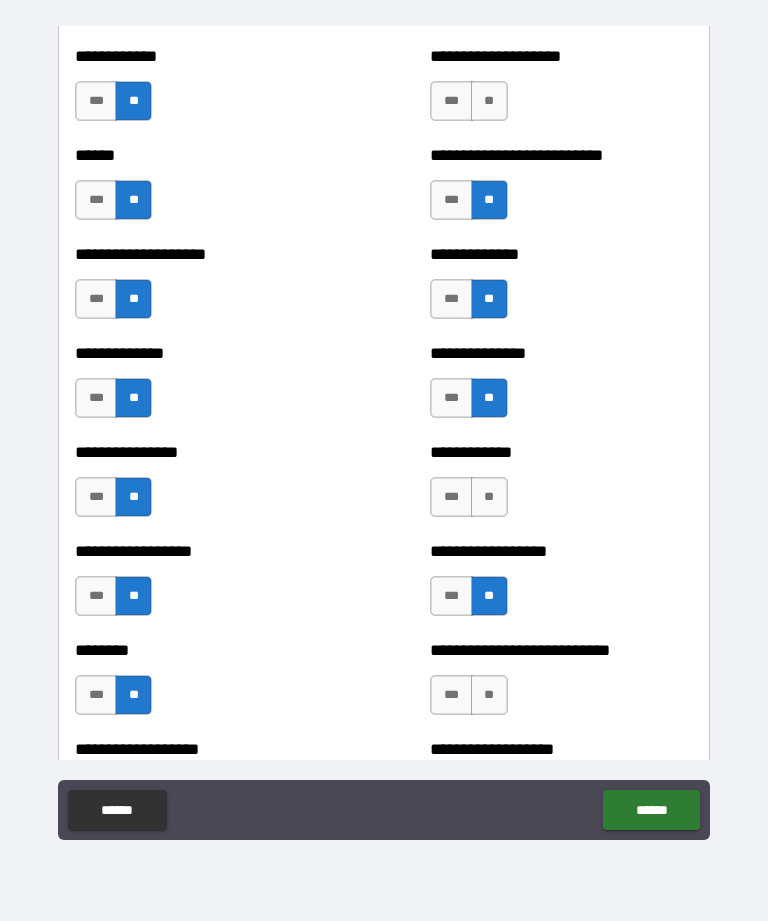 click on "**" at bounding box center [489, 101] 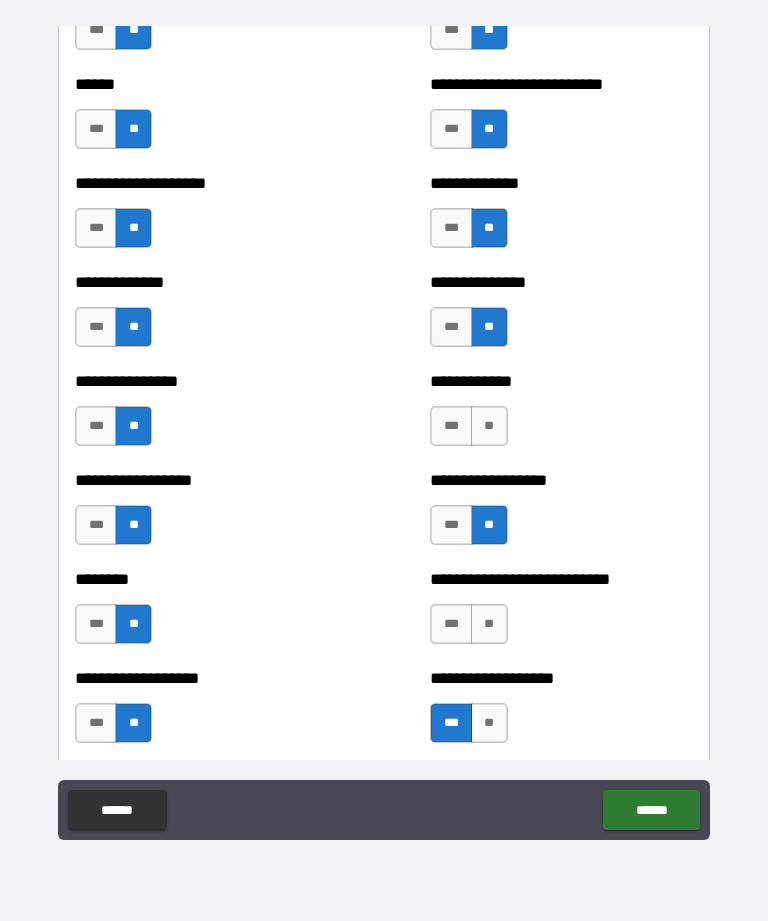 scroll, scrollTop: 4032, scrollLeft: 0, axis: vertical 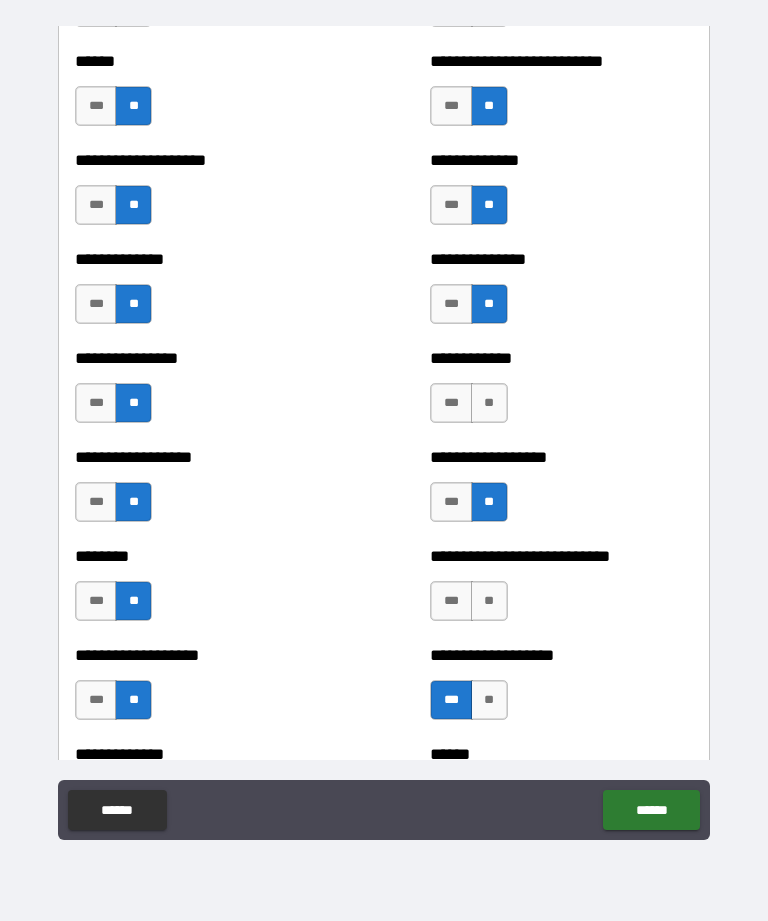 click on "**" at bounding box center [489, 403] 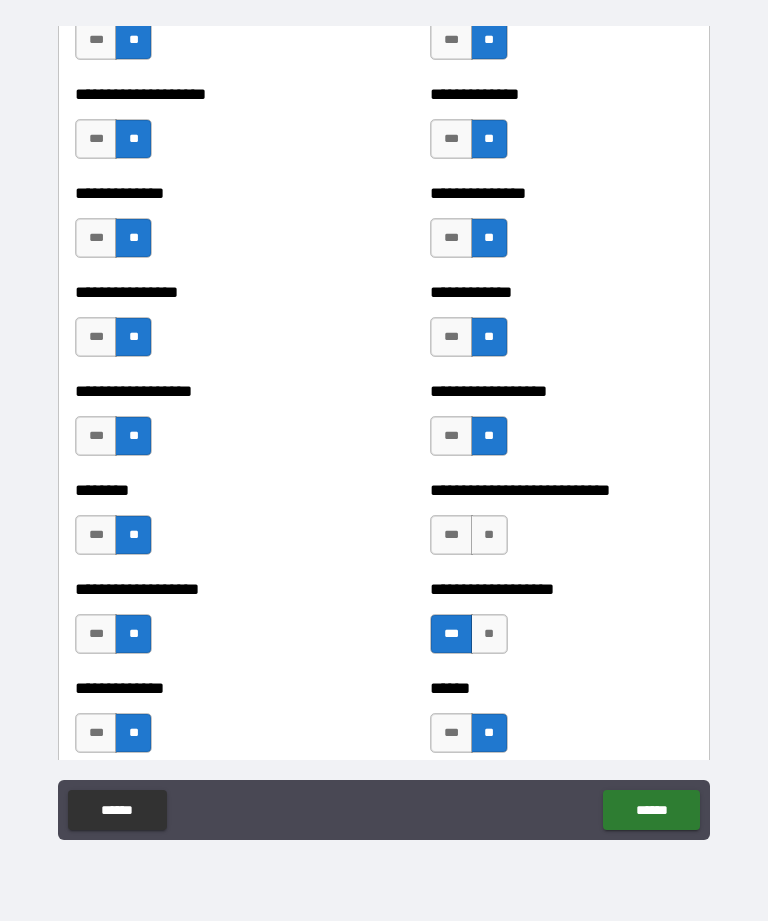 scroll, scrollTop: 4102, scrollLeft: 0, axis: vertical 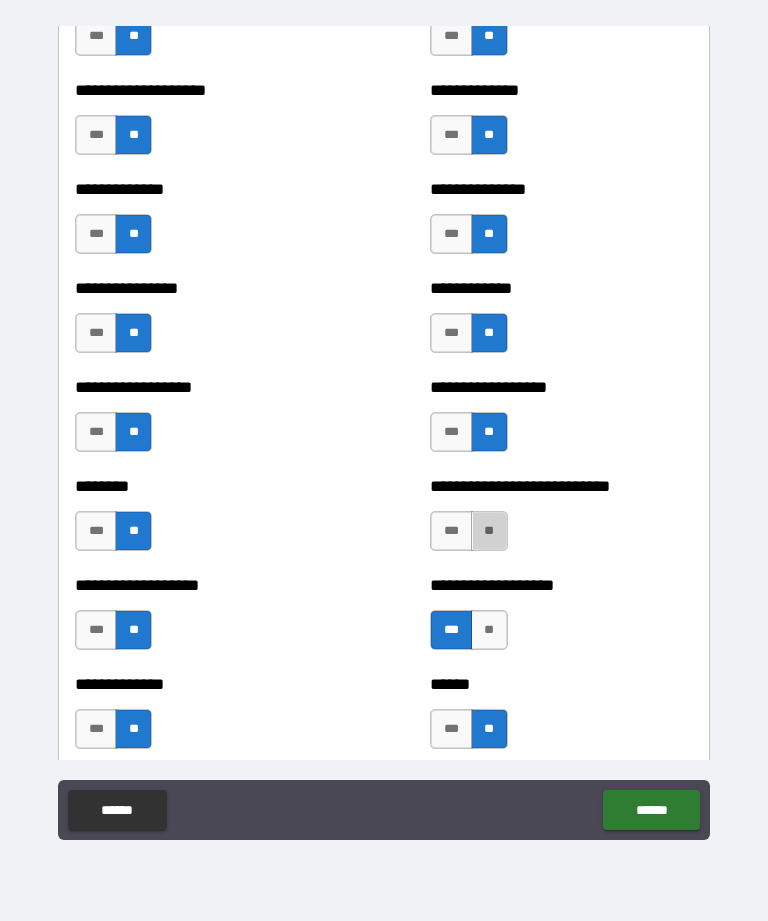 click on "**" at bounding box center [489, 531] 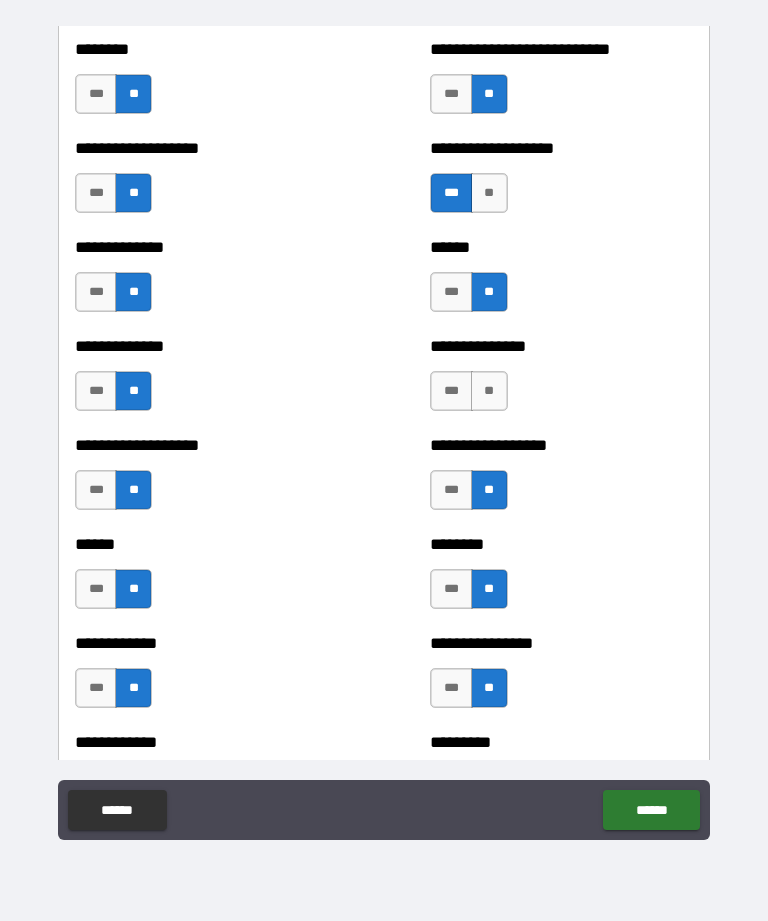 scroll, scrollTop: 4544, scrollLeft: 0, axis: vertical 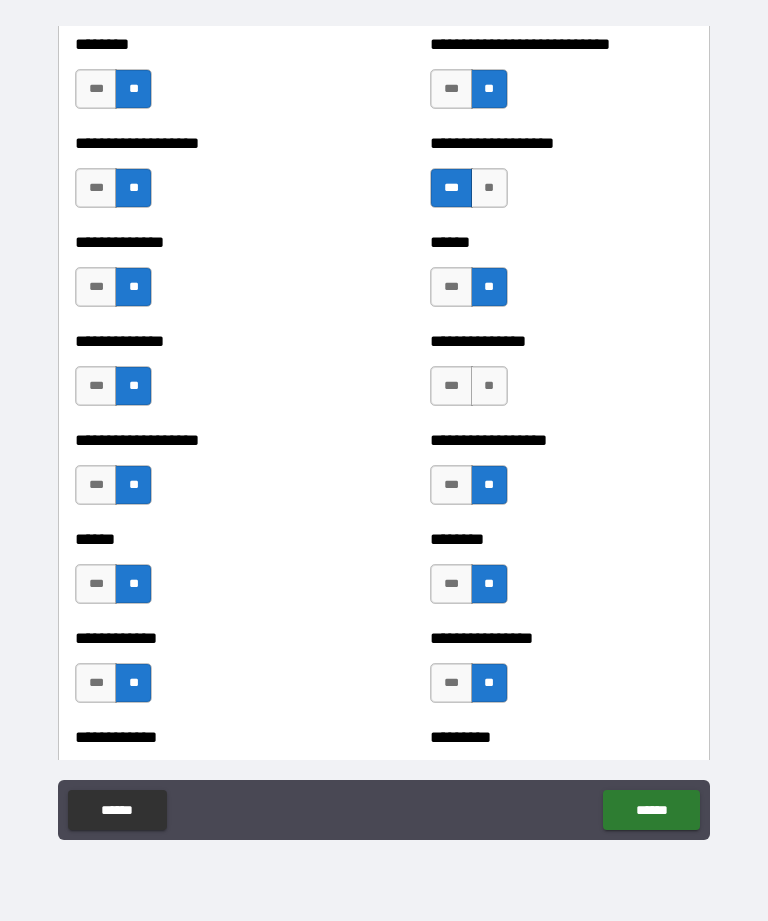 click on "***" at bounding box center [451, 386] 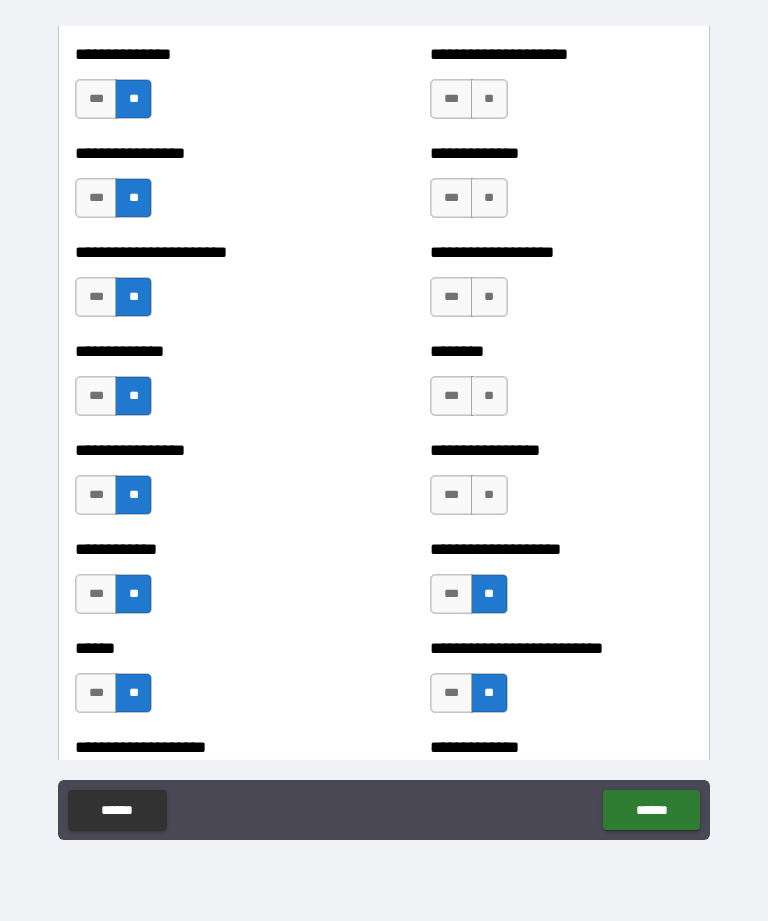 scroll, scrollTop: 3421, scrollLeft: 0, axis: vertical 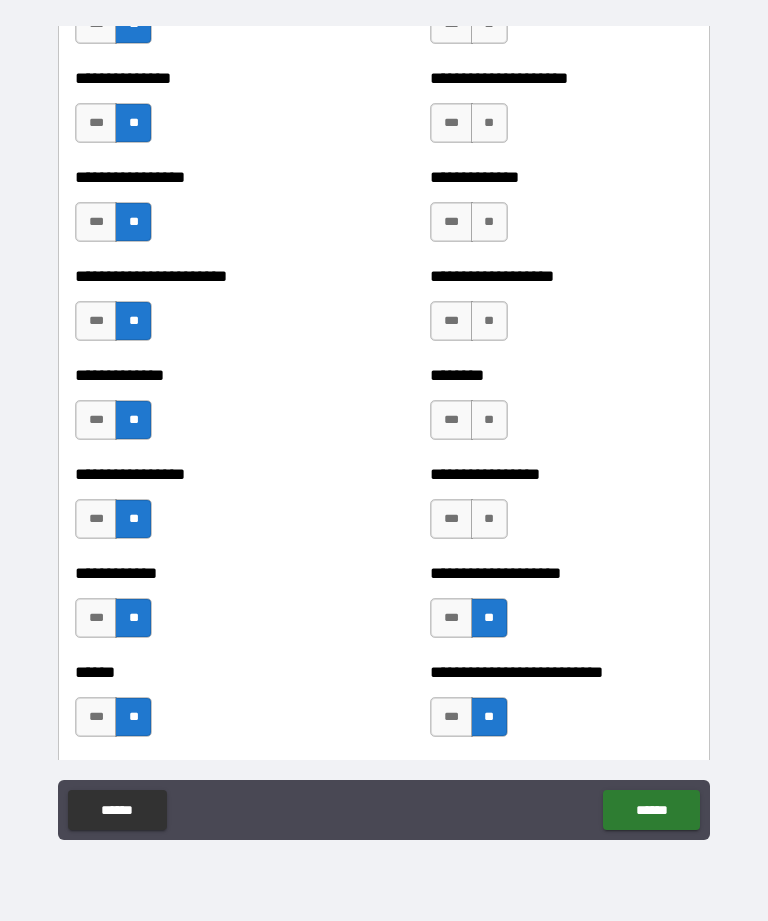 click on "**" at bounding box center [489, 519] 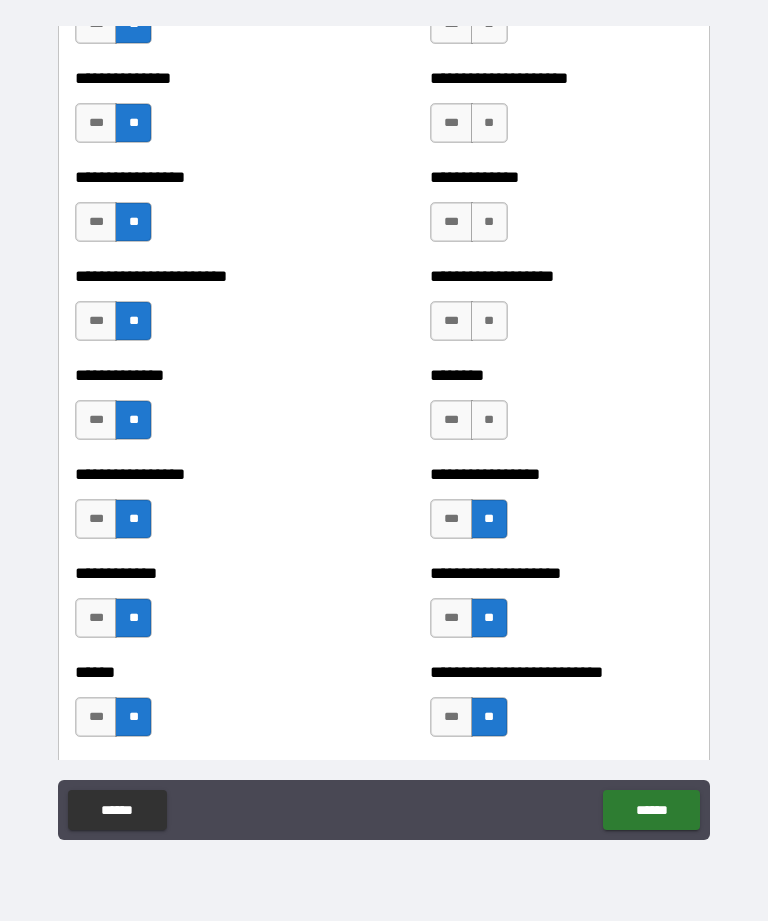 click on "**" at bounding box center (489, 420) 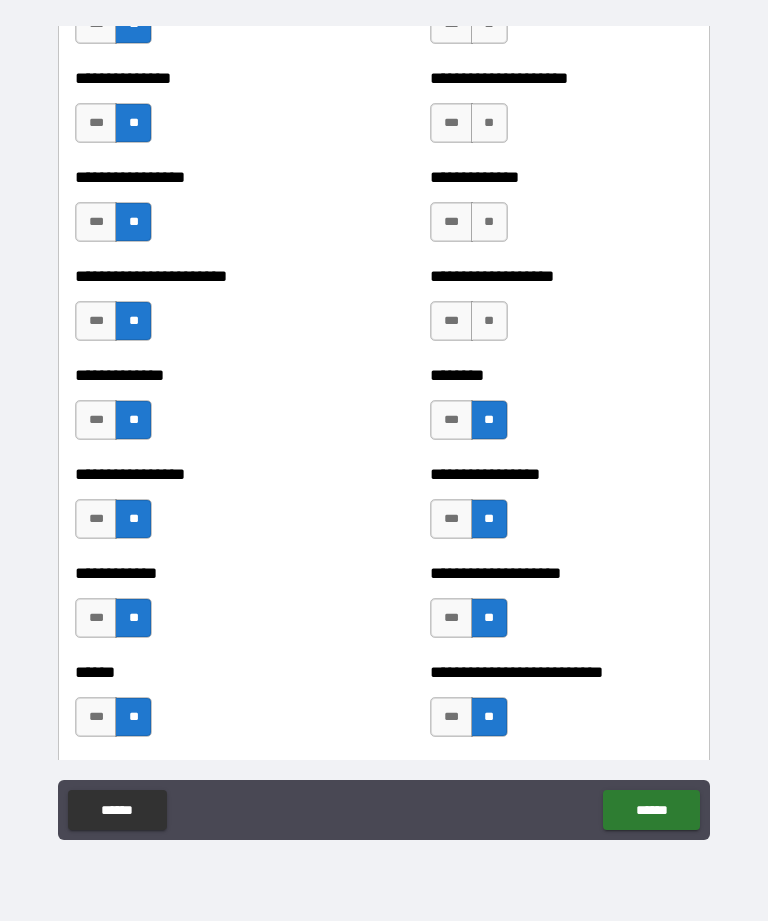 click on "**" at bounding box center [489, 321] 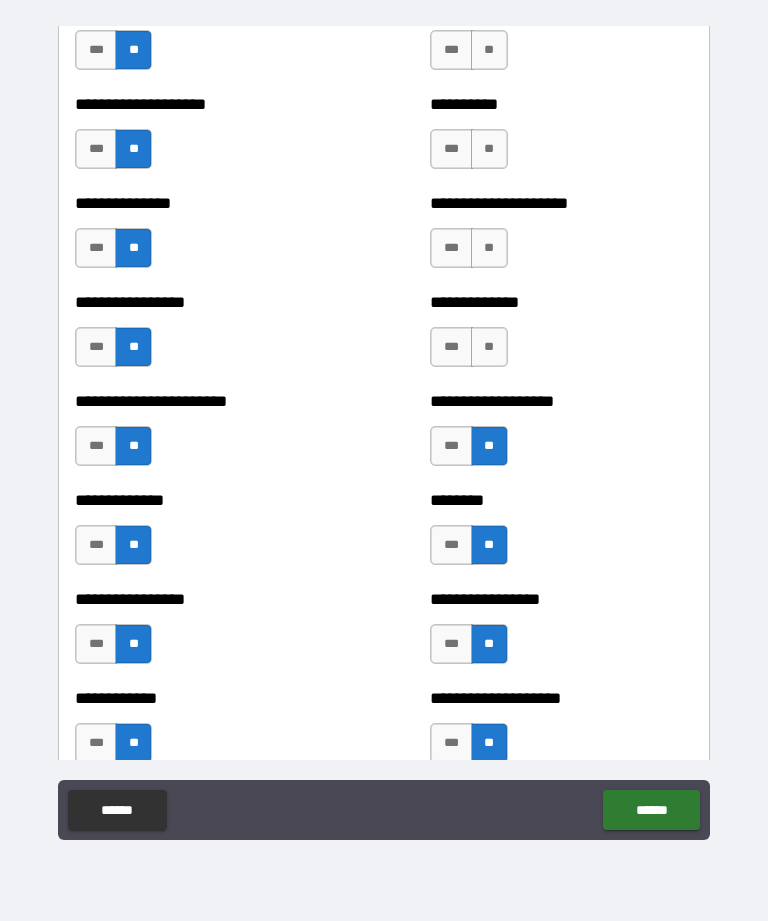 click on "**" at bounding box center [489, 347] 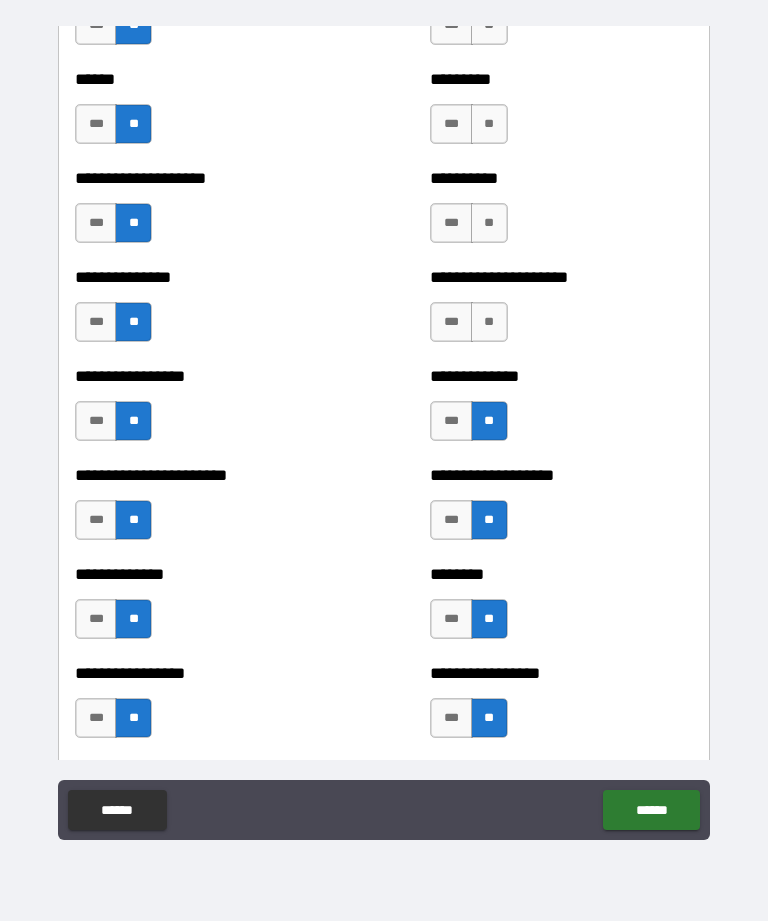 scroll, scrollTop: 3190, scrollLeft: 0, axis: vertical 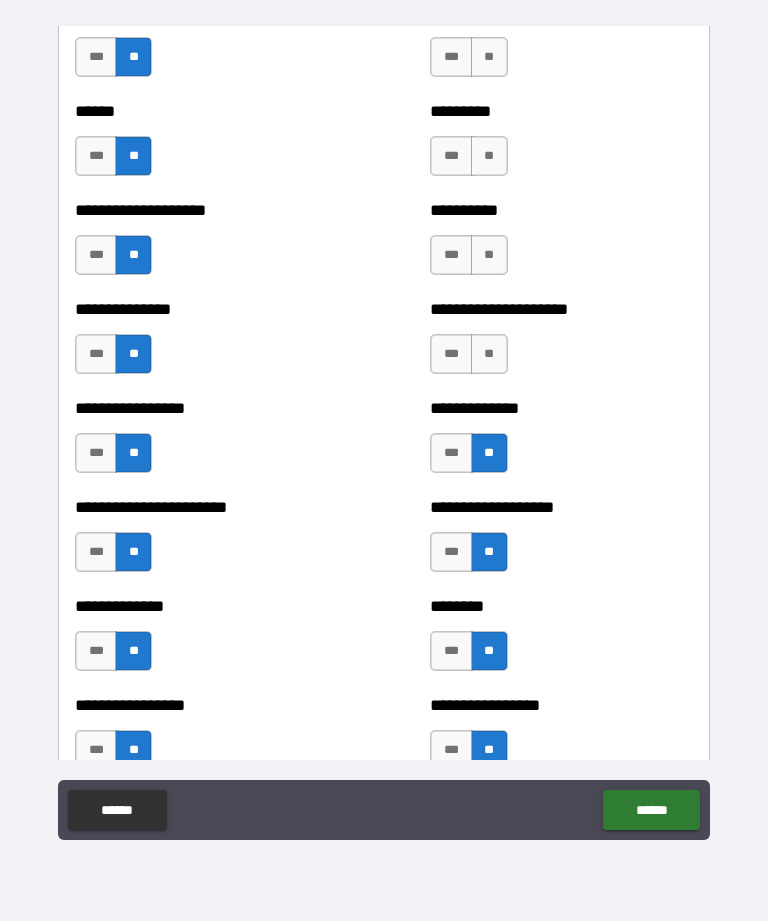 click on "**" at bounding box center [489, 354] 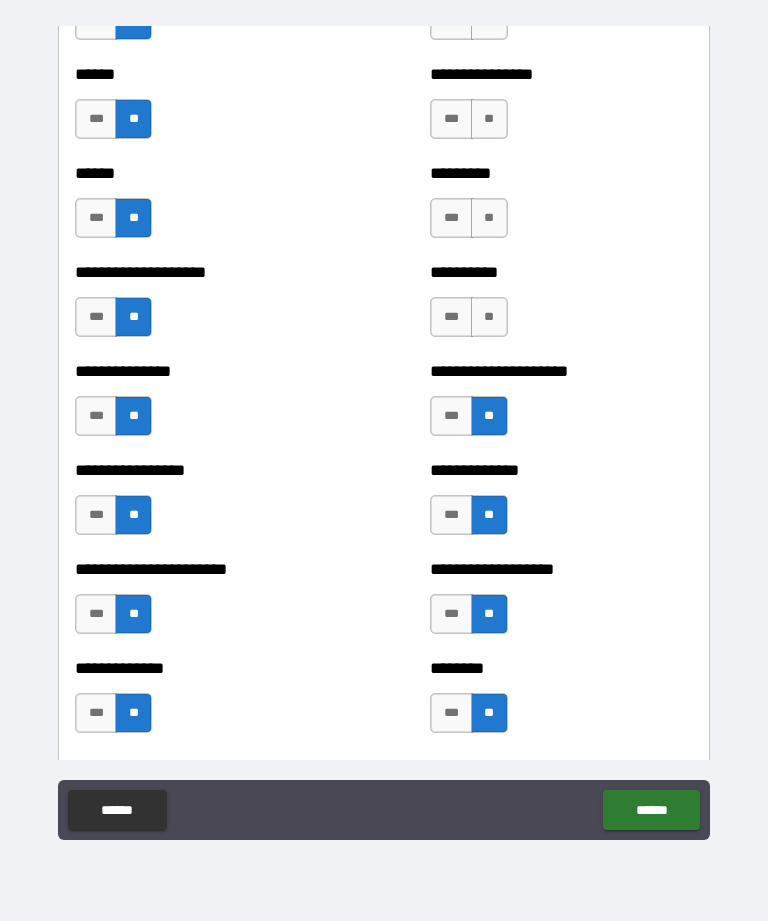 scroll, scrollTop: 3086, scrollLeft: 0, axis: vertical 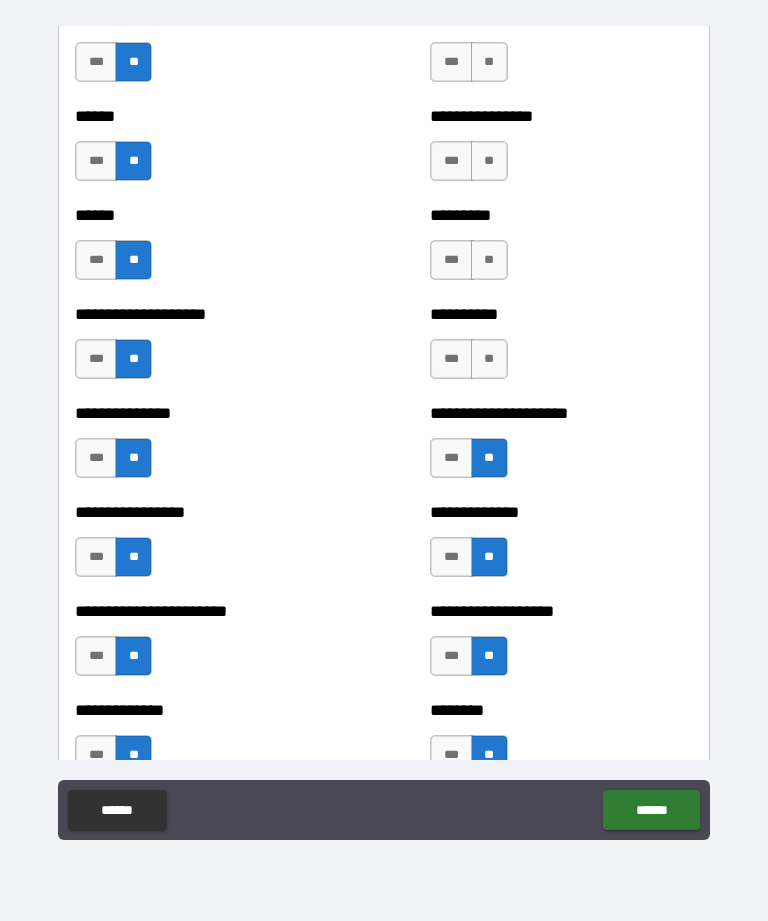 click on "**" at bounding box center [489, 359] 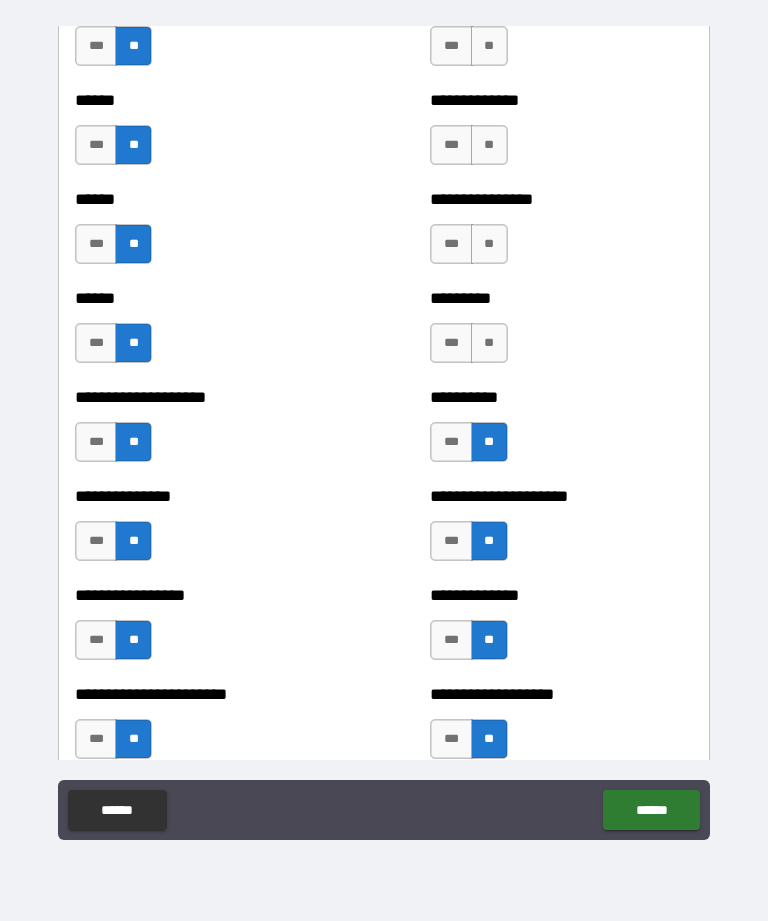 scroll, scrollTop: 3000, scrollLeft: 0, axis: vertical 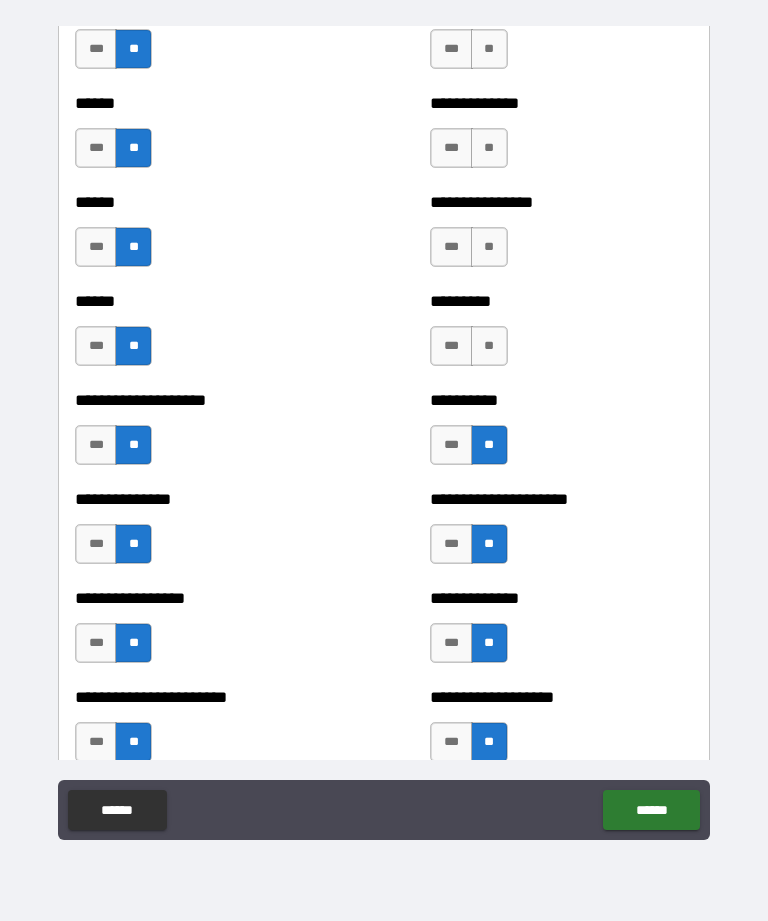 click on "**" at bounding box center (489, 346) 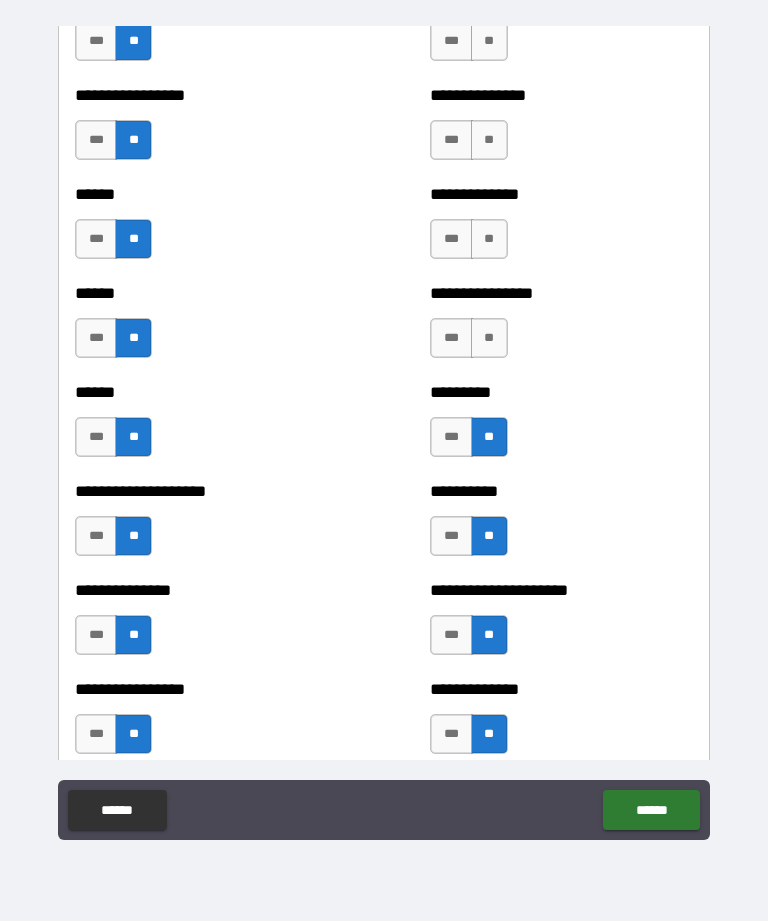 scroll, scrollTop: 2880, scrollLeft: 0, axis: vertical 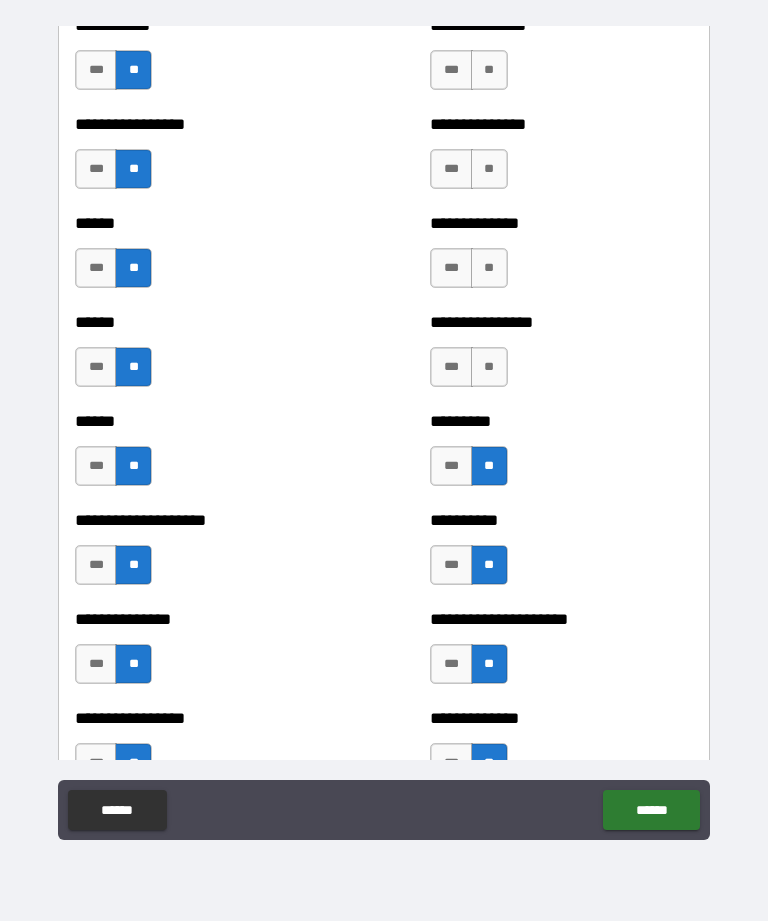 click on "**" at bounding box center (489, 367) 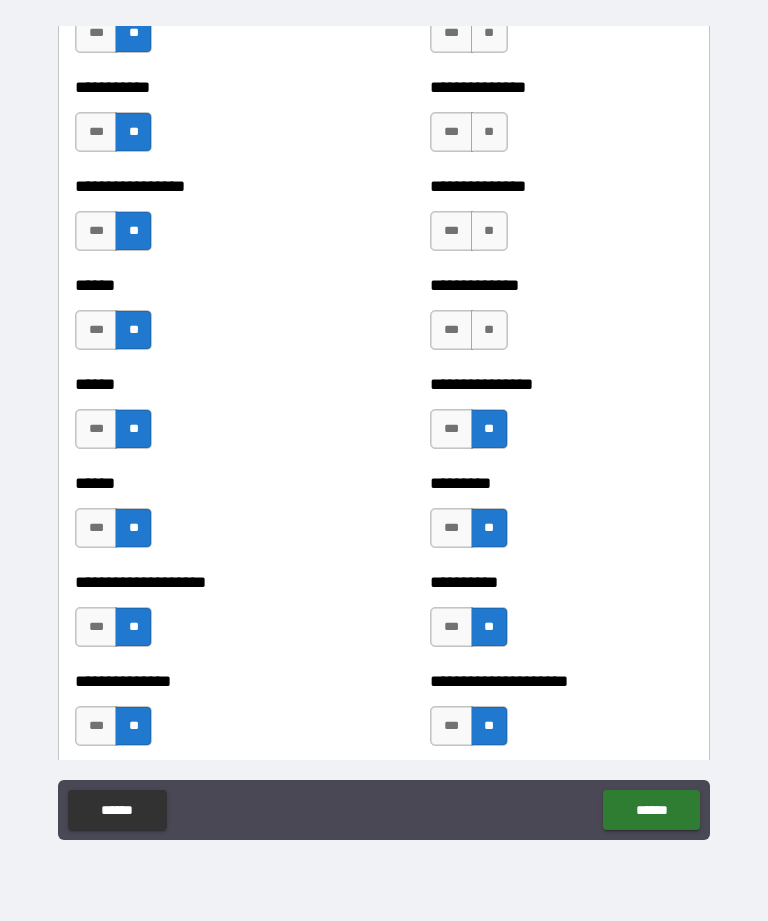 scroll, scrollTop: 2783, scrollLeft: 0, axis: vertical 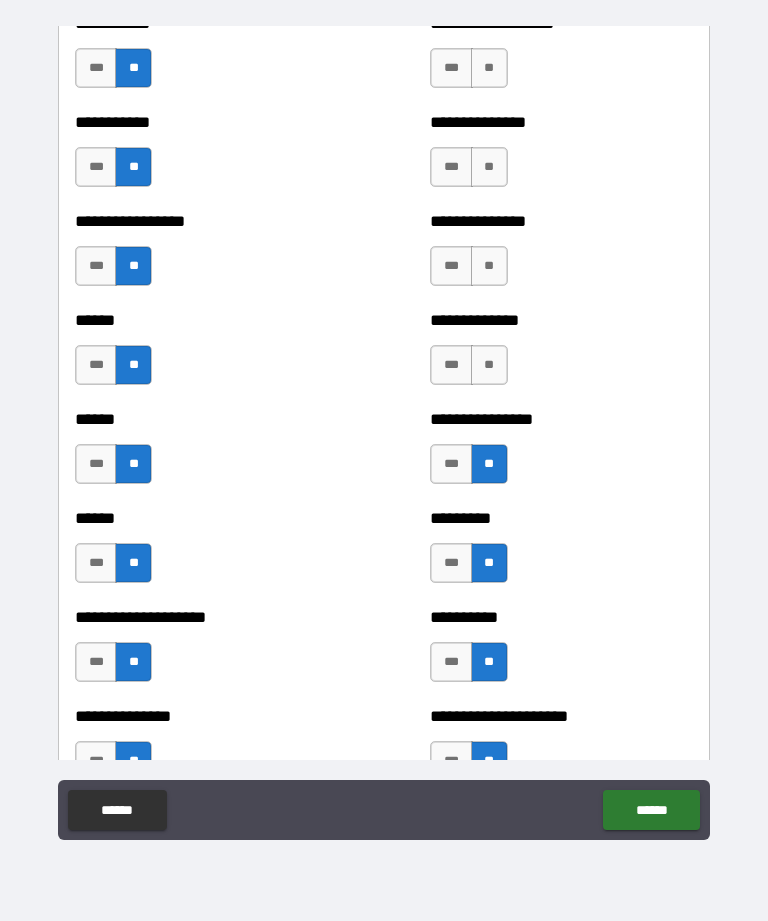 click on "**" at bounding box center (489, 365) 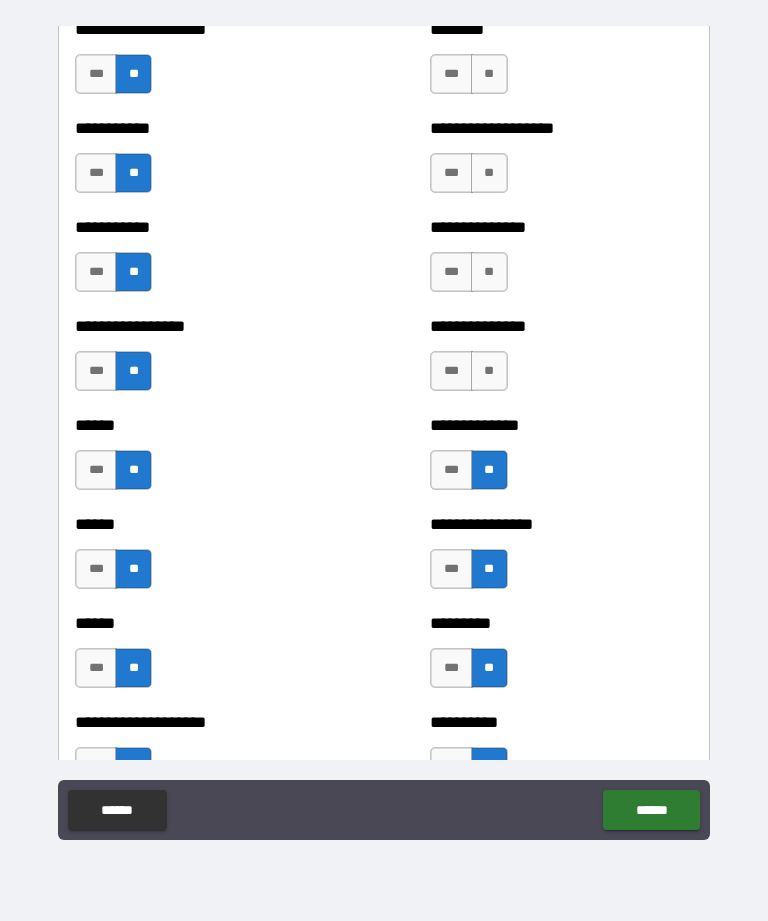 scroll, scrollTop: 2677, scrollLeft: 0, axis: vertical 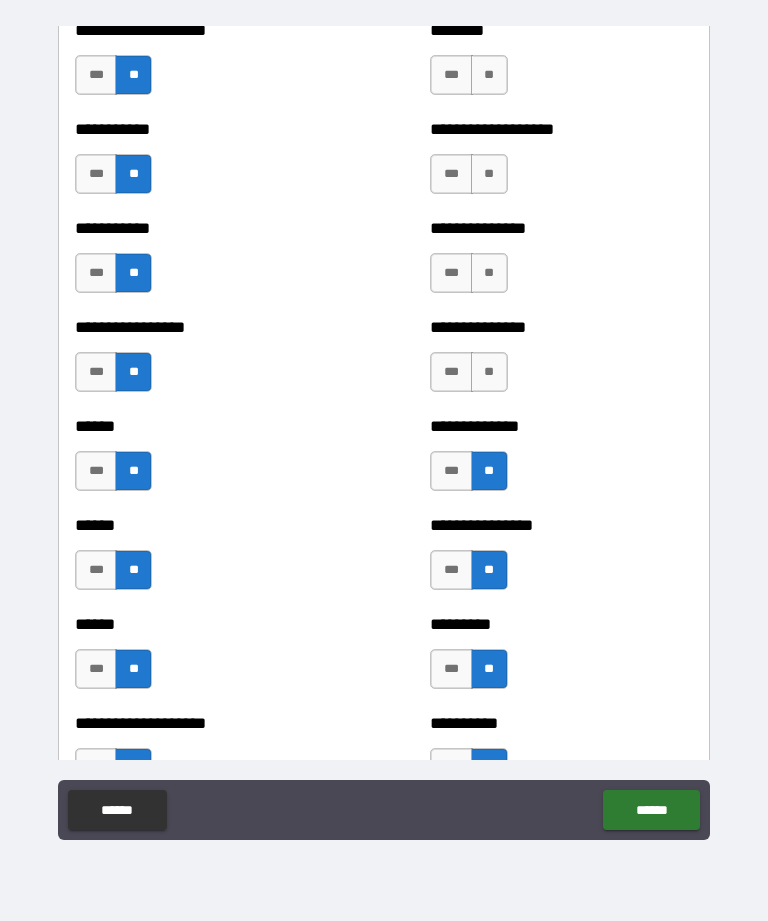 click on "**" at bounding box center [489, 372] 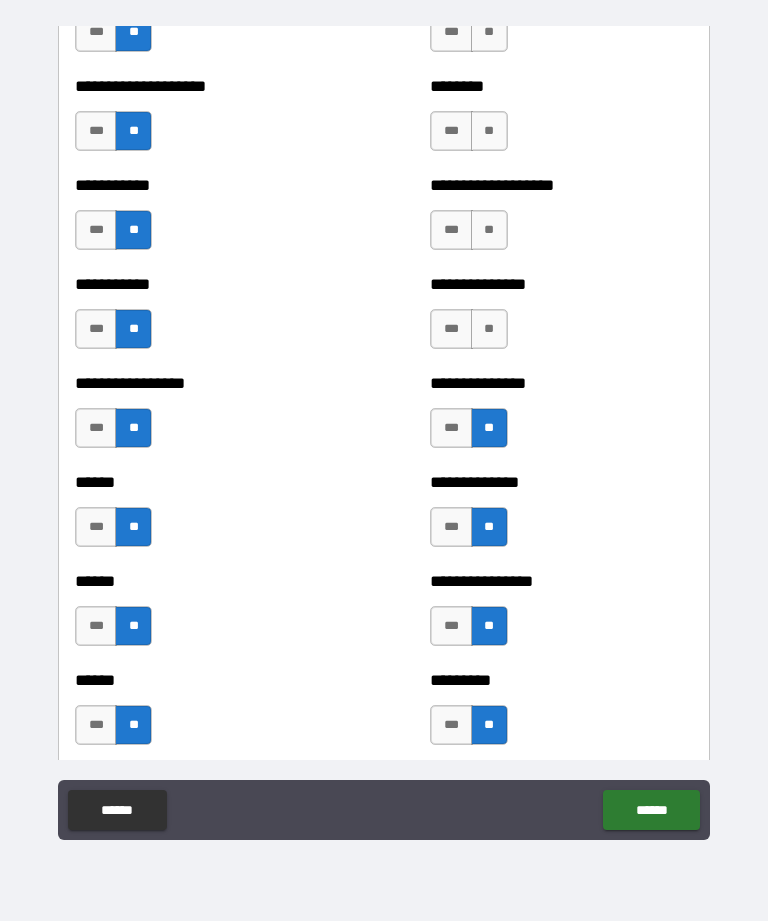 scroll, scrollTop: 2603, scrollLeft: 0, axis: vertical 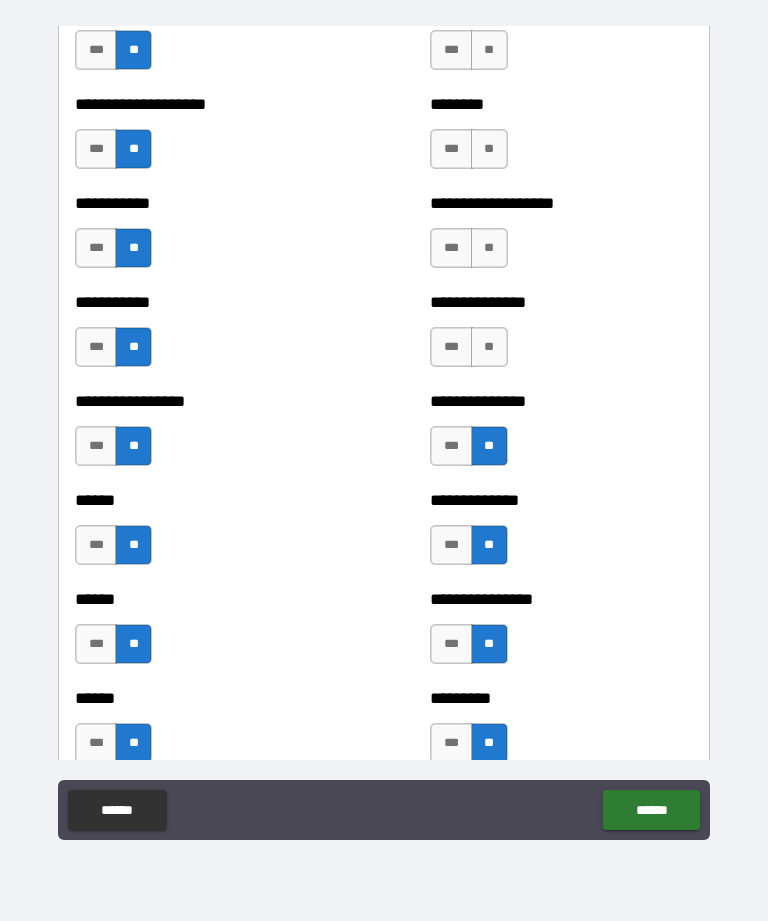 click on "**" at bounding box center [489, 347] 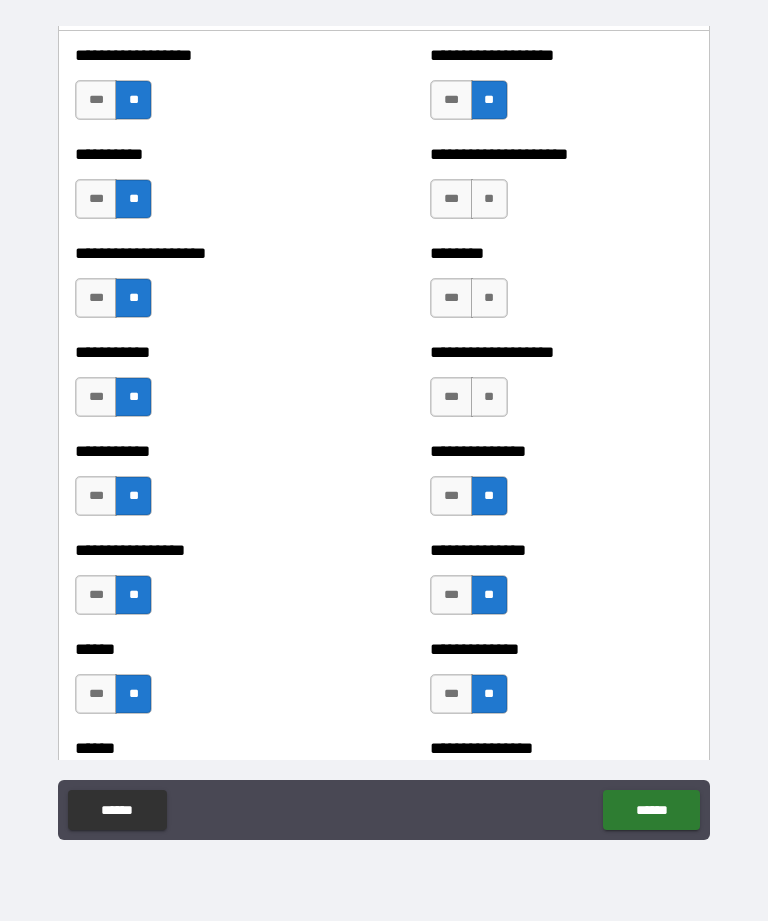 scroll, scrollTop: 2442, scrollLeft: 0, axis: vertical 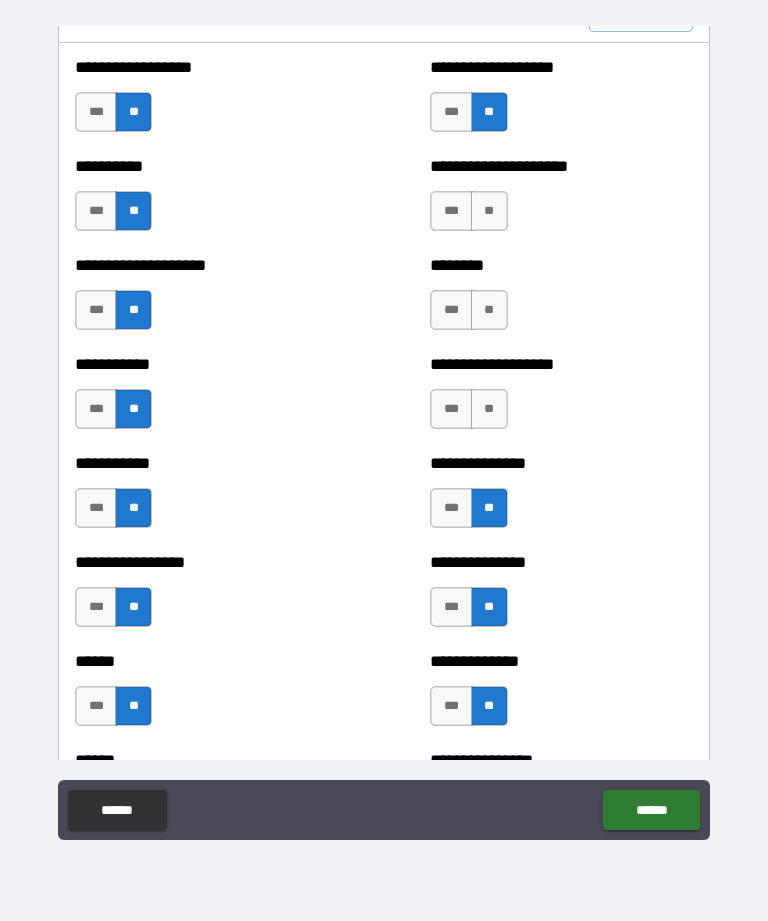 click on "**" at bounding box center (489, 409) 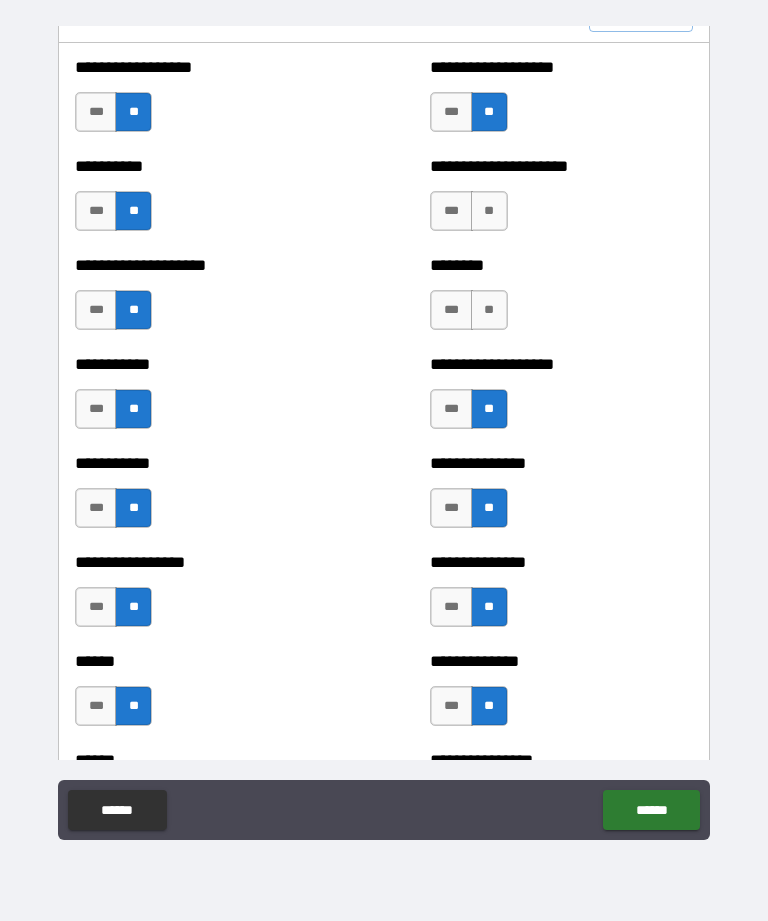 click on "**" at bounding box center [489, 310] 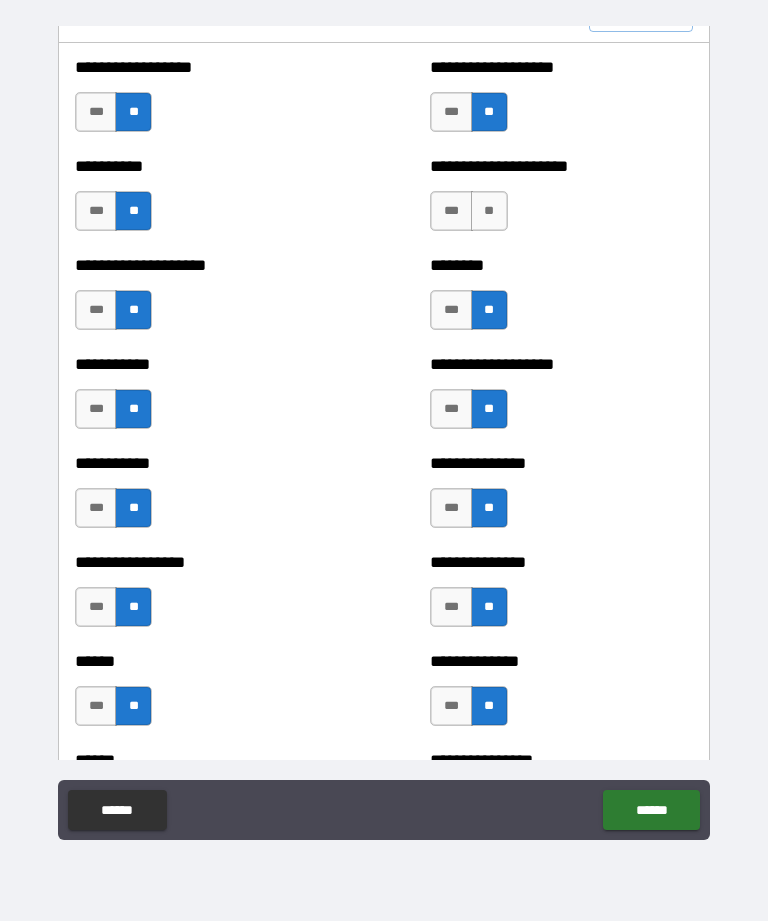 click on "**" at bounding box center [489, 211] 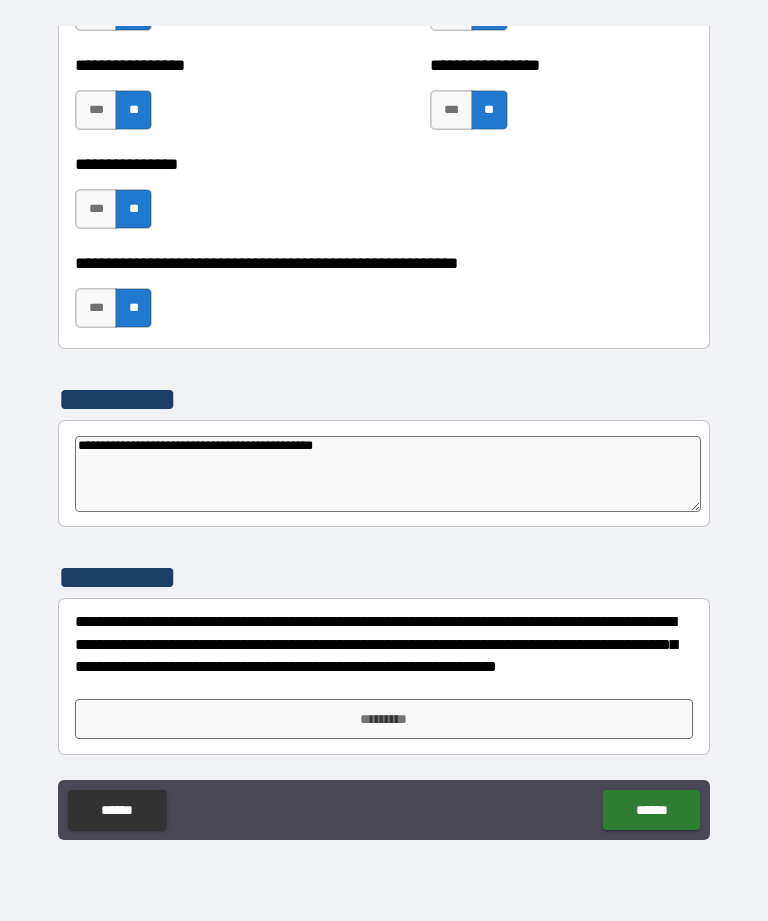 scroll, scrollTop: 6107, scrollLeft: 0, axis: vertical 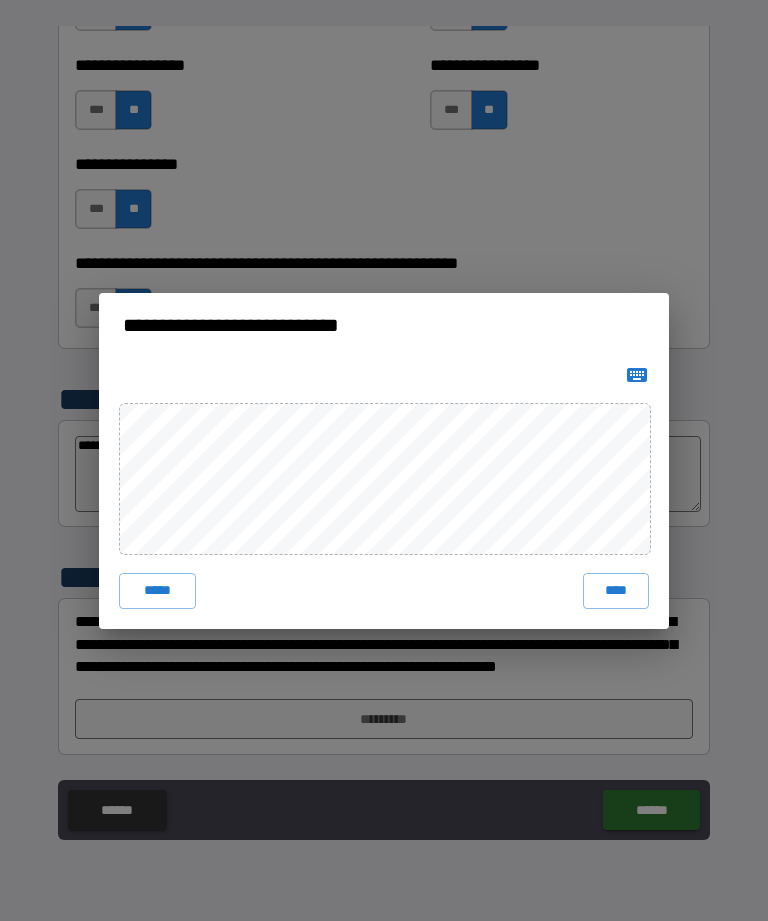 click on "****" at bounding box center (616, 591) 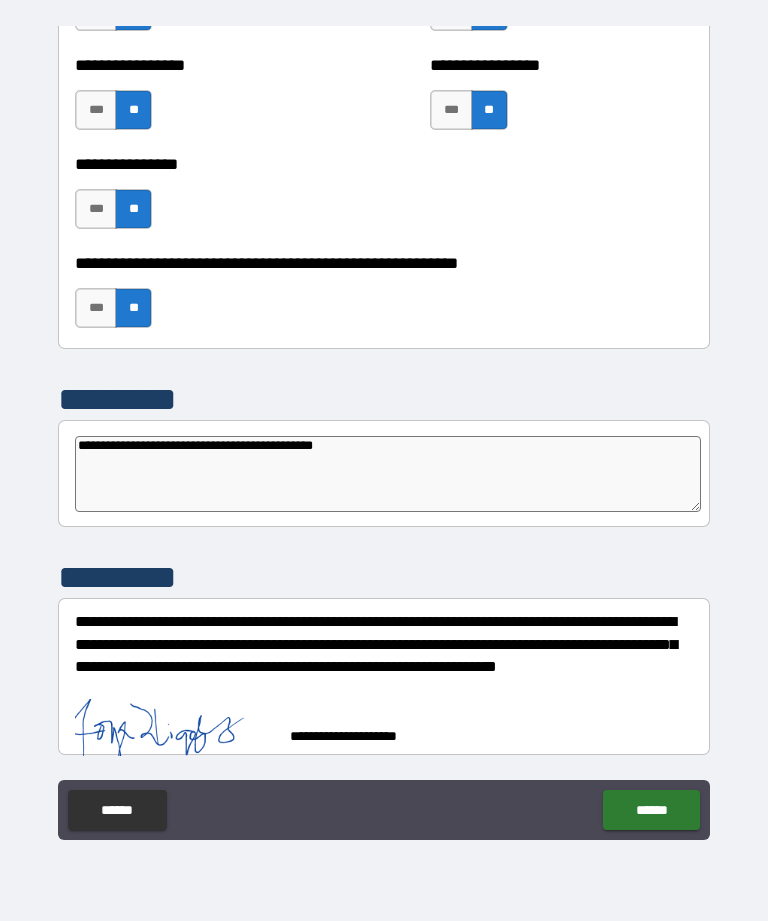 scroll, scrollTop: 6097, scrollLeft: 0, axis: vertical 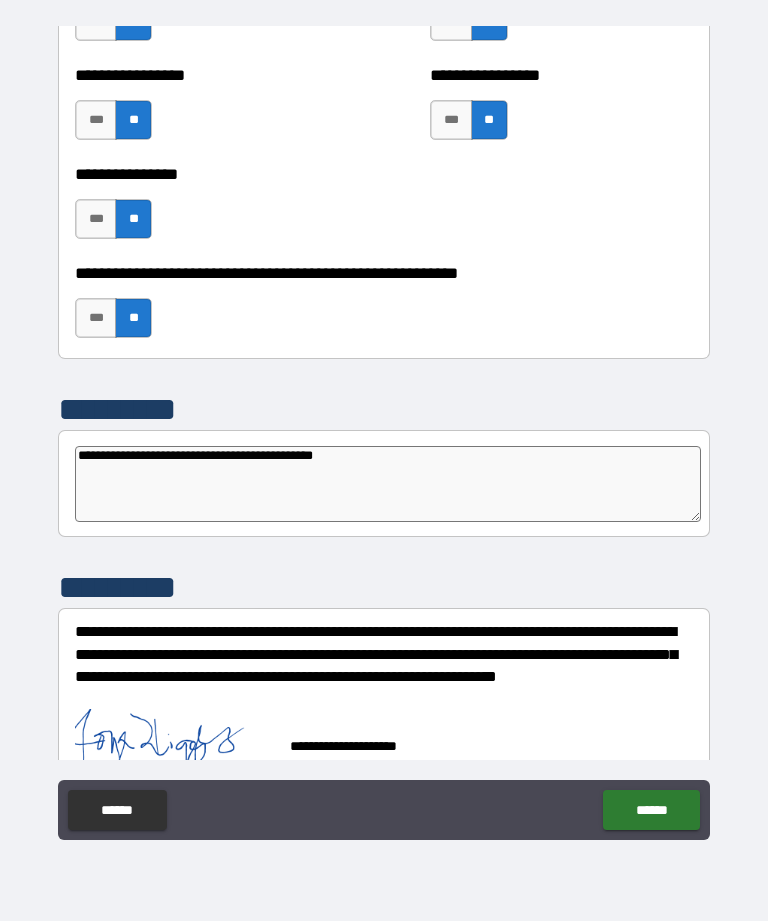type on "*" 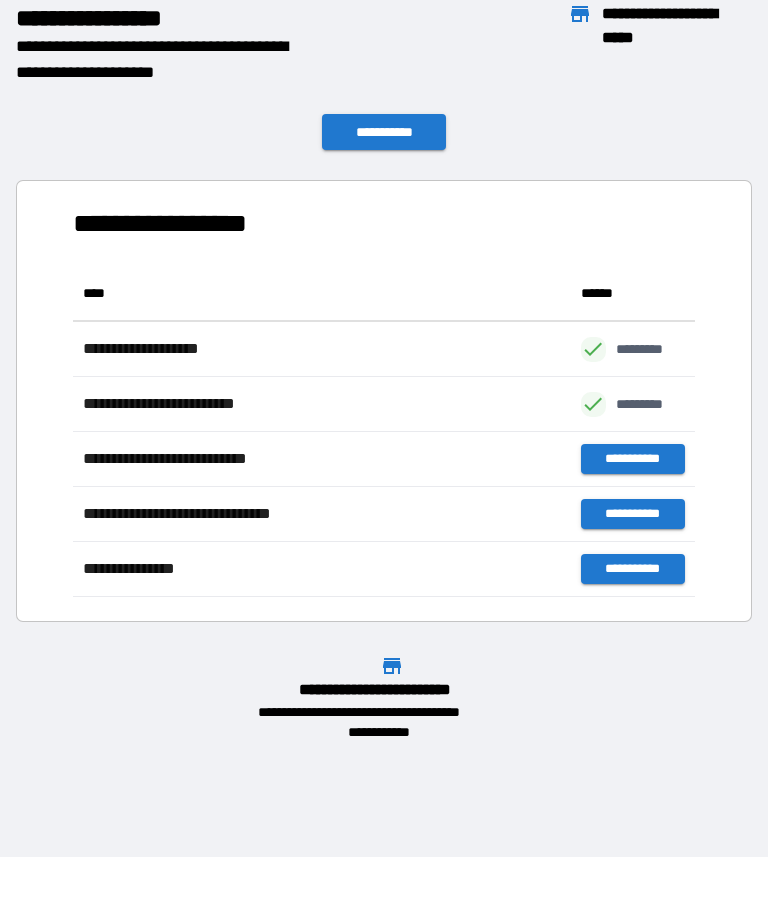 scroll, scrollTop: 1, scrollLeft: 1, axis: both 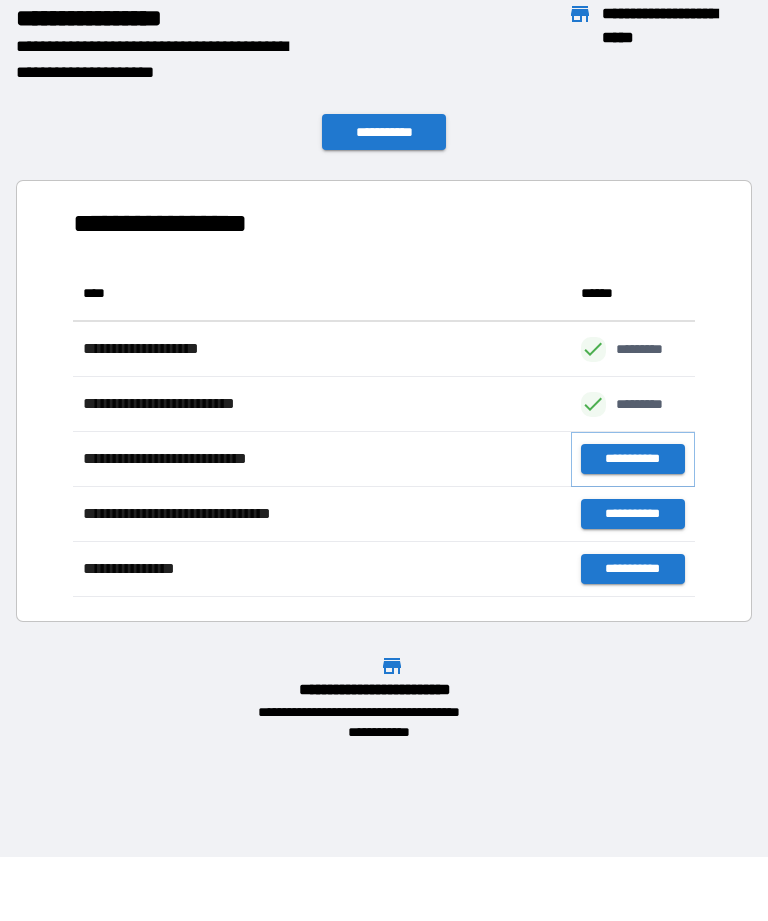 click on "**********" at bounding box center [633, 459] 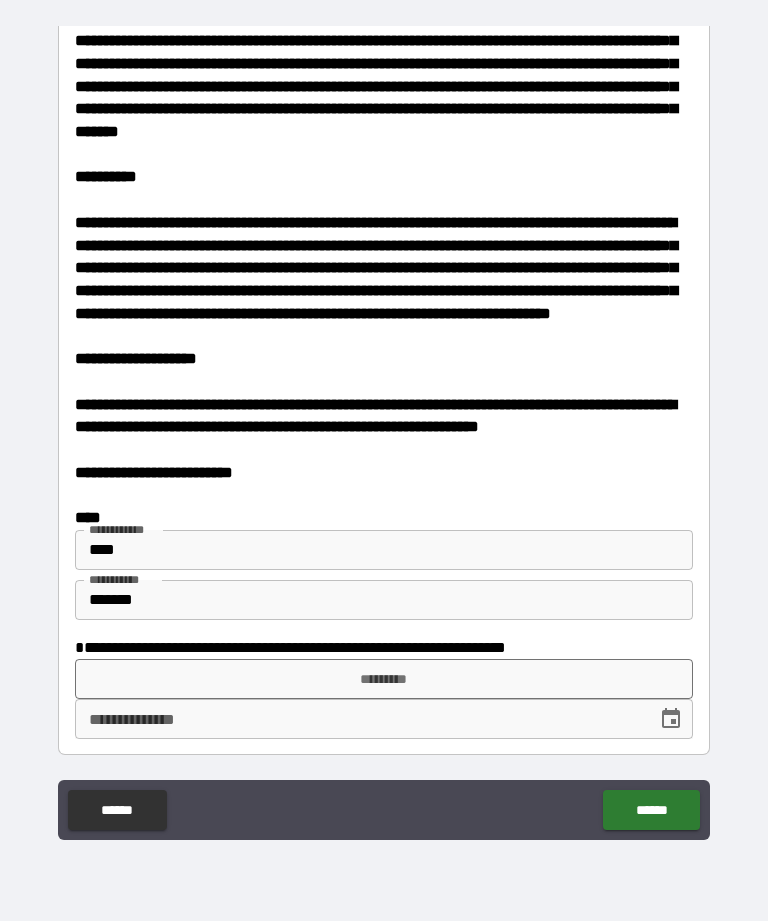 scroll, scrollTop: 3803, scrollLeft: 0, axis: vertical 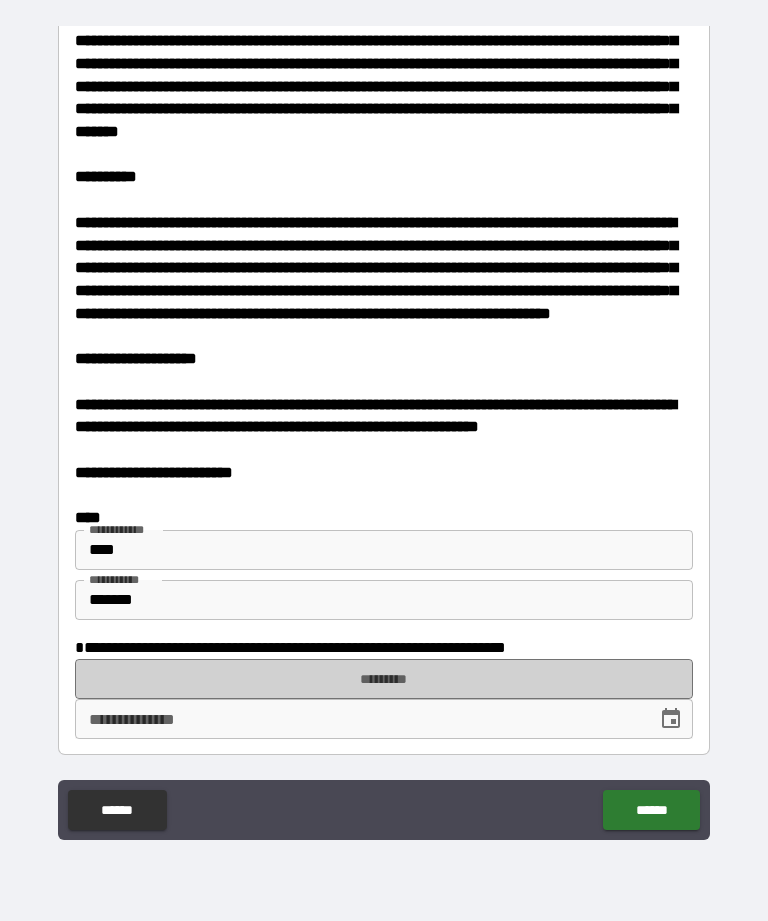 click on "*********" at bounding box center (384, 679) 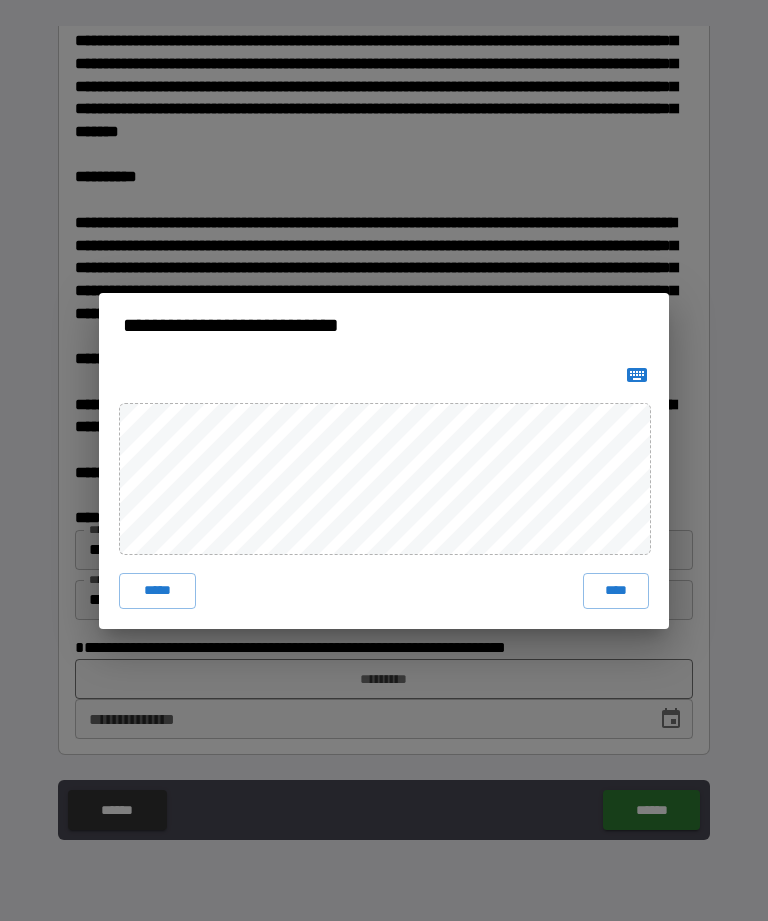 click on "****" at bounding box center [616, 591] 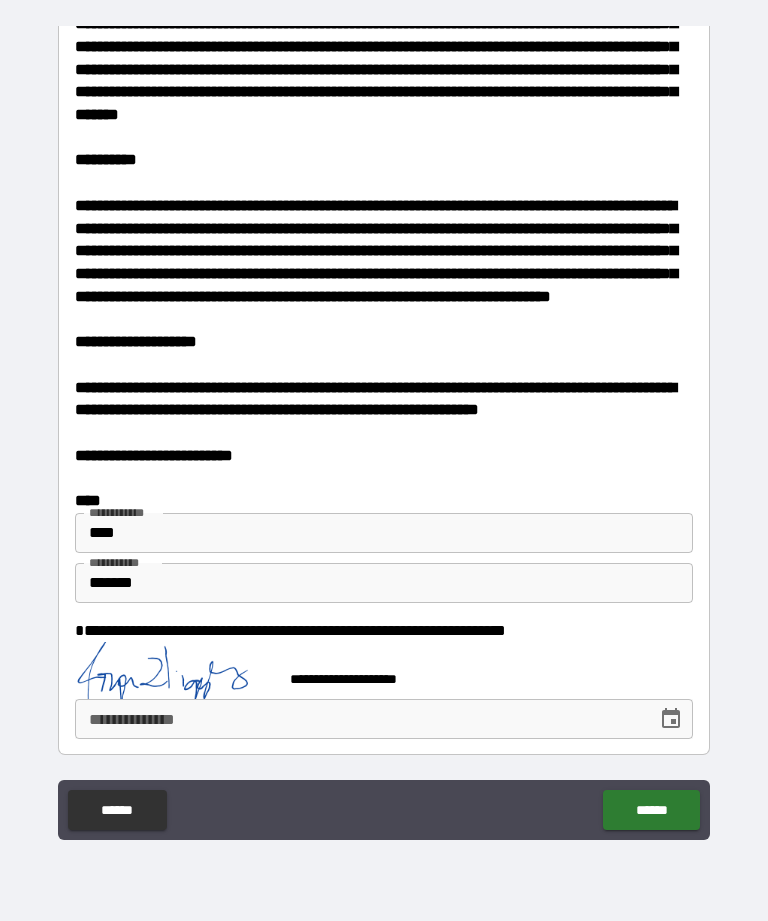 click on "******" at bounding box center (651, 810) 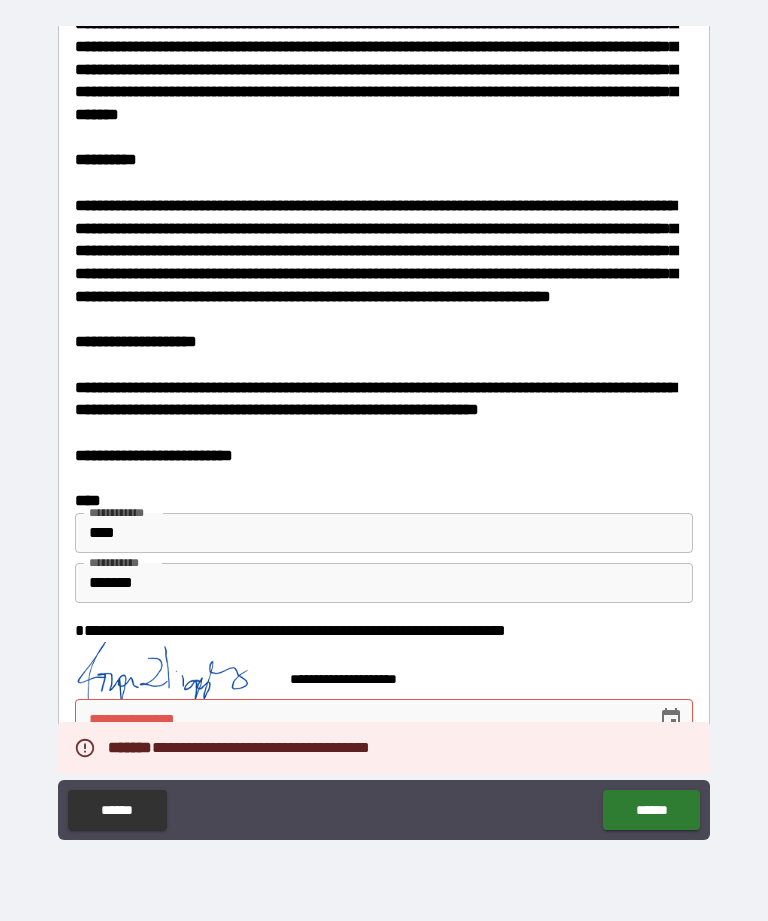 scroll, scrollTop: 3820, scrollLeft: 0, axis: vertical 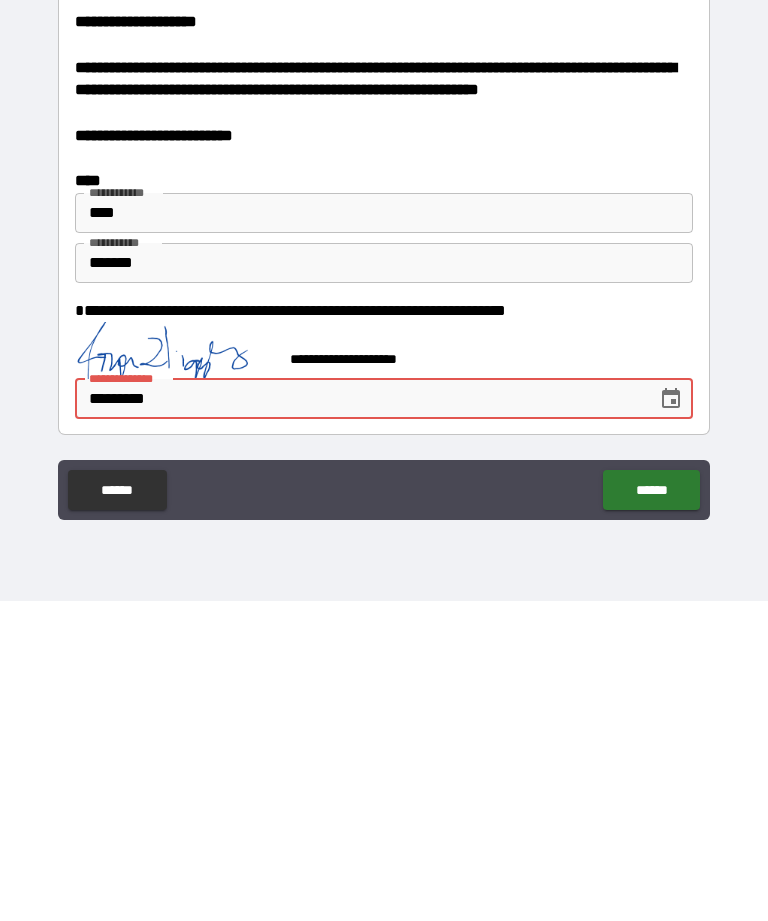 type on "**********" 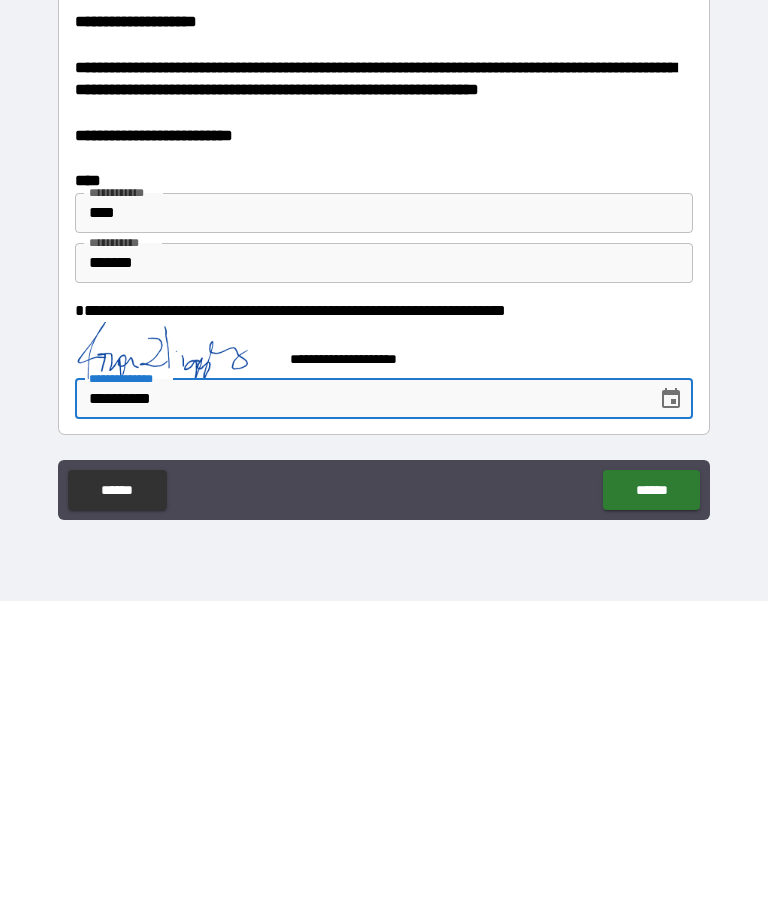 click on "******" at bounding box center (651, 810) 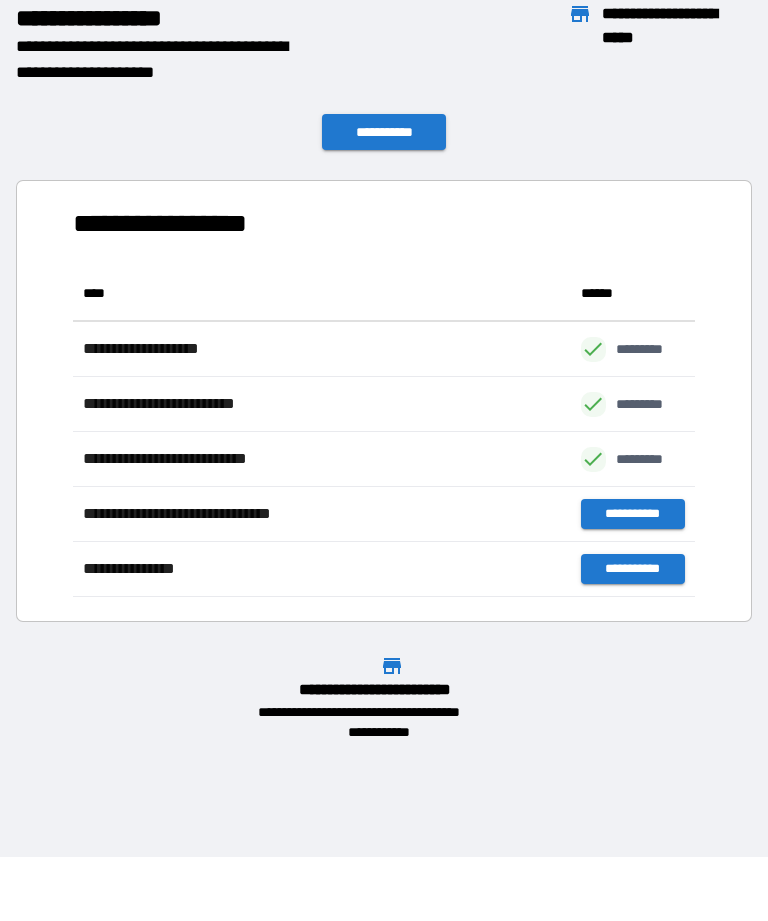 scroll, scrollTop: 331, scrollLeft: 622, axis: both 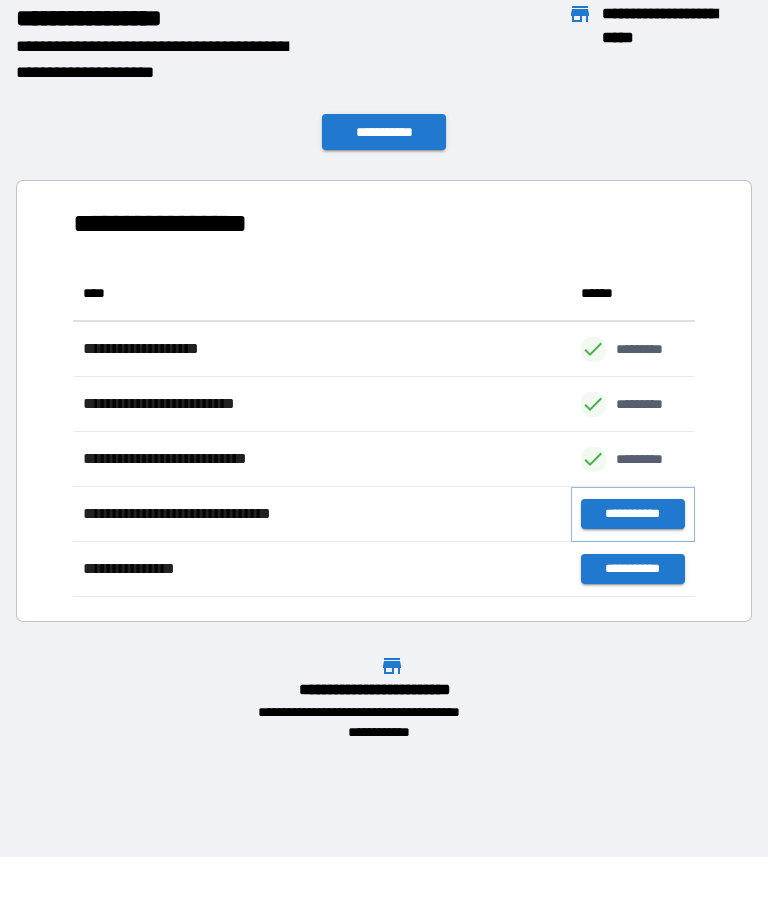 click on "**********" at bounding box center (633, 514) 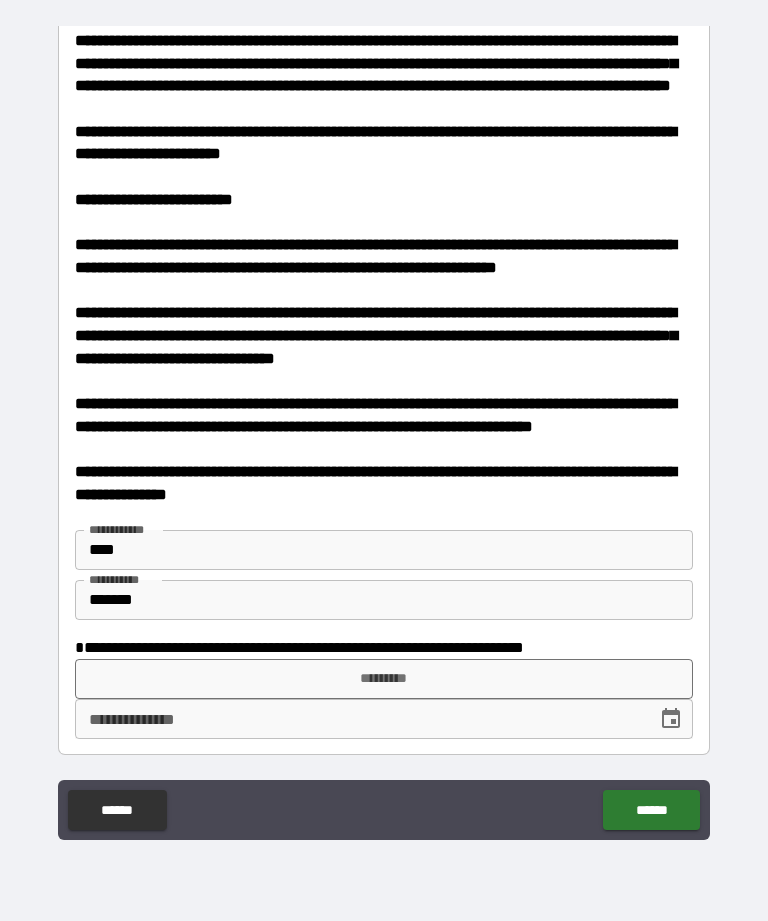 scroll, scrollTop: 1244, scrollLeft: 0, axis: vertical 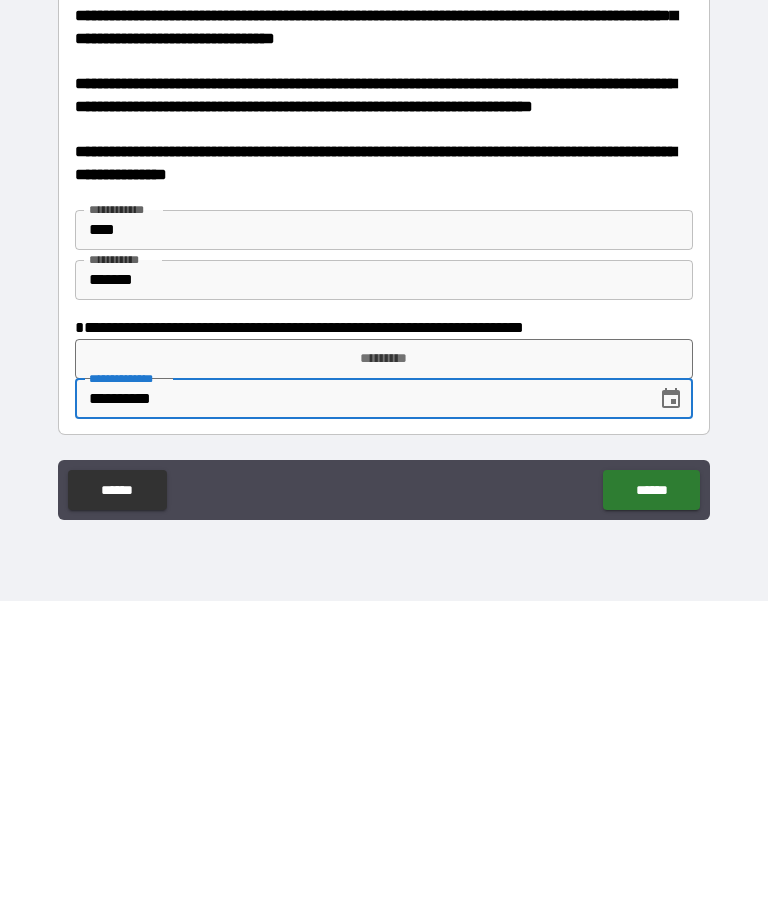 type on "**********" 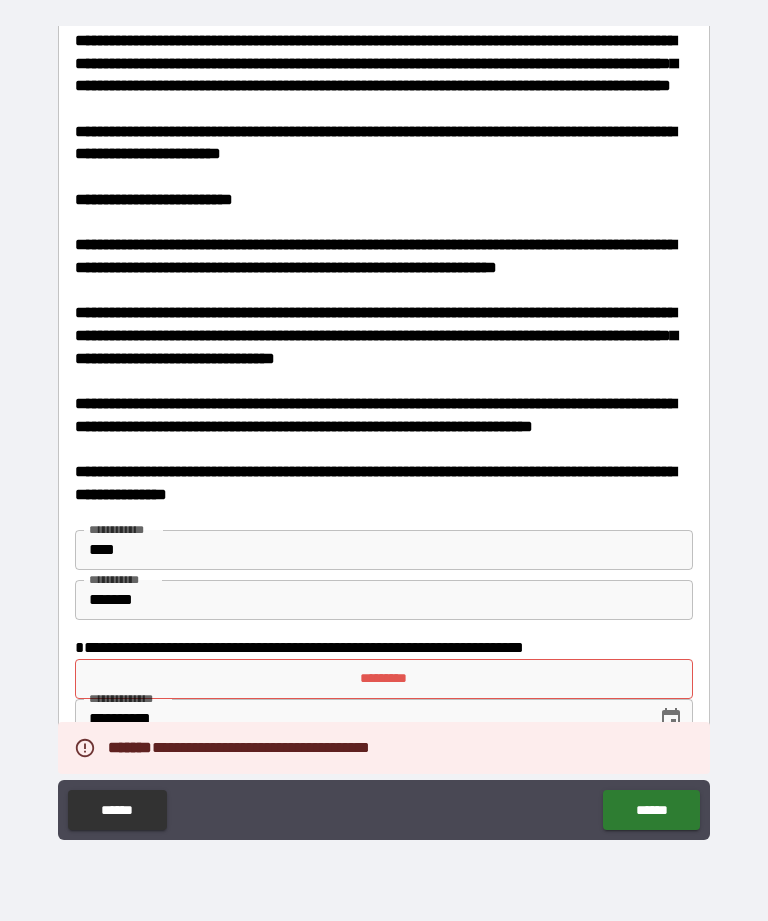 click on "*********" at bounding box center (384, 679) 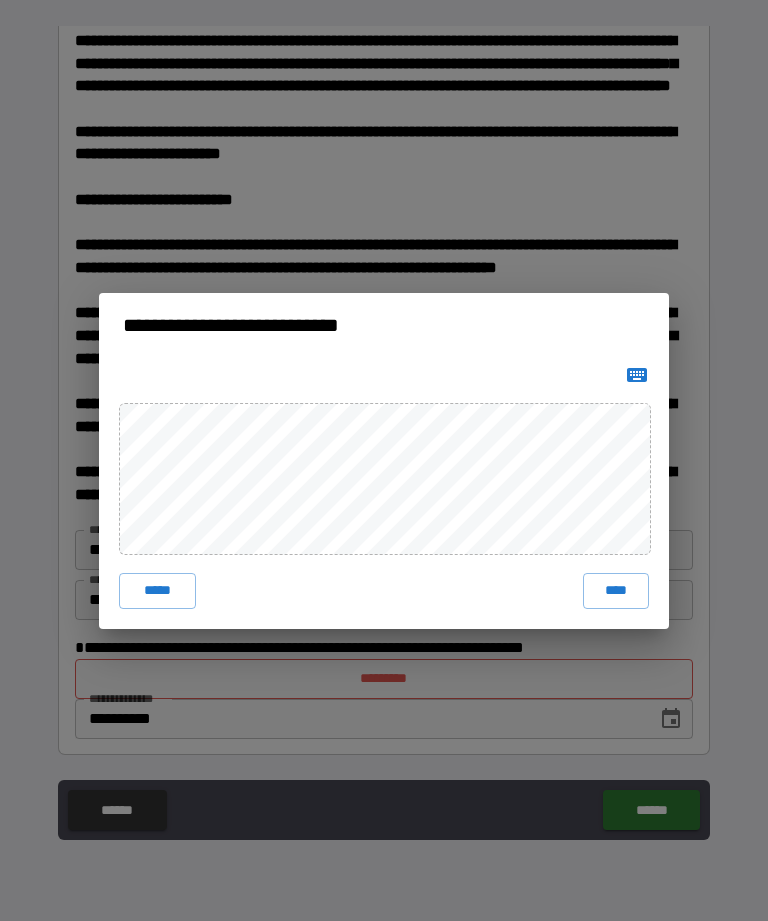 click on "****" at bounding box center (616, 591) 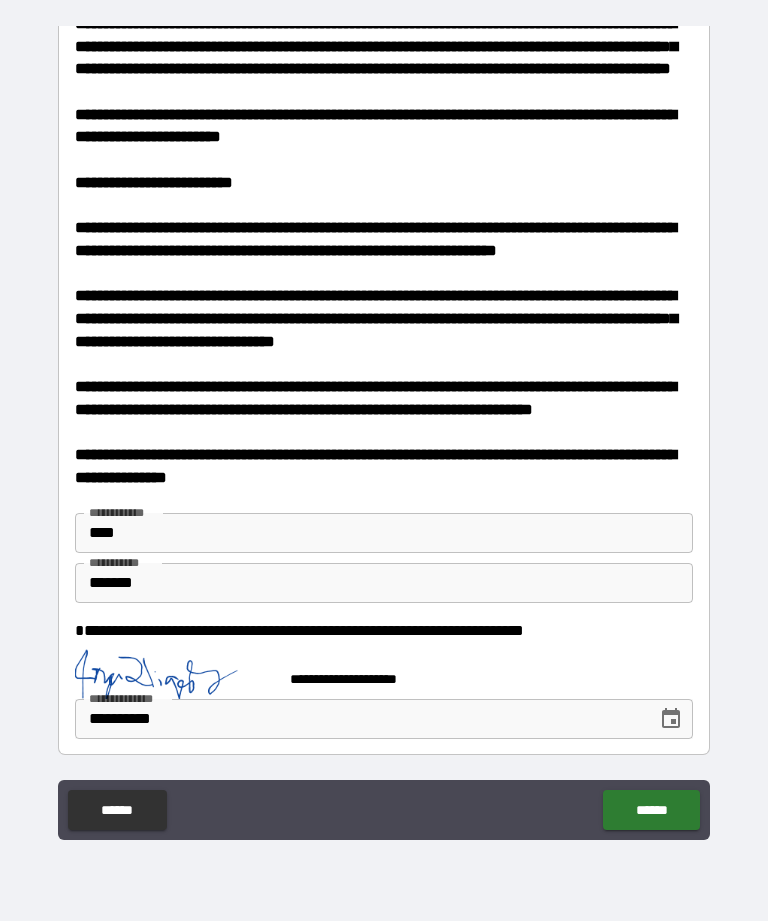 scroll, scrollTop: 1261, scrollLeft: 0, axis: vertical 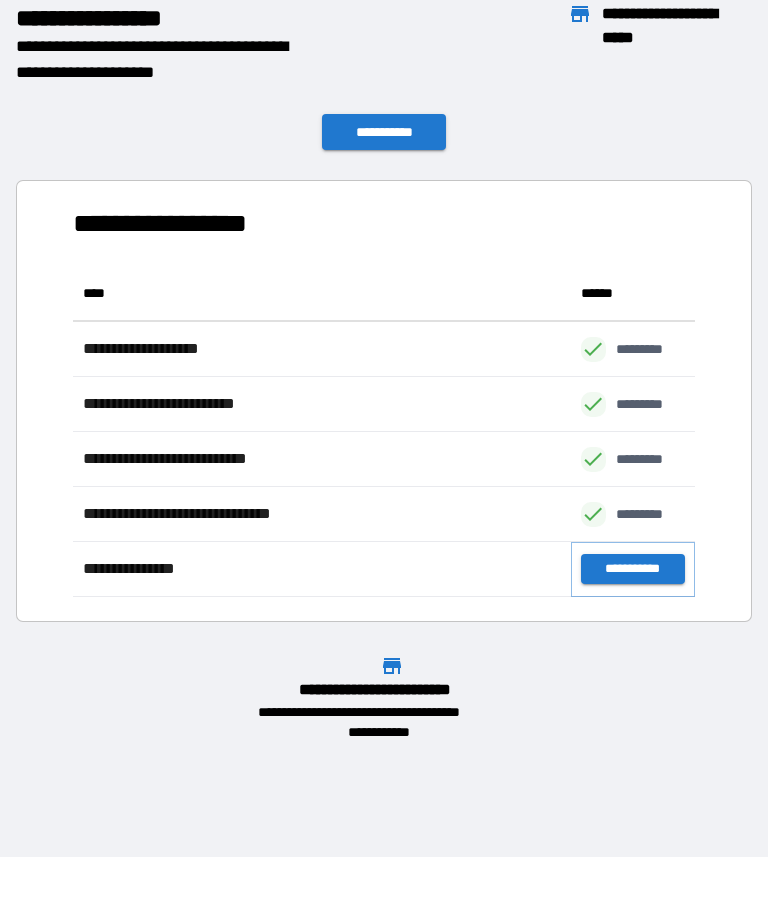 click on "**********" at bounding box center (633, 569) 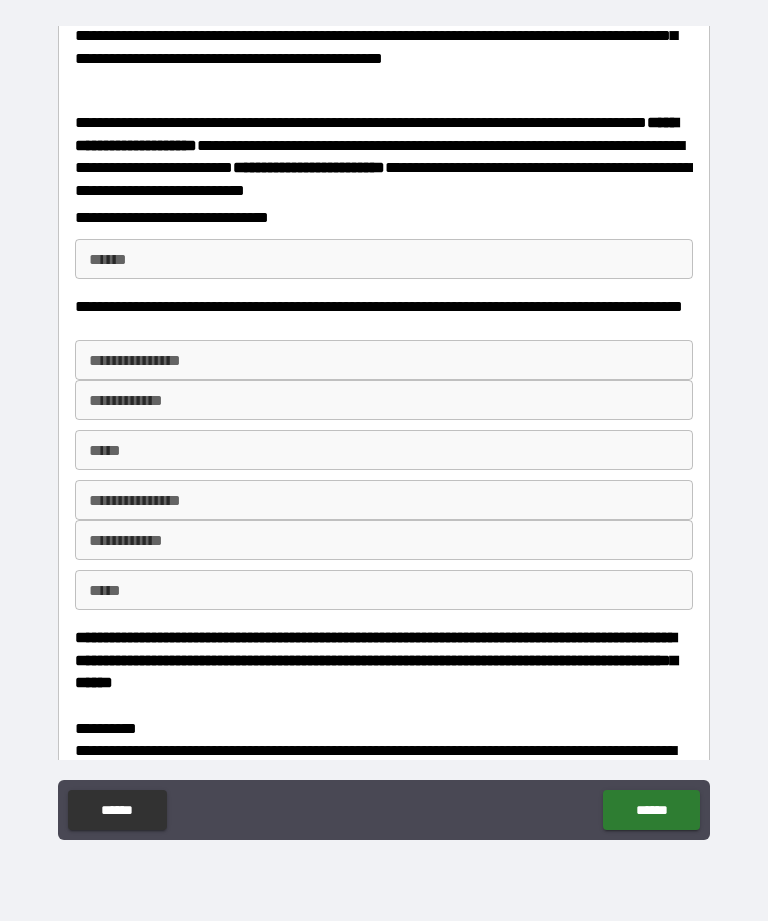 scroll, scrollTop: 438, scrollLeft: 0, axis: vertical 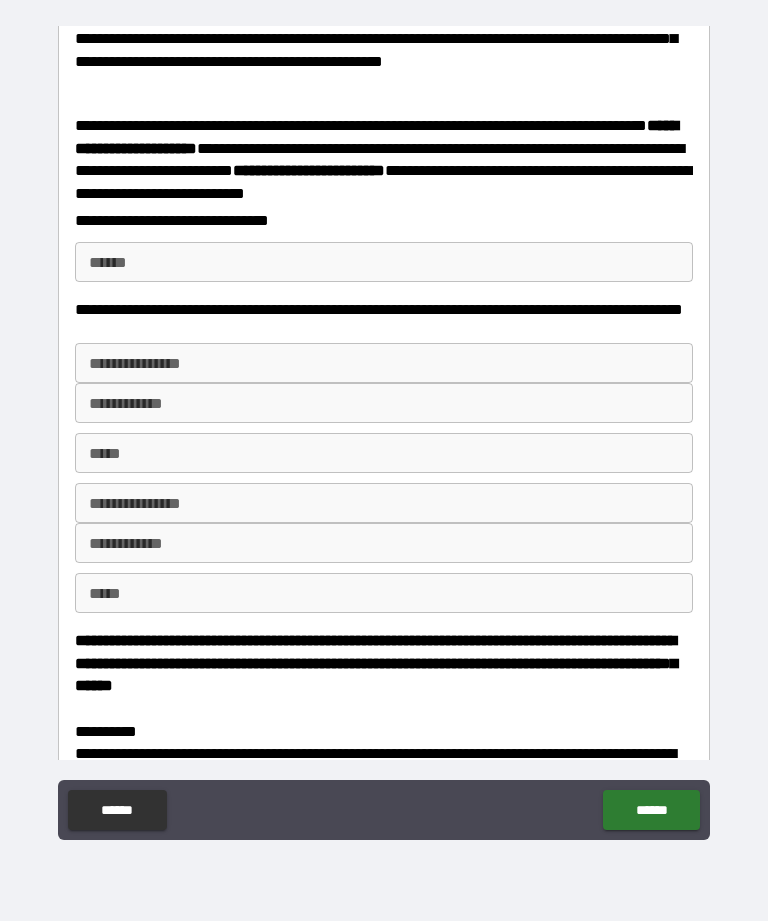 click on "****   *" at bounding box center (384, 262) 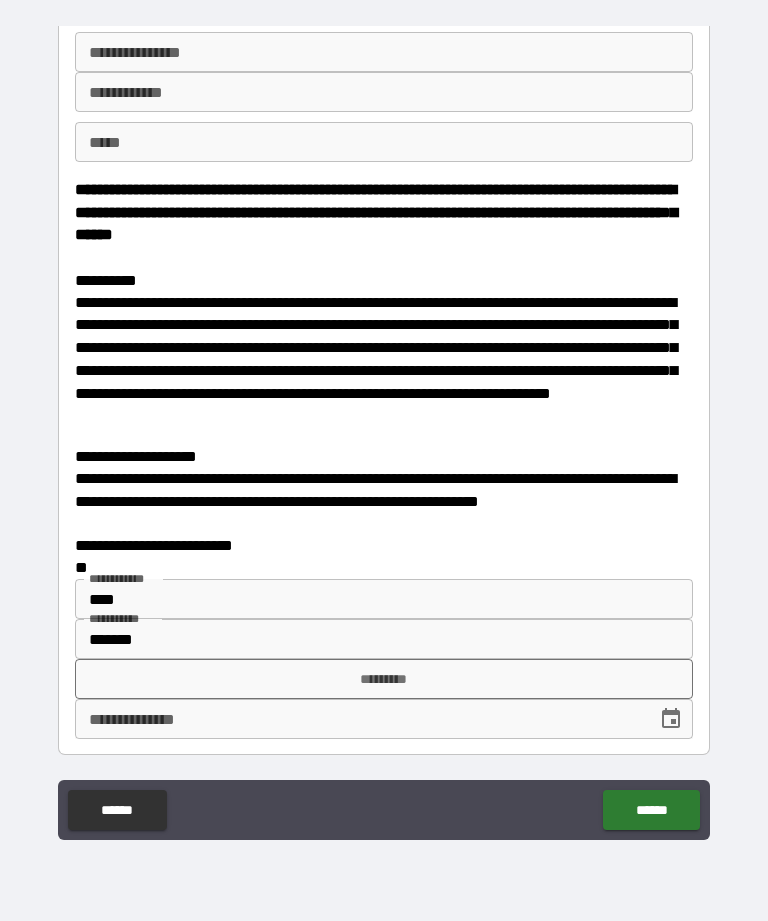 scroll, scrollTop: 940, scrollLeft: 0, axis: vertical 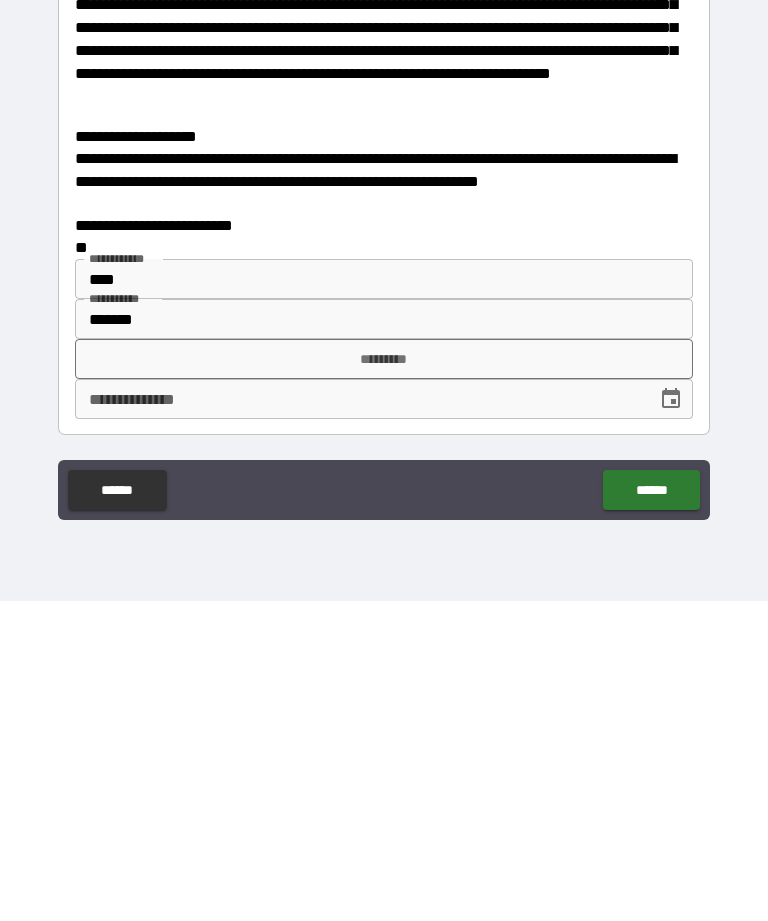 click on "*********" at bounding box center (384, 679) 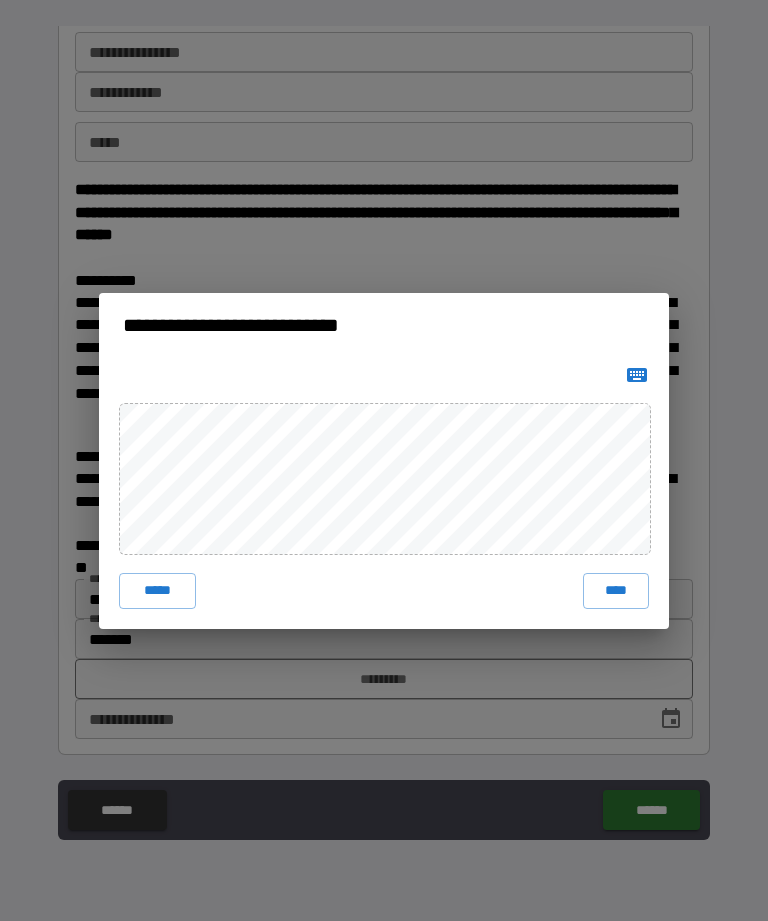 click on "****" at bounding box center [616, 591] 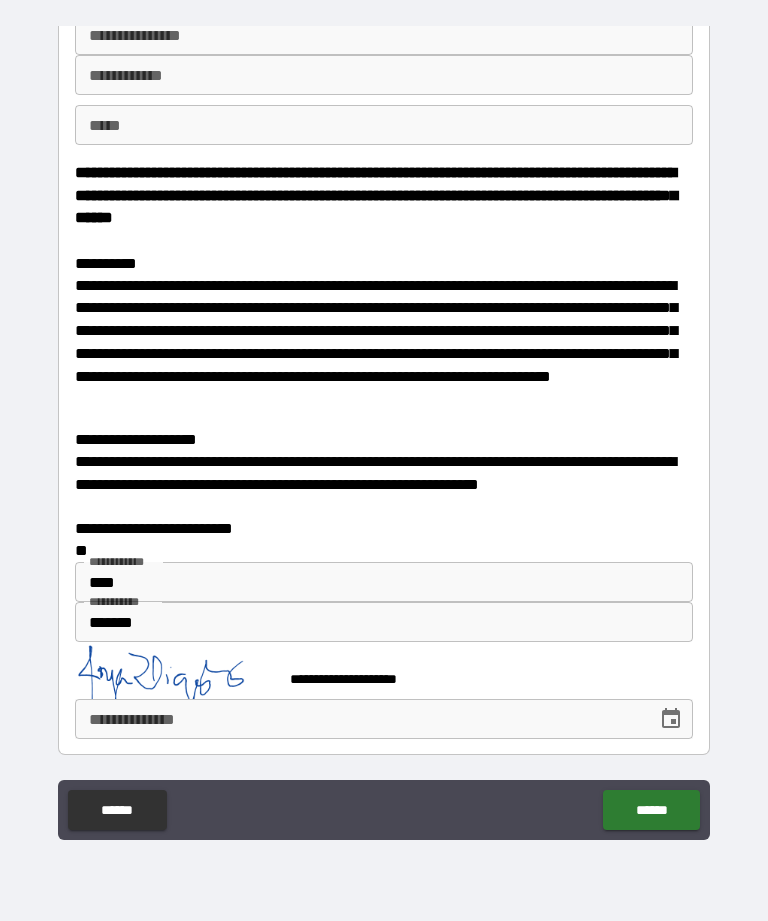 scroll, scrollTop: 957, scrollLeft: 0, axis: vertical 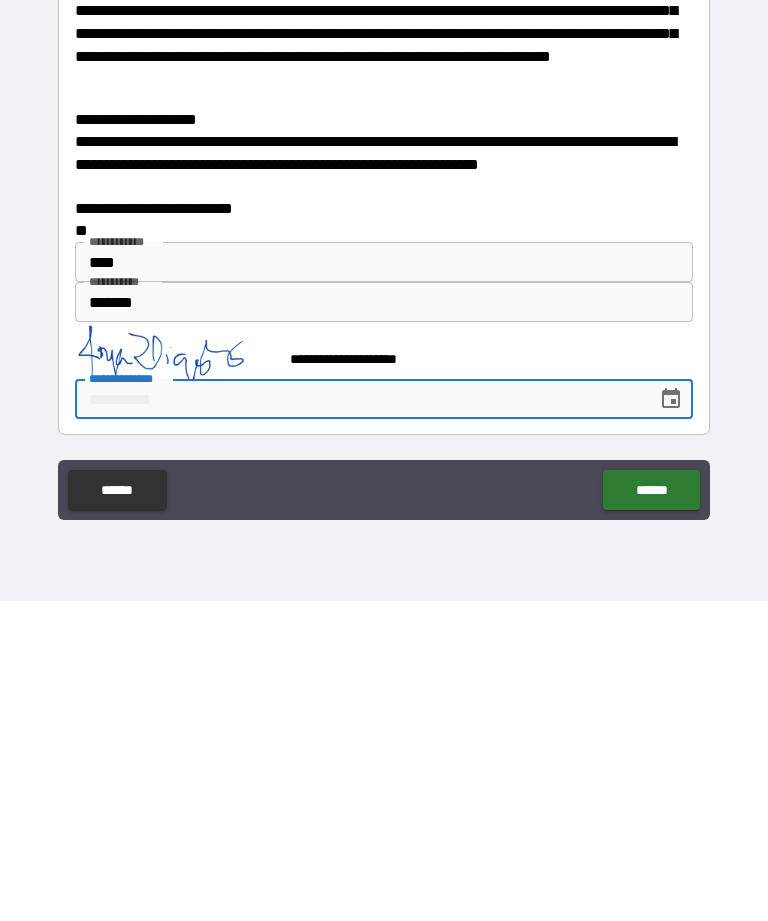 type on "*" 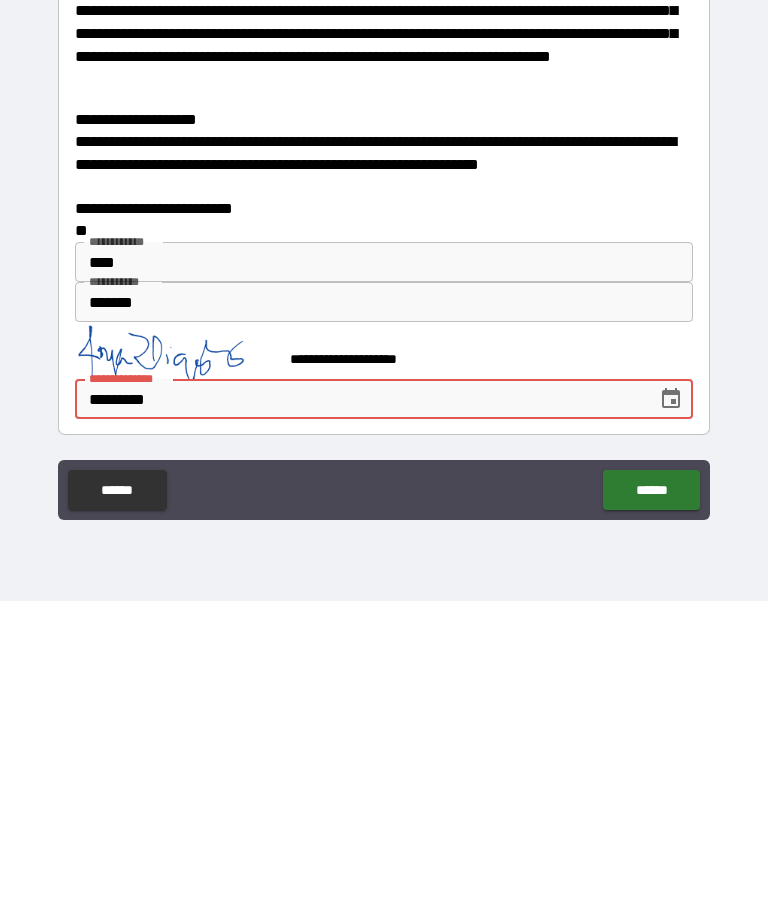 type on "**********" 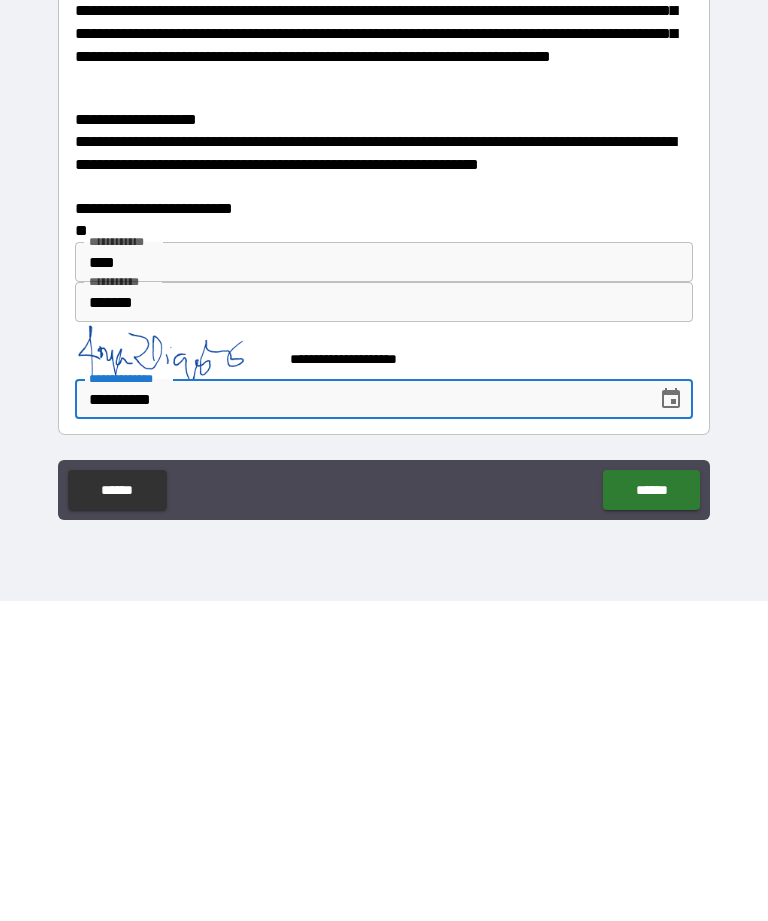 click on "******" at bounding box center (651, 810) 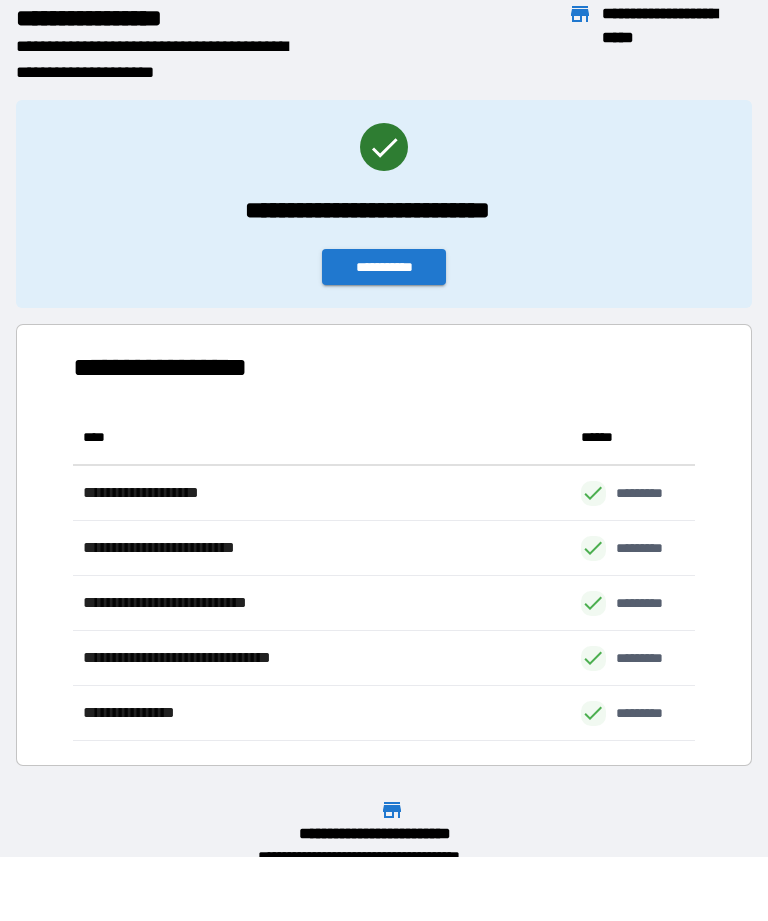 scroll, scrollTop: 331, scrollLeft: 622, axis: both 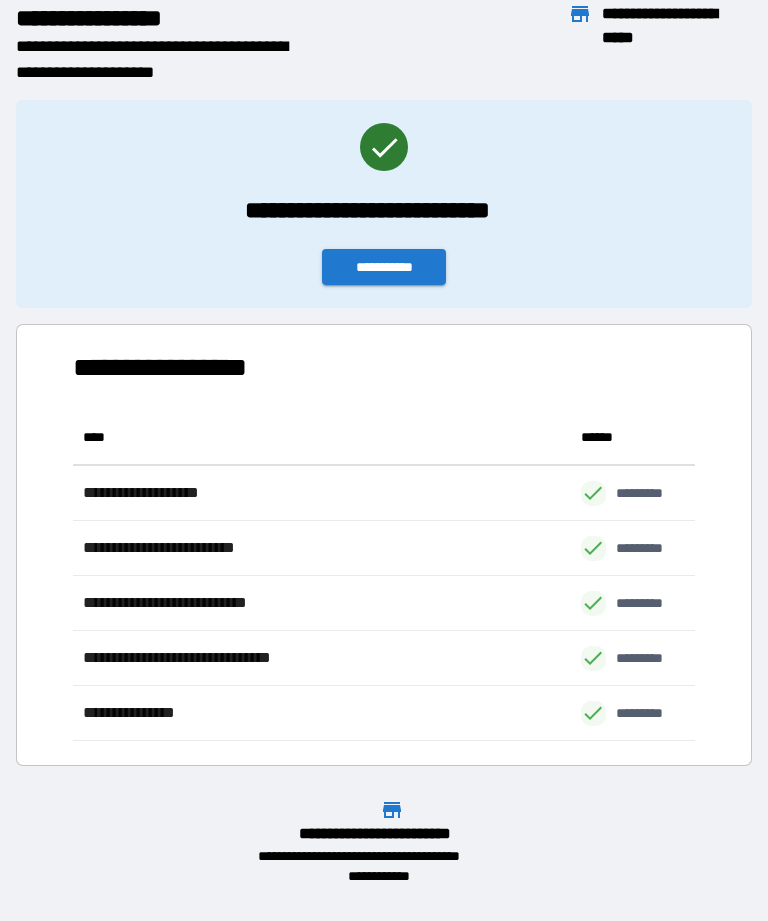 click on "**********" at bounding box center (384, 267) 